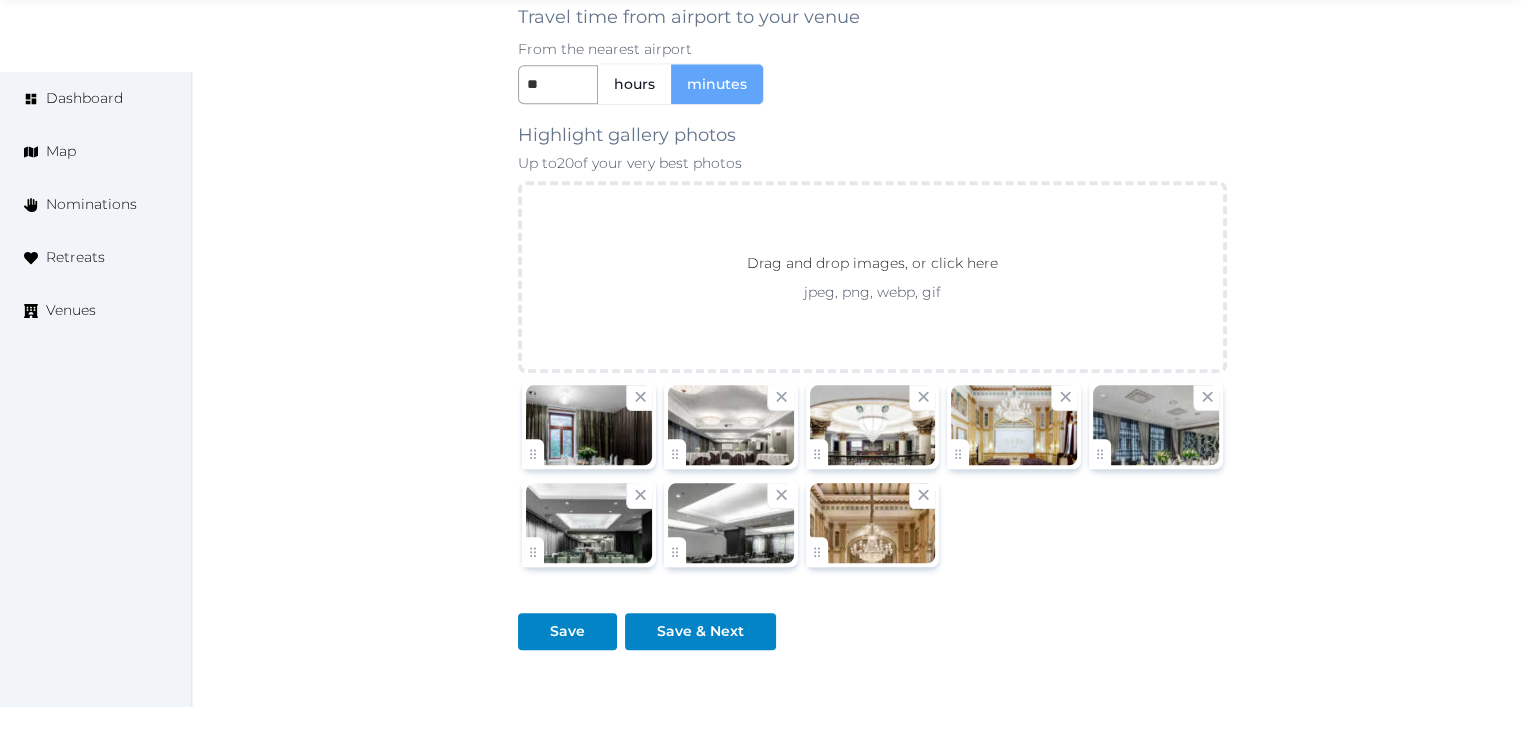 scroll, scrollTop: 2248, scrollLeft: 0, axis: vertical 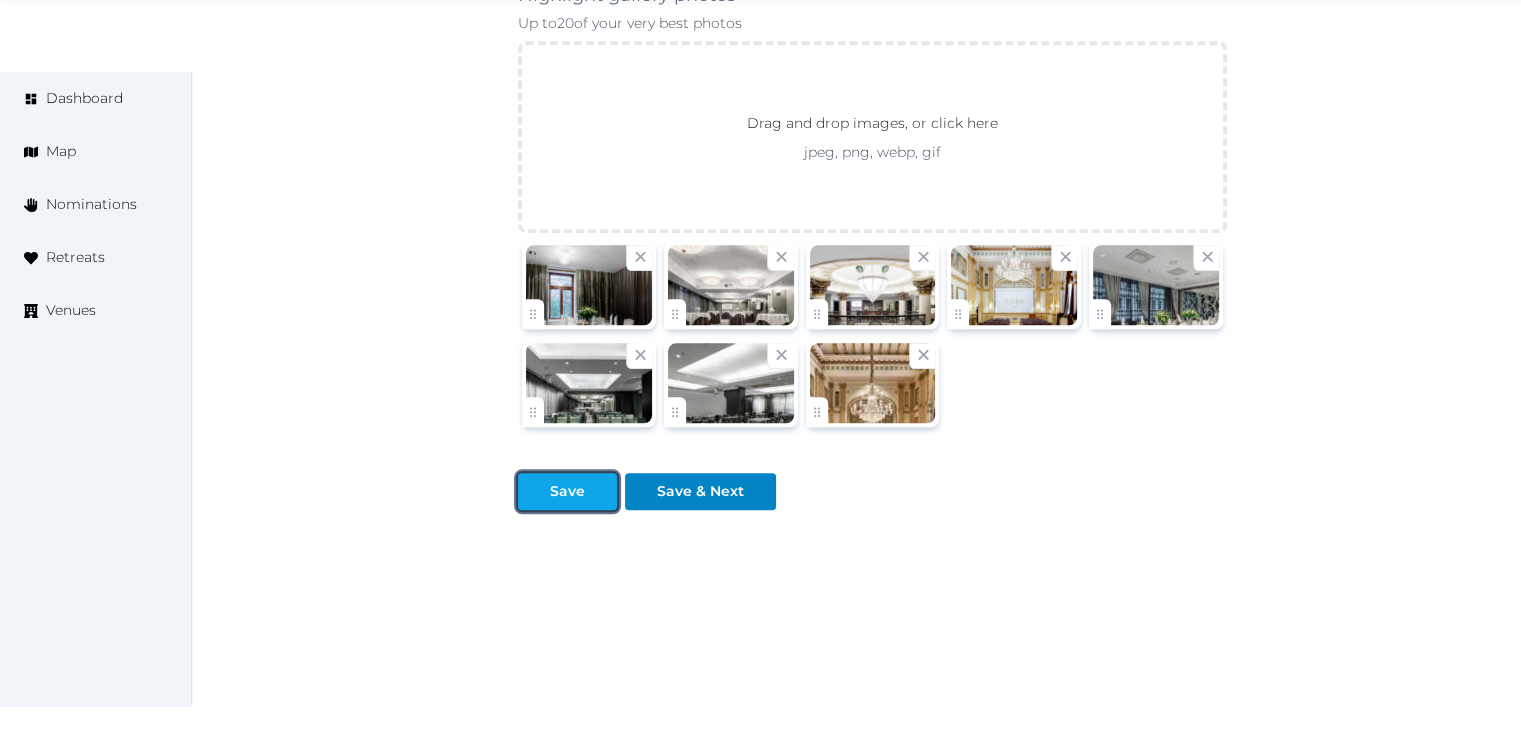 click on "Save" at bounding box center [567, 491] 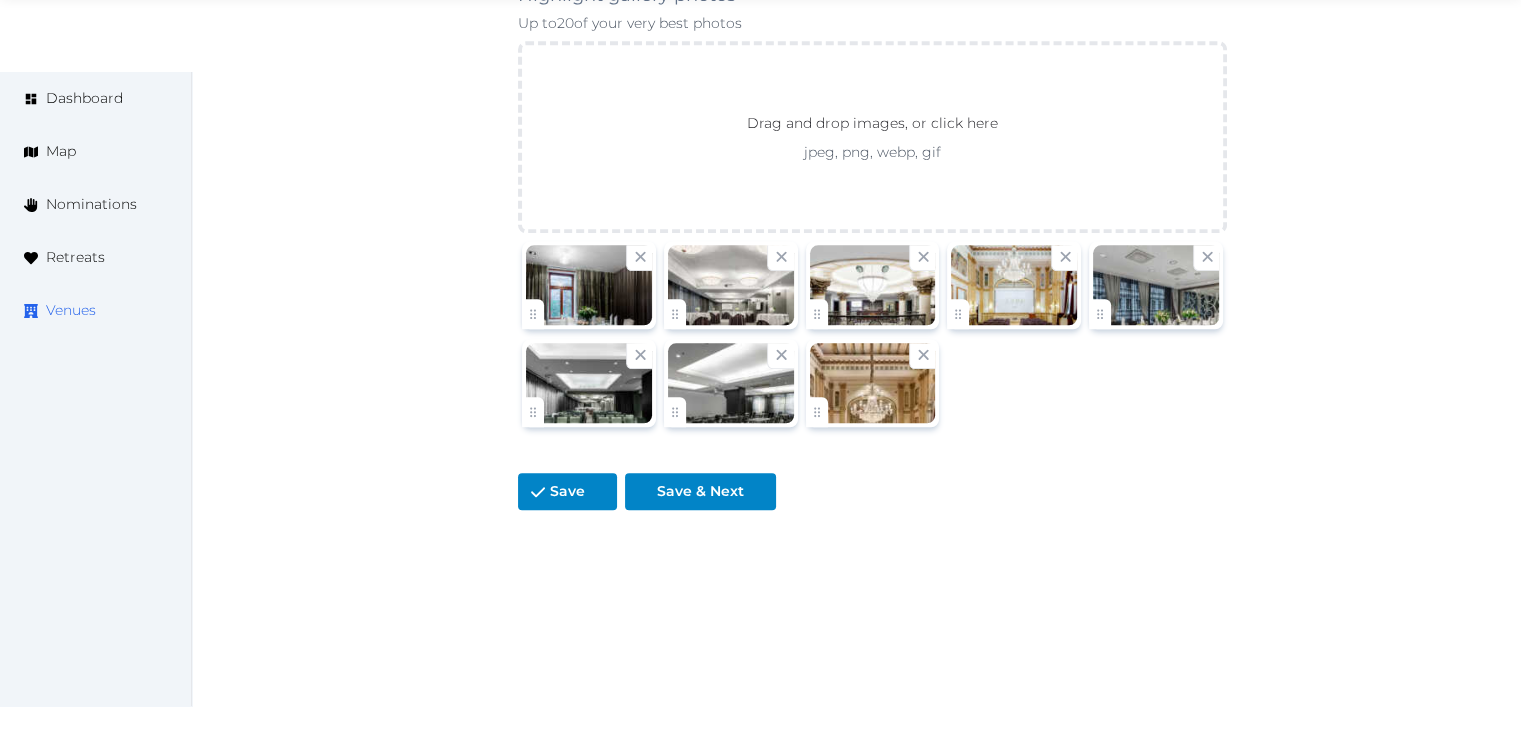 click on "Venues" at bounding box center (71, 310) 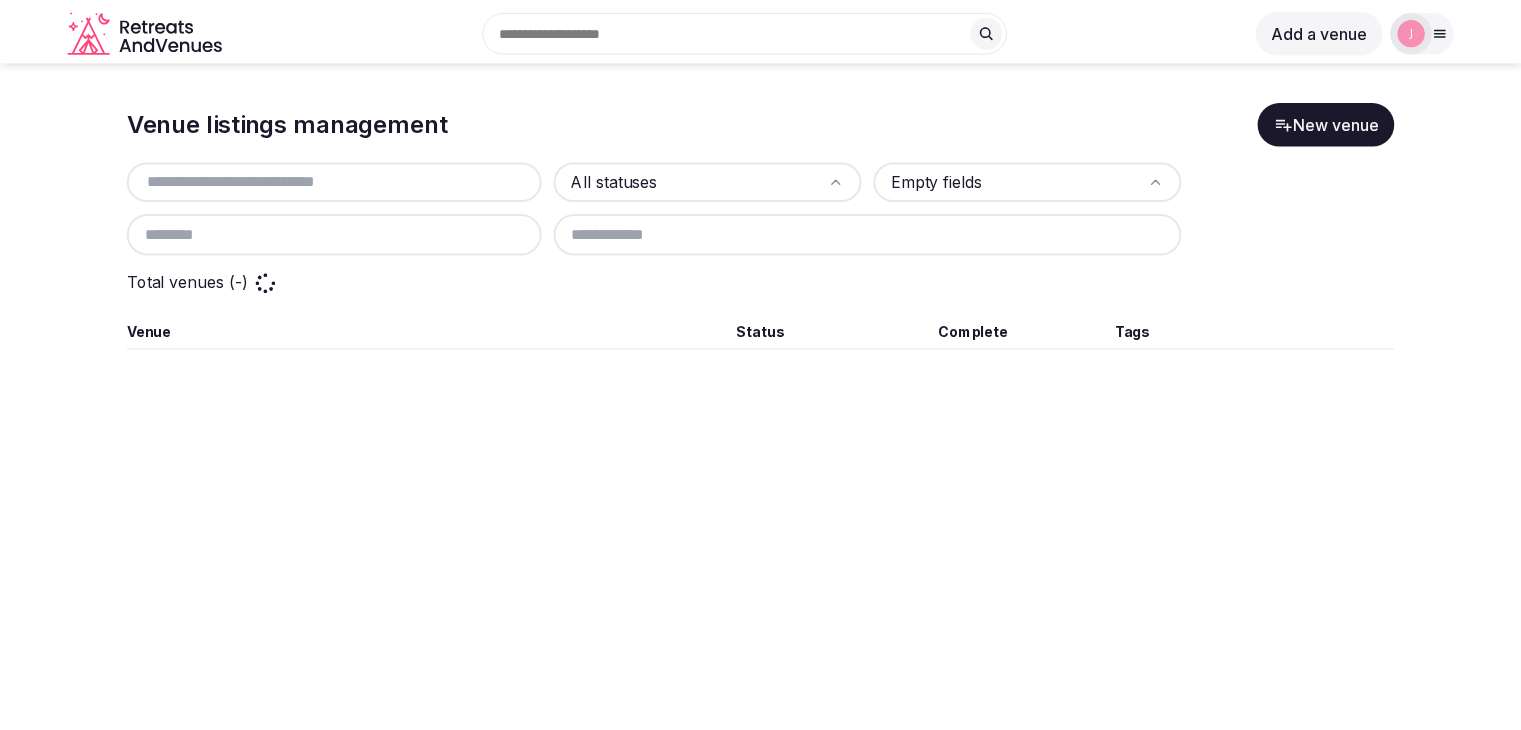 scroll, scrollTop: 0, scrollLeft: 0, axis: both 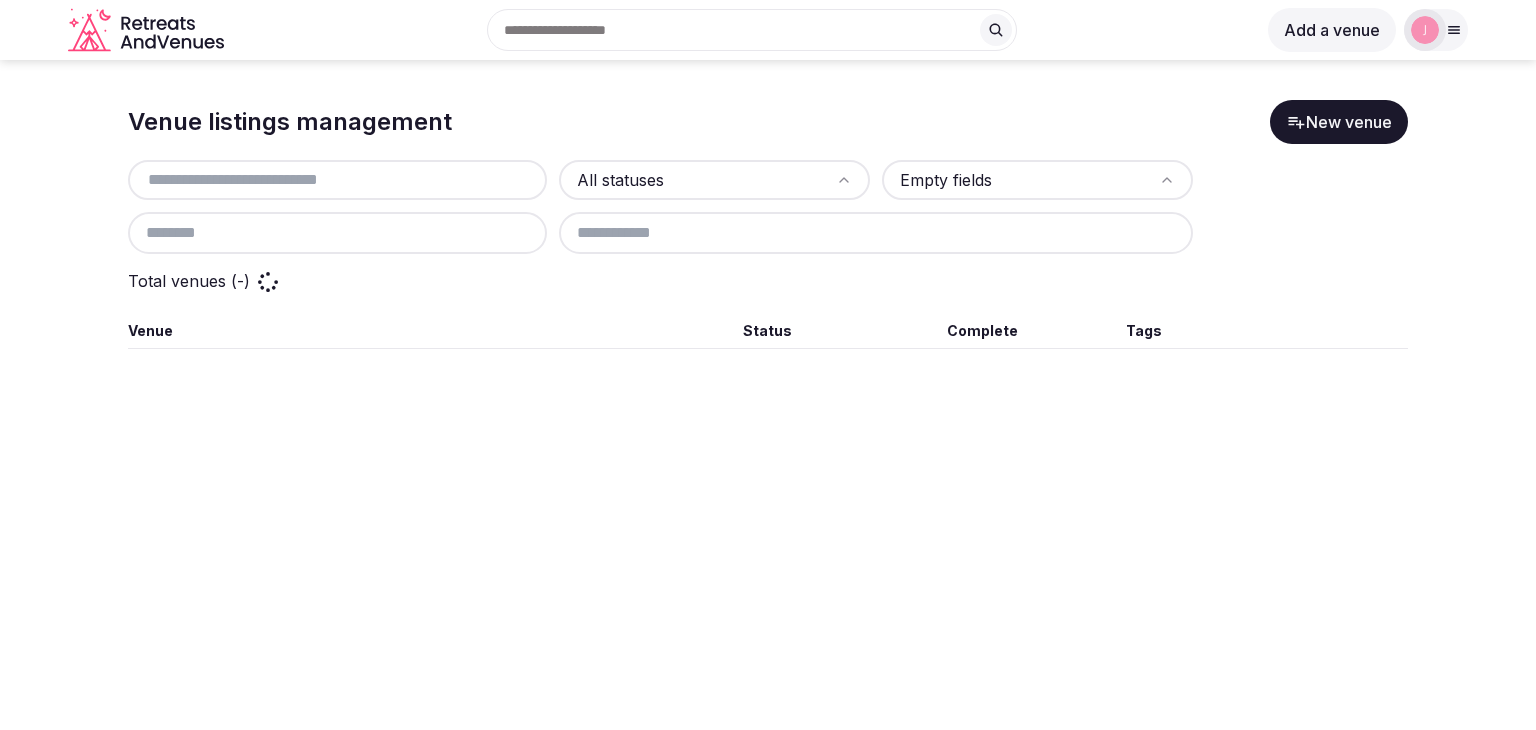 click at bounding box center [337, 180] 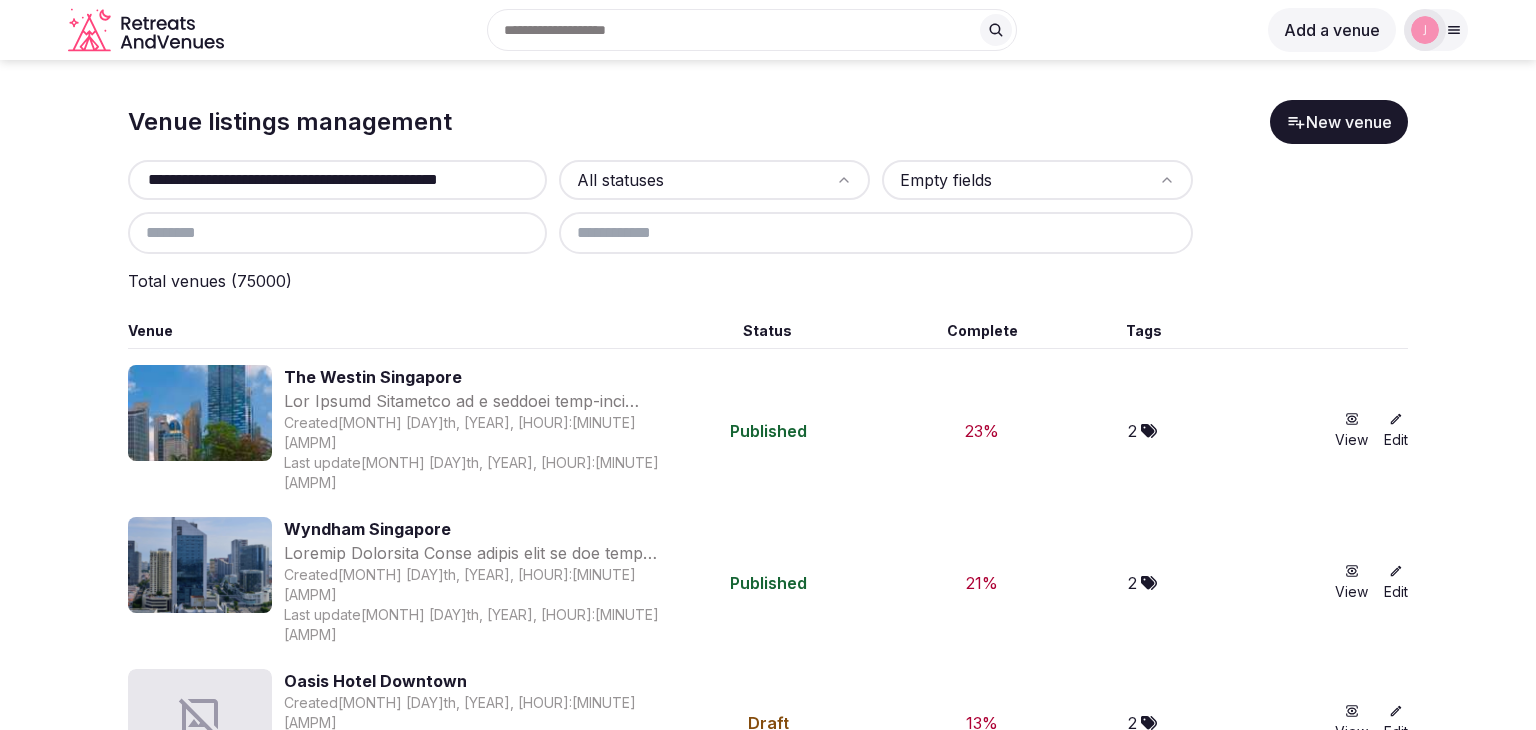 scroll, scrollTop: 0, scrollLeft: 64, axis: horizontal 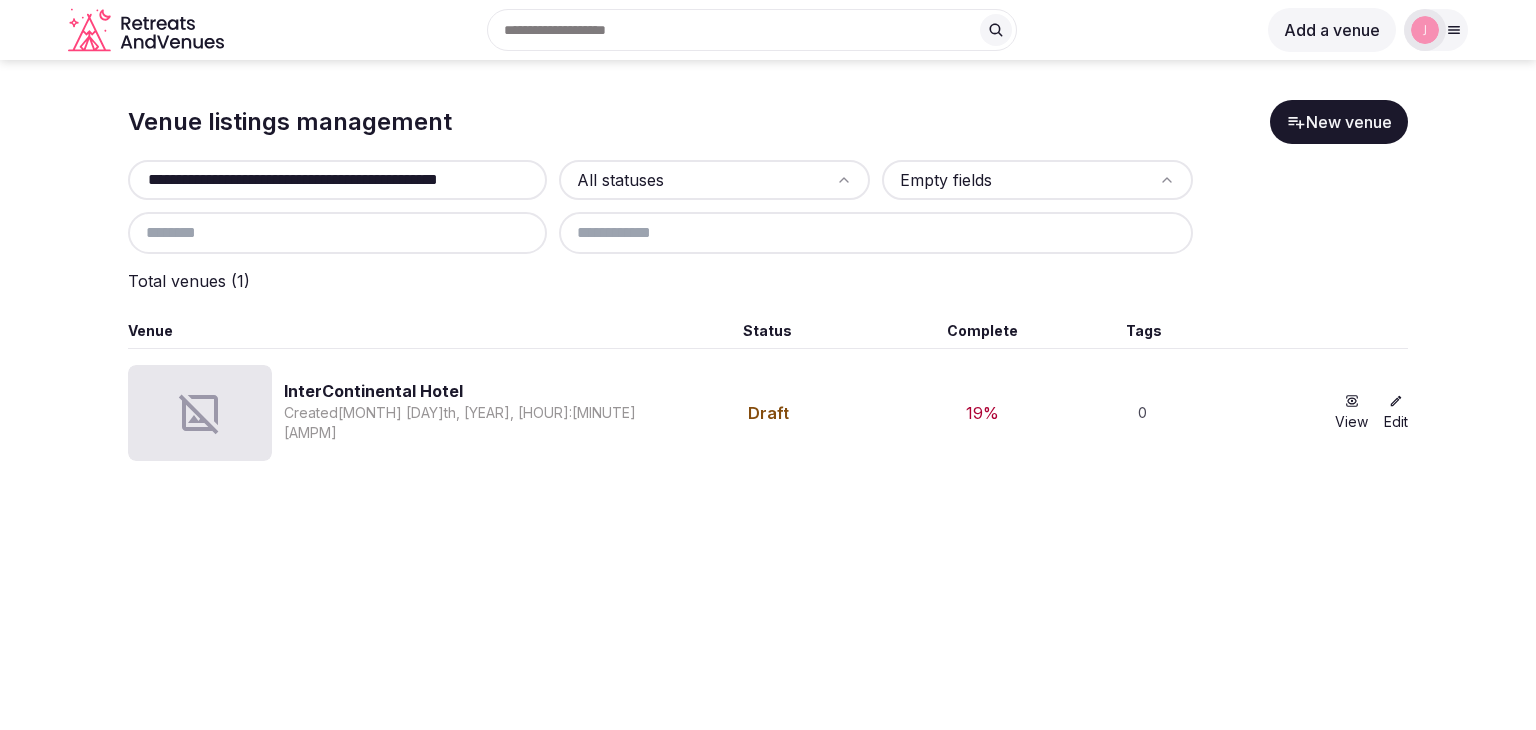 type on "**********" 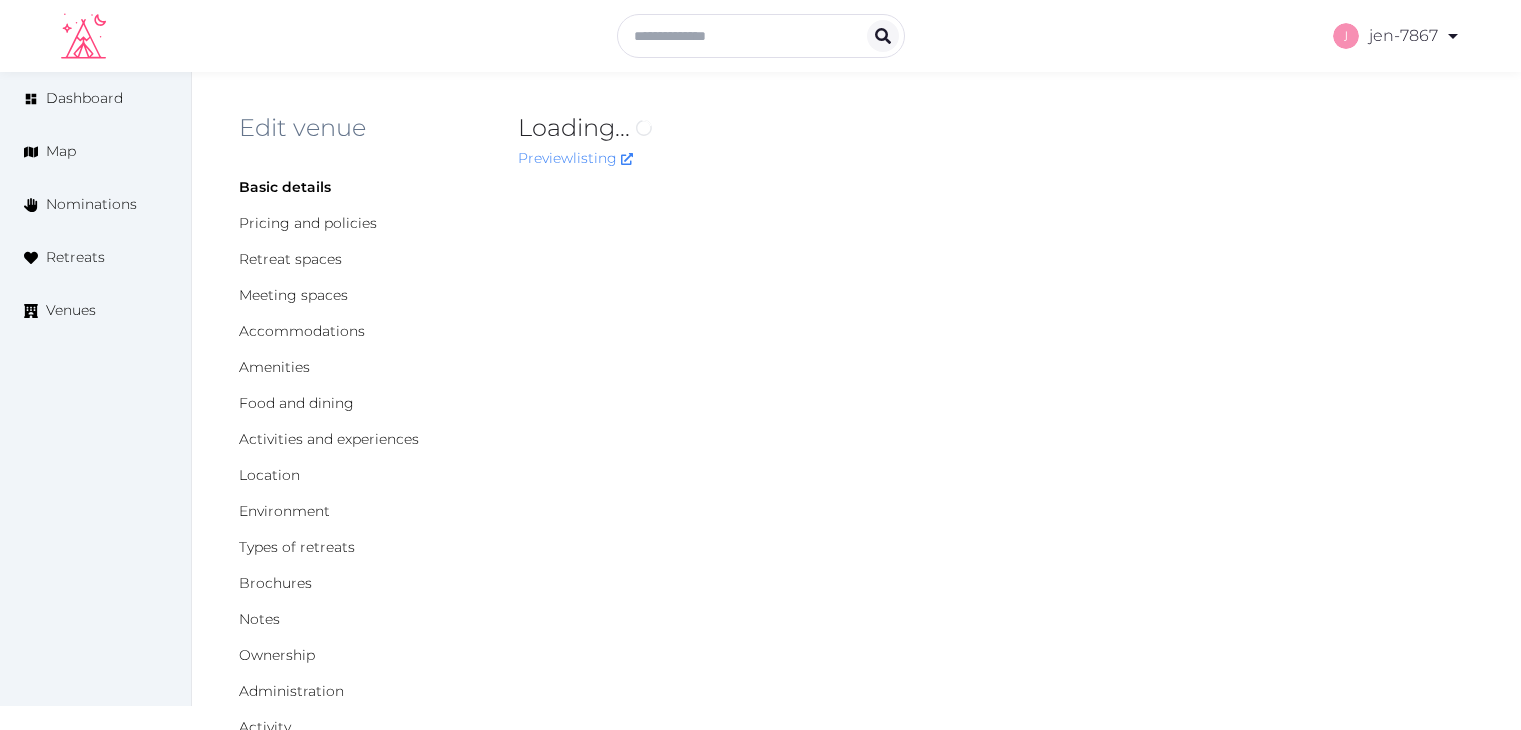 scroll, scrollTop: 0, scrollLeft: 0, axis: both 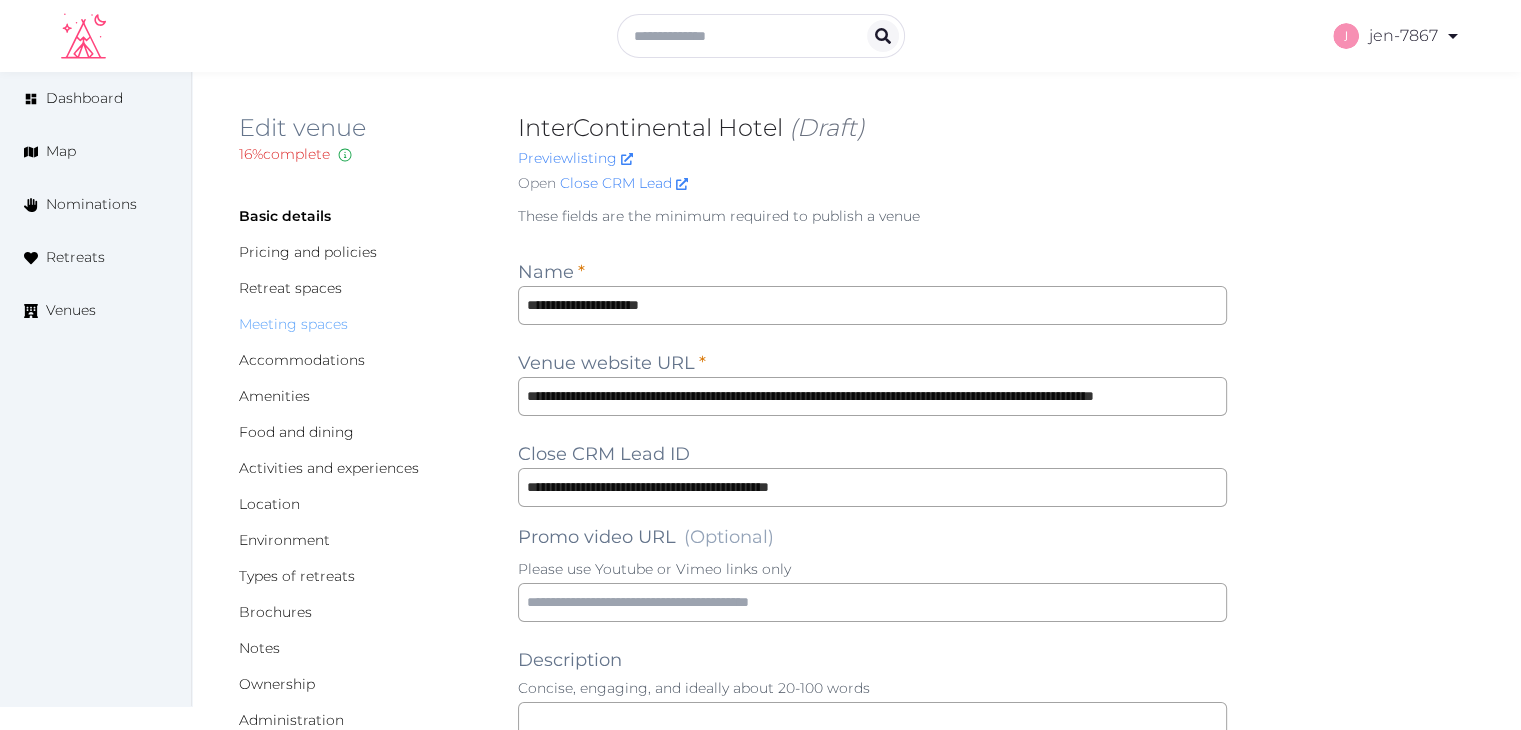 click on "Meeting spaces" at bounding box center [293, 324] 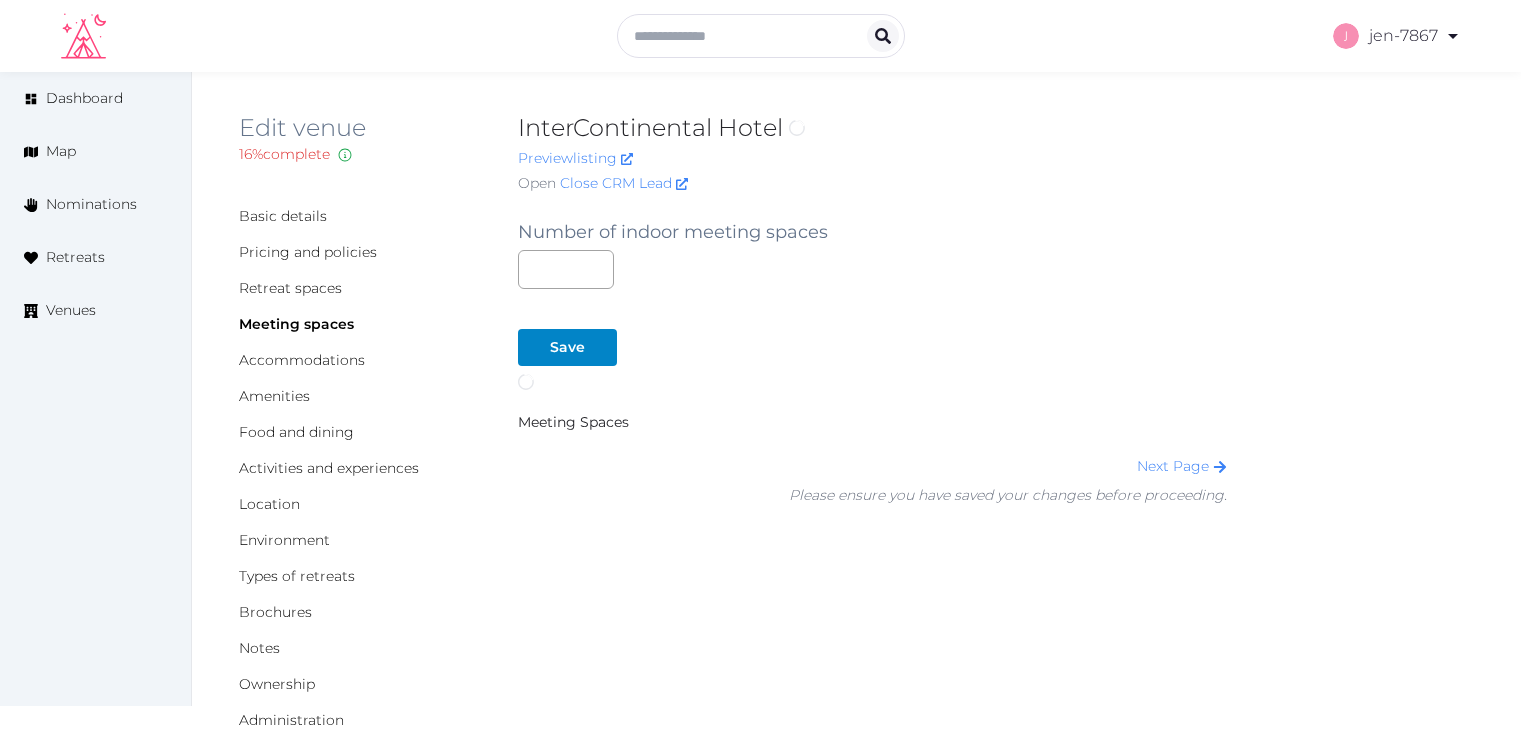 scroll, scrollTop: 0, scrollLeft: 0, axis: both 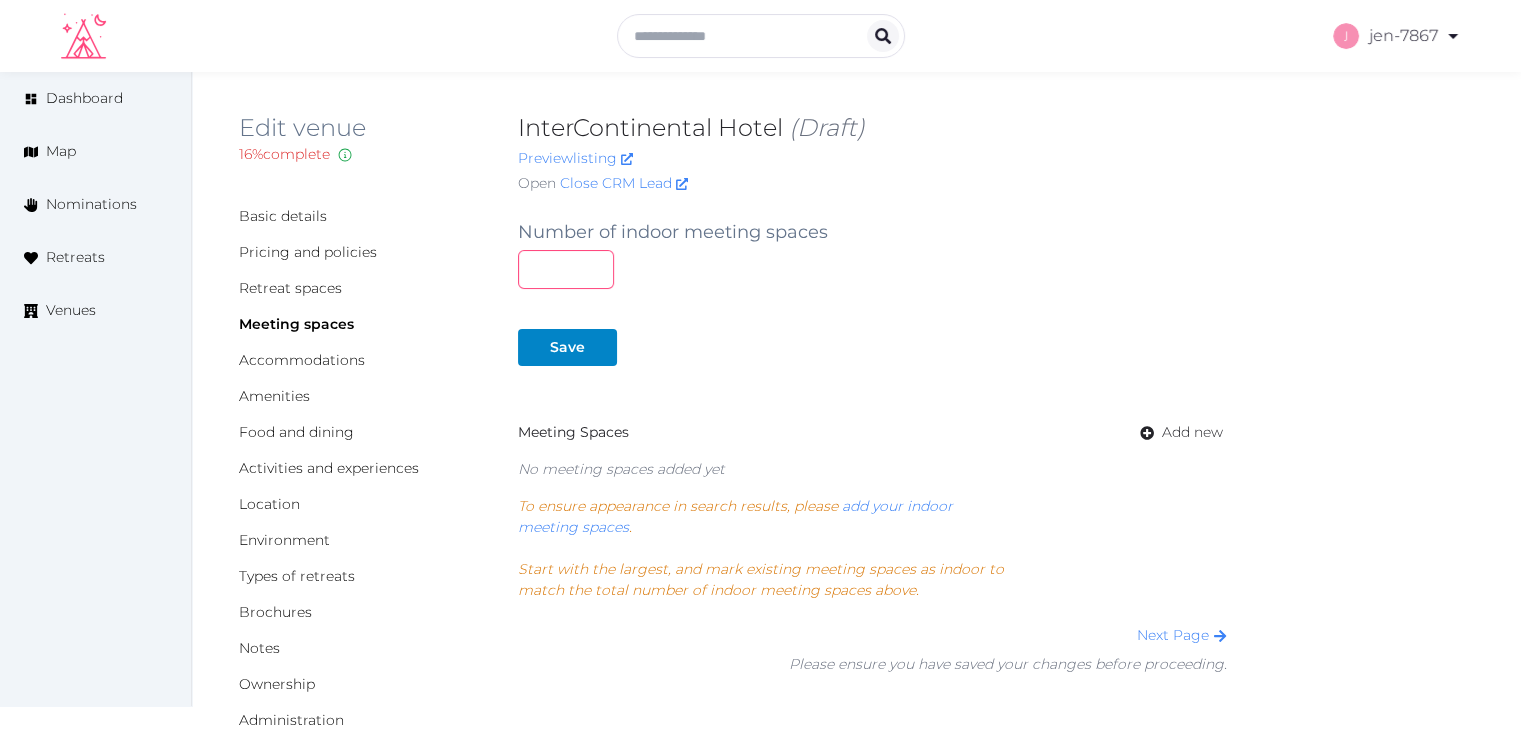 drag, startPoint x: 526, startPoint y: 264, endPoint x: 490, endPoint y: 265, distance: 36.013885 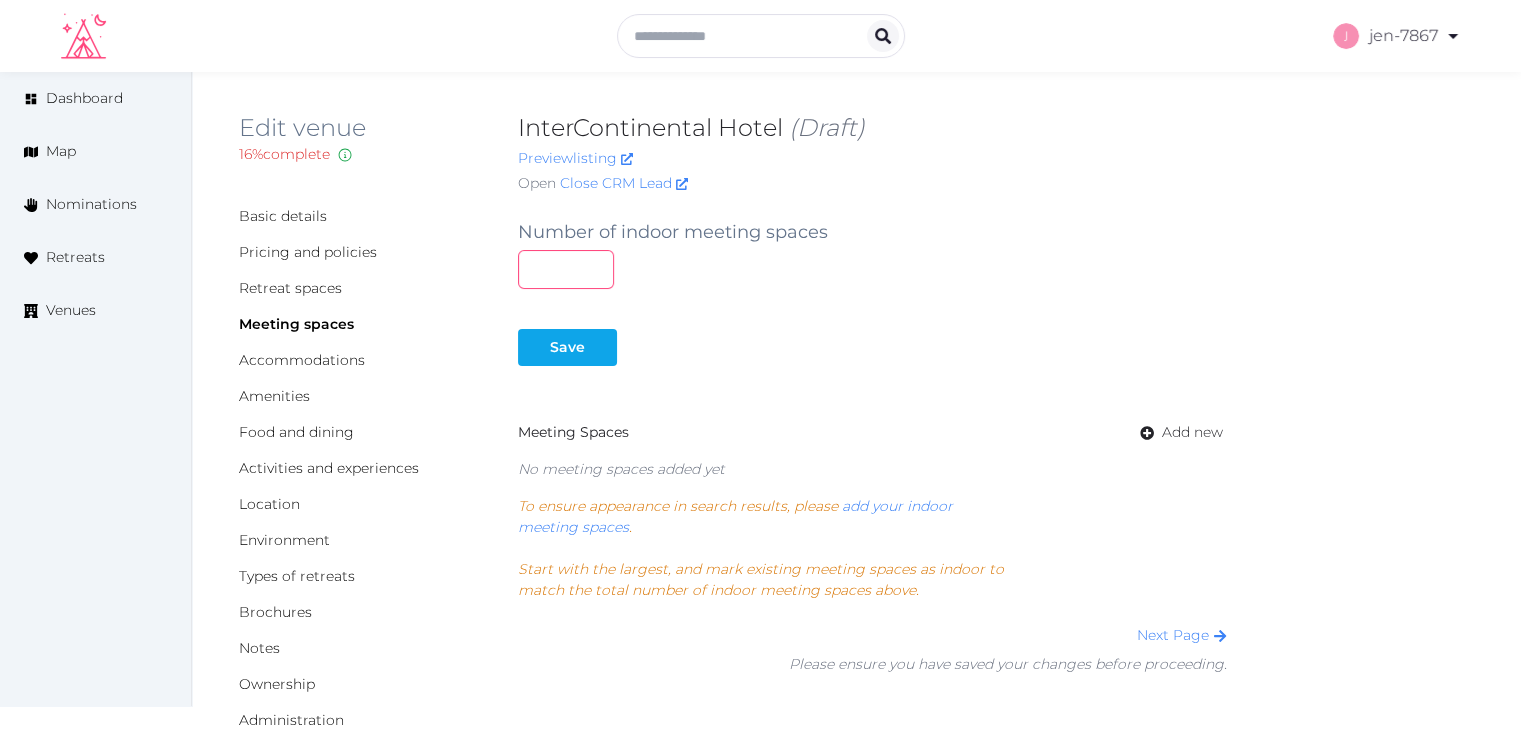 type on "*" 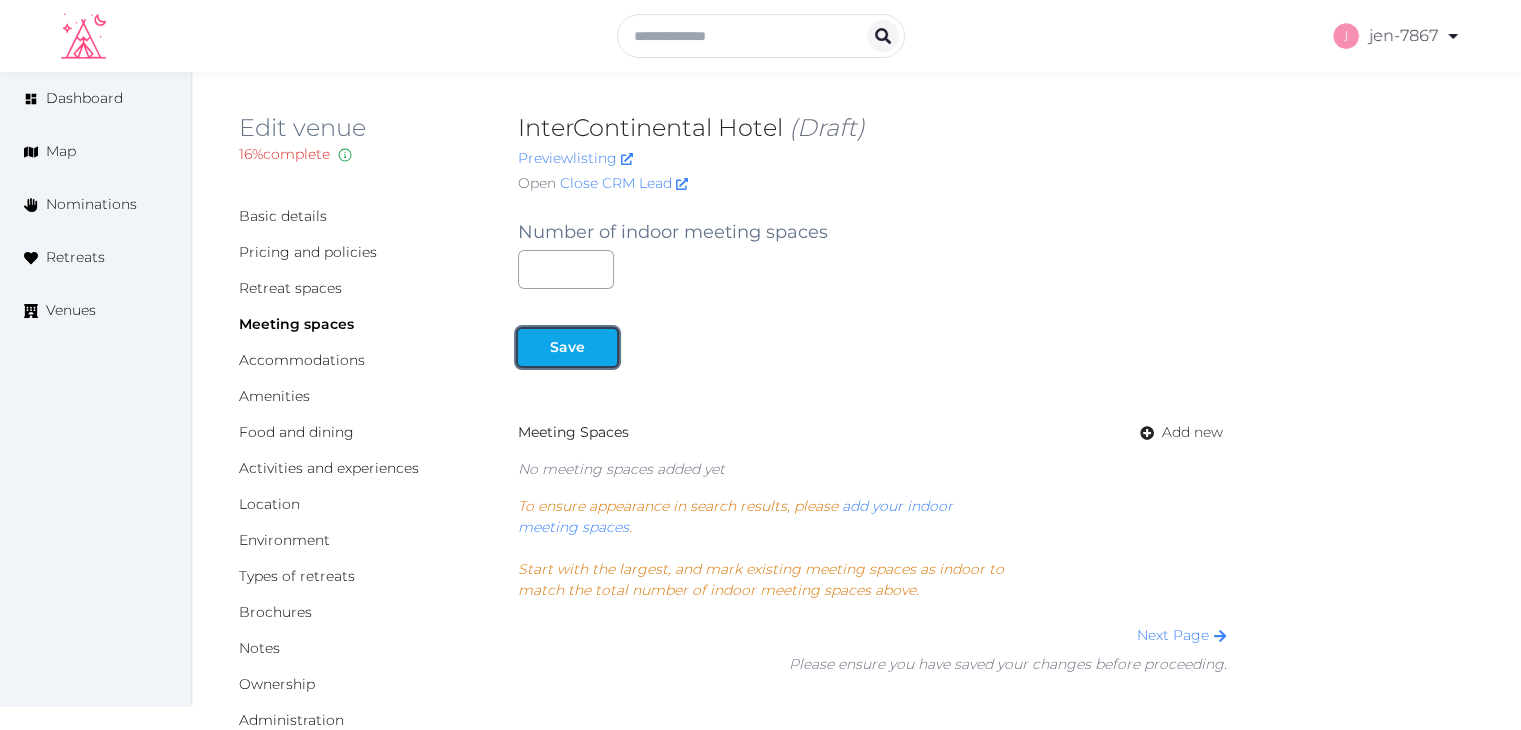 click on "Save" at bounding box center [567, 347] 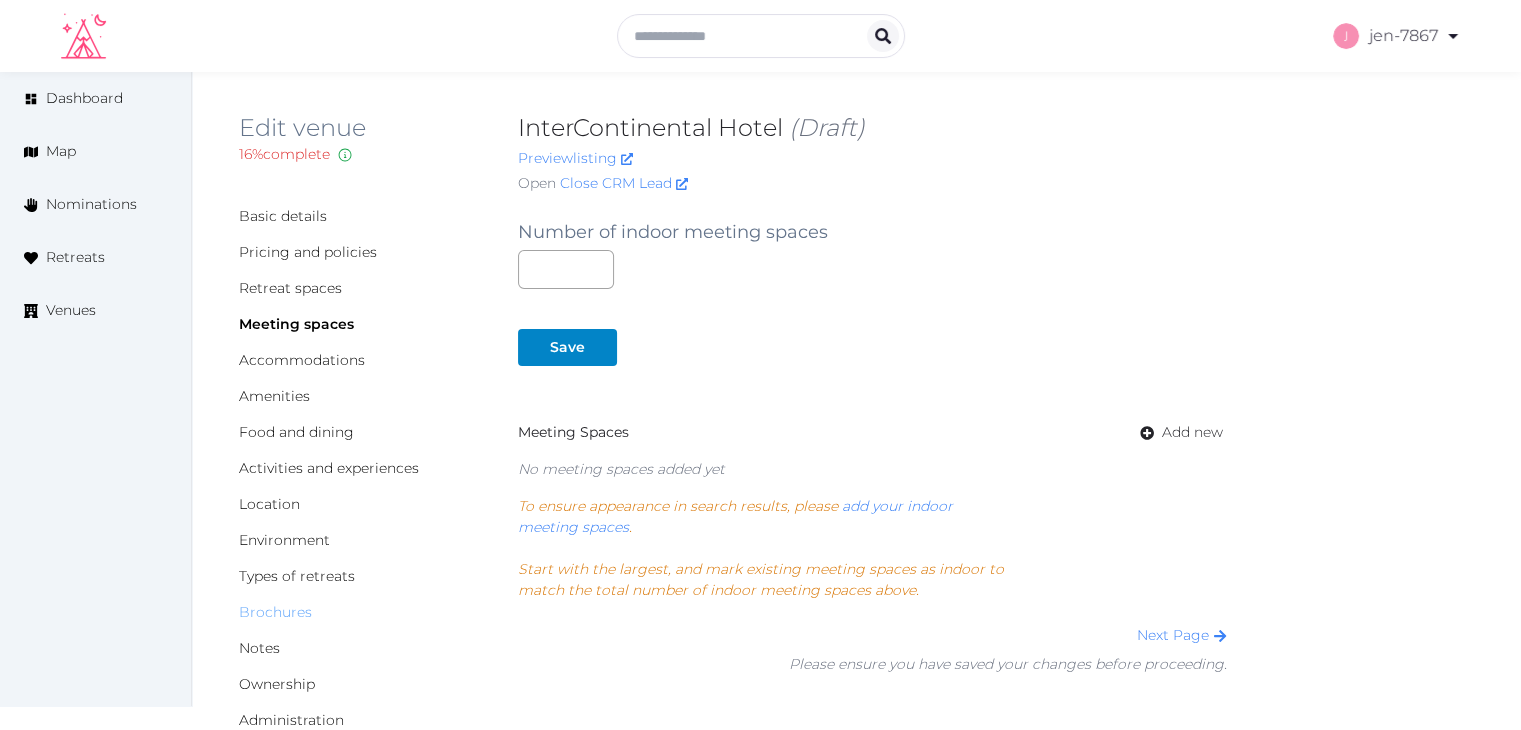 click on "Brochures" at bounding box center (275, 612) 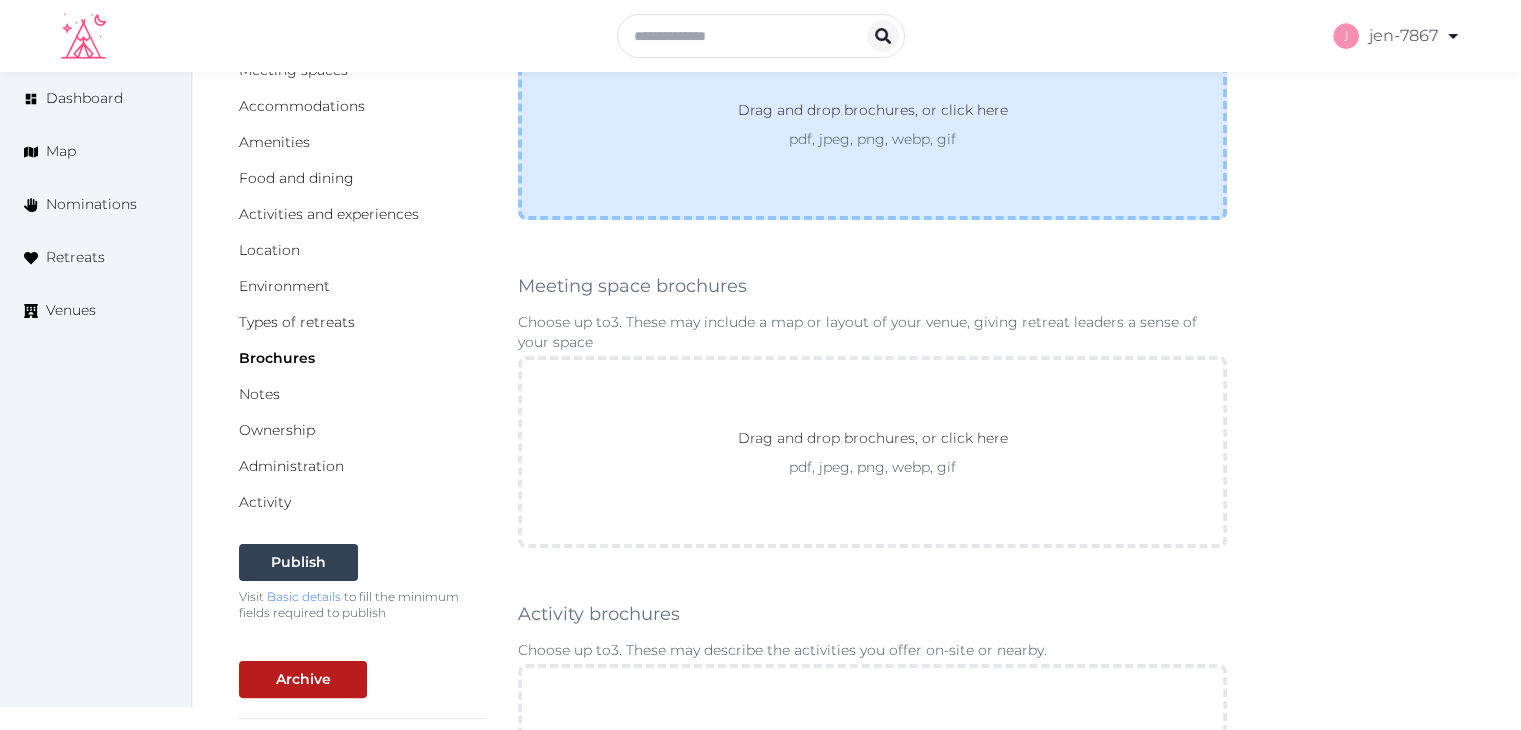 scroll, scrollTop: 300, scrollLeft: 0, axis: vertical 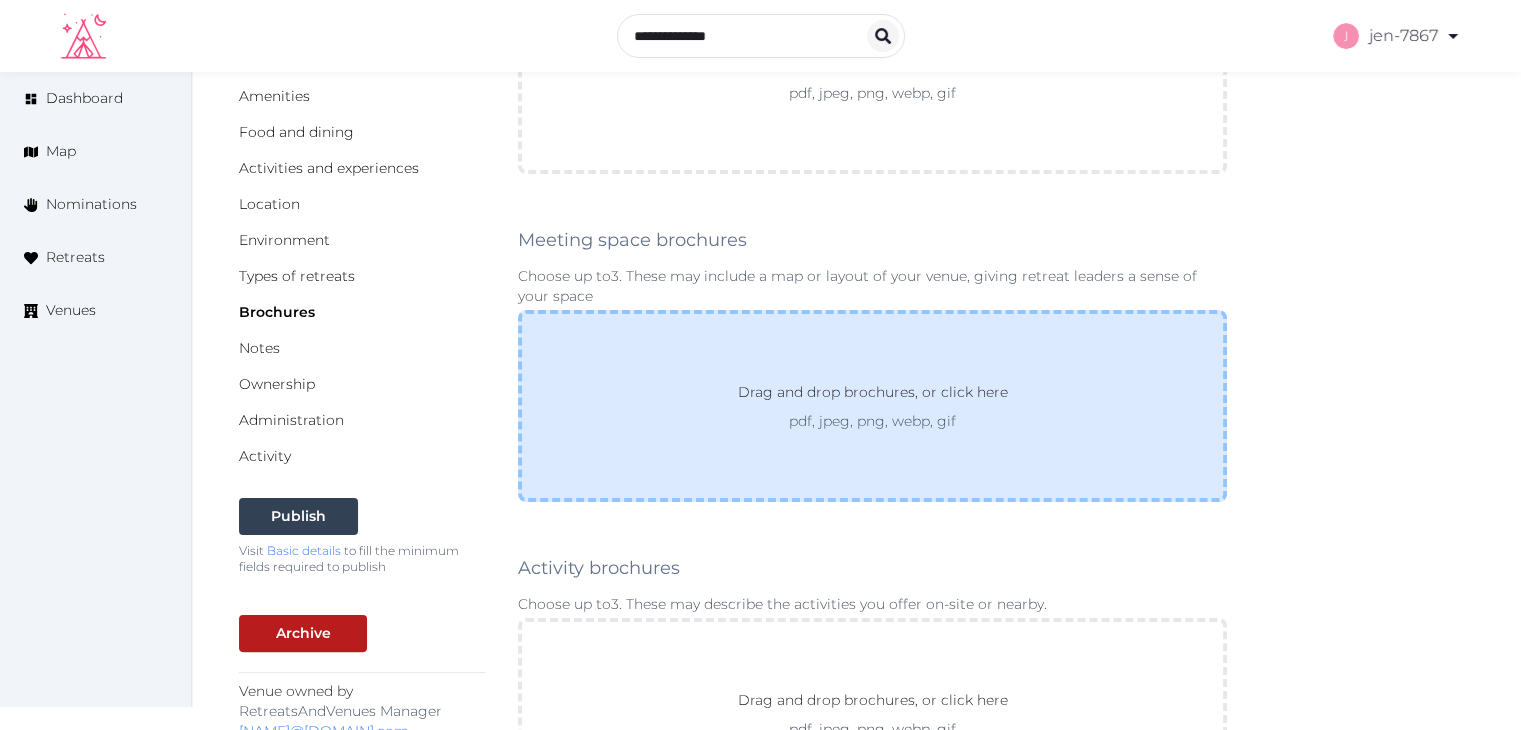 click on "pdf, jpeg, png, webp, gif" at bounding box center [873, 421] 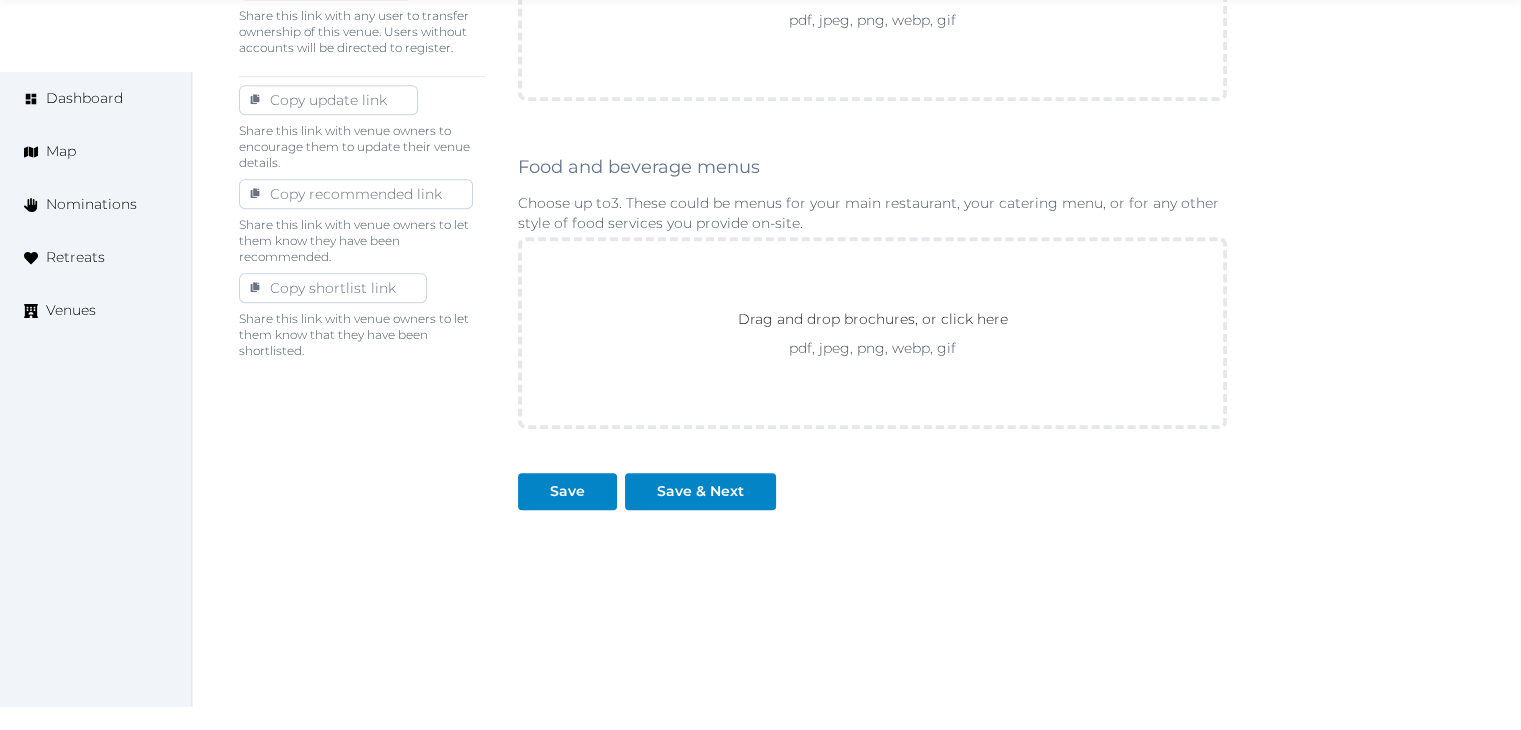 scroll, scrollTop: 1111, scrollLeft: 0, axis: vertical 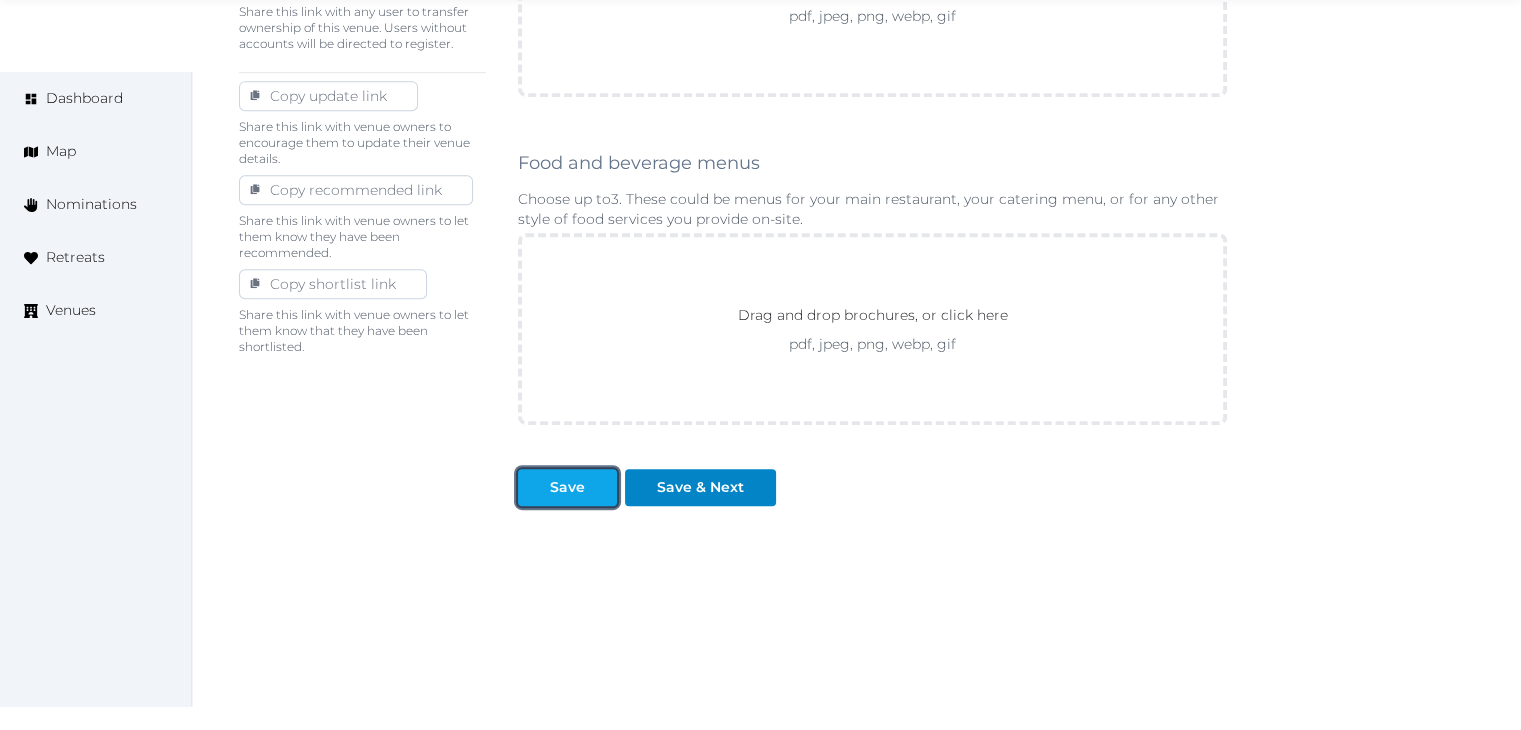 click on "Save" at bounding box center (567, 487) 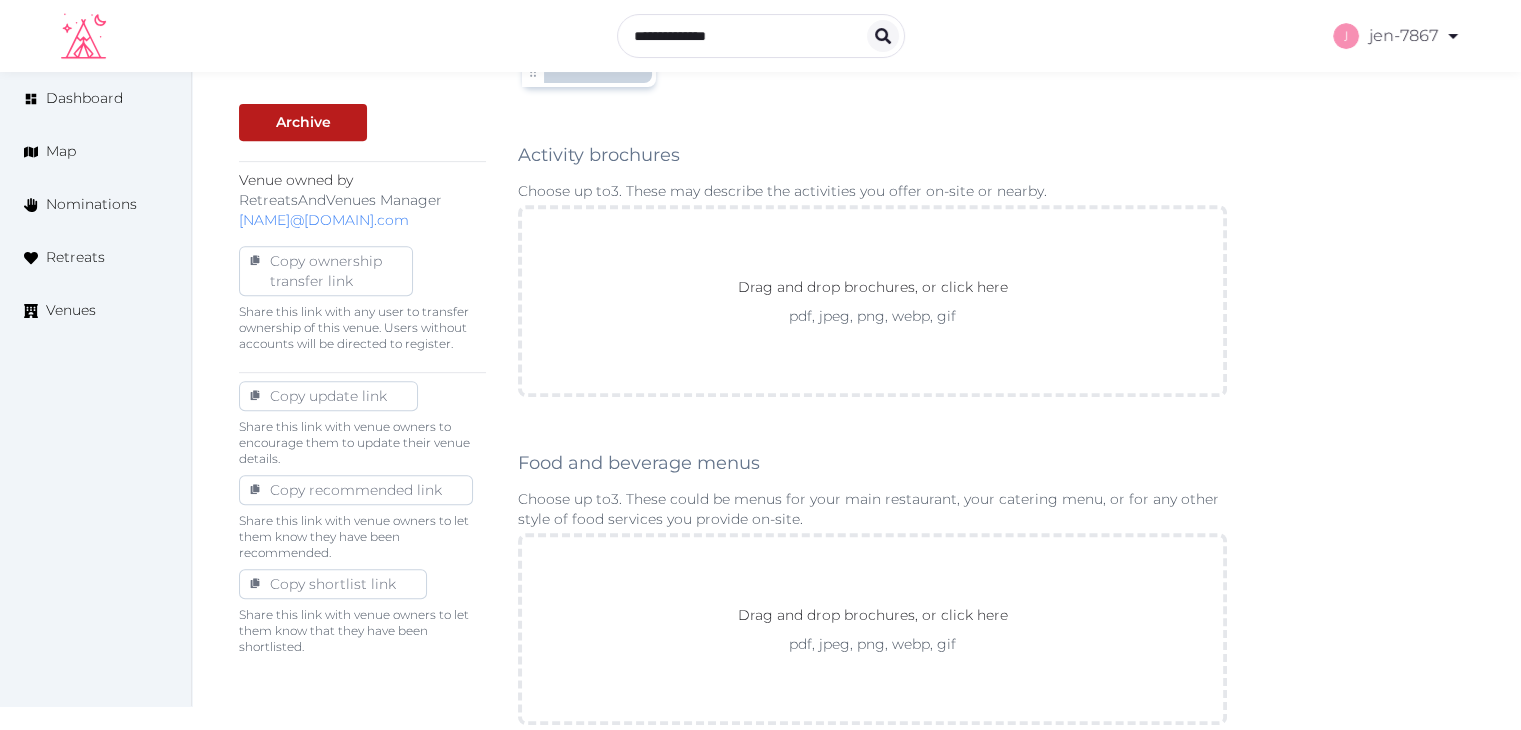 scroll, scrollTop: 1111, scrollLeft: 0, axis: vertical 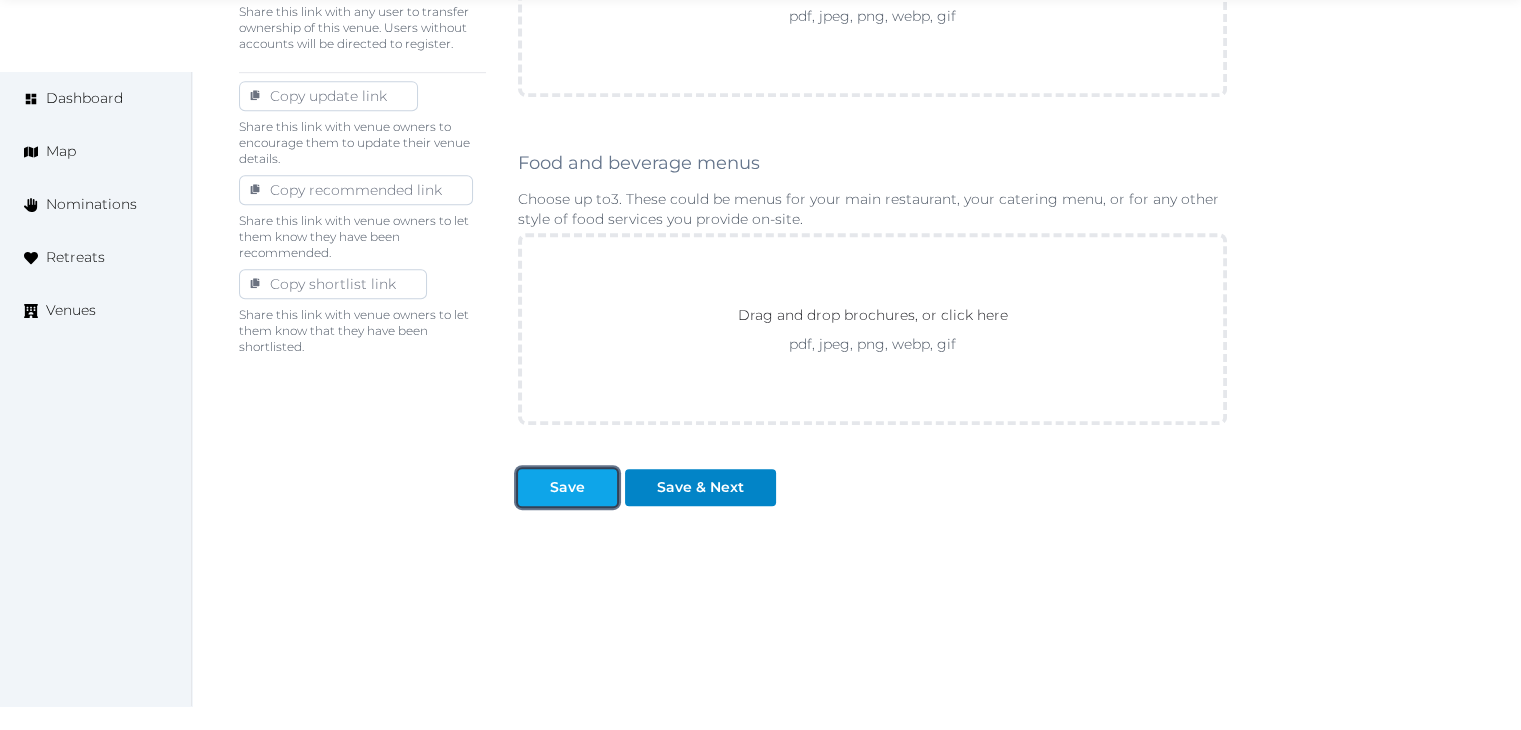 click on "Save" at bounding box center [567, 487] 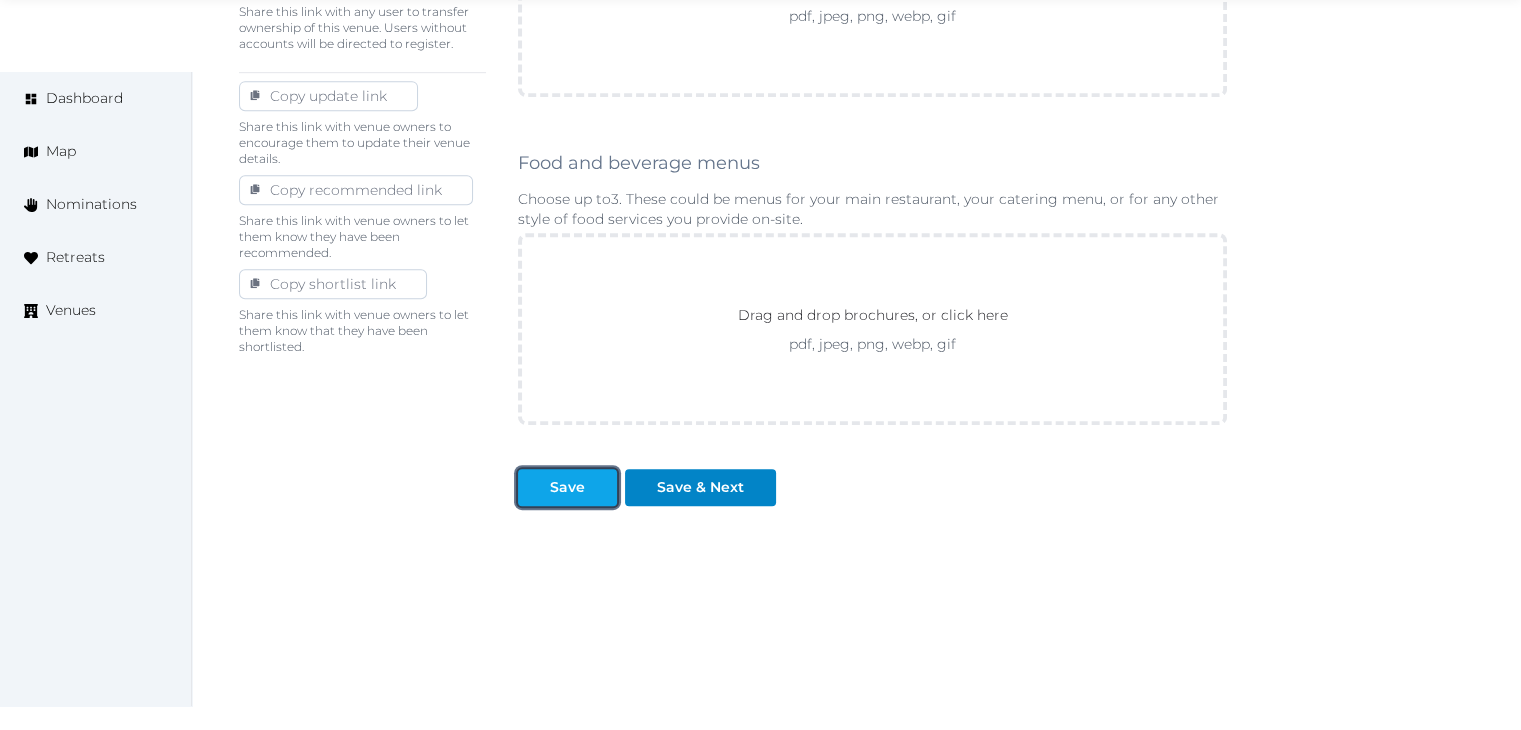 click on "Save" at bounding box center (567, 487) 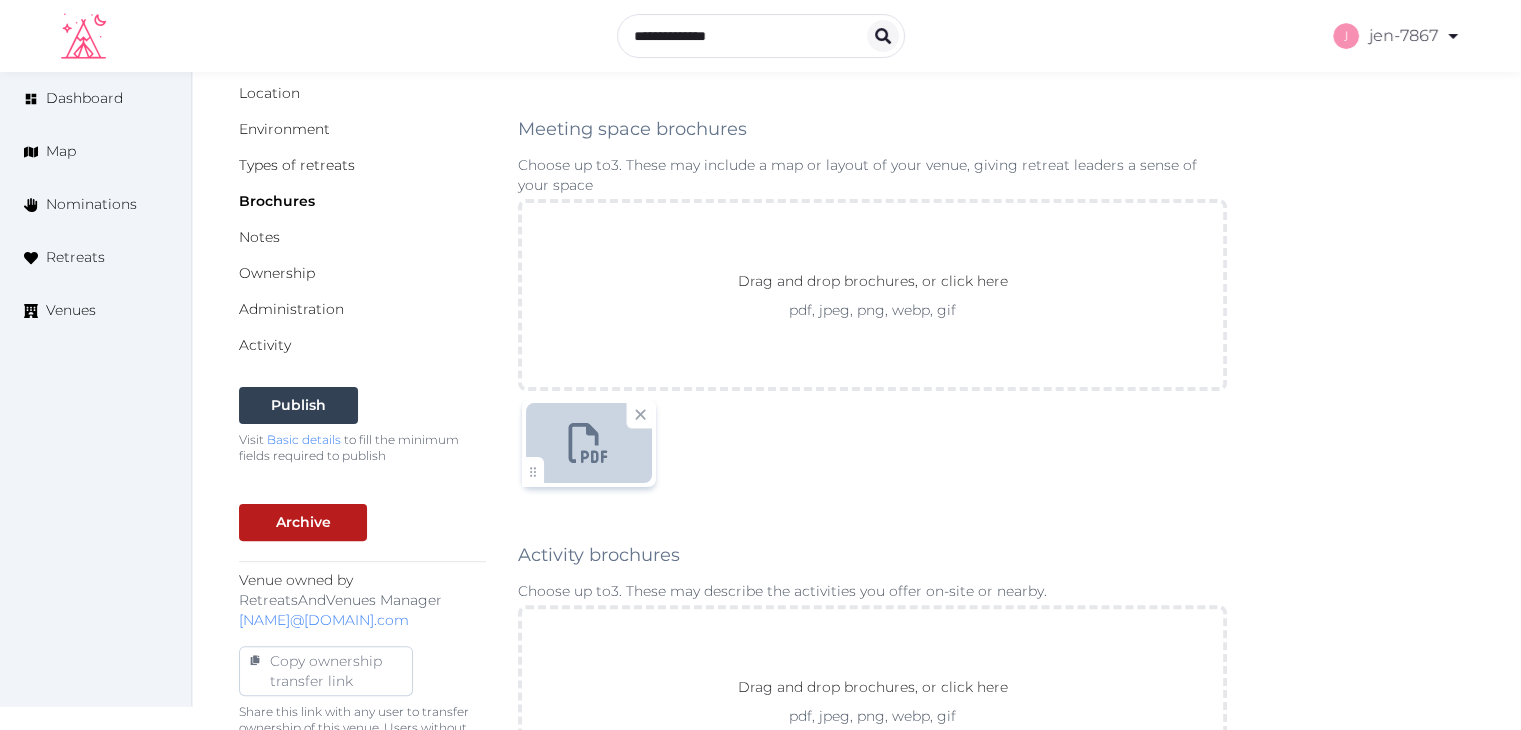 scroll, scrollTop: 911, scrollLeft: 0, axis: vertical 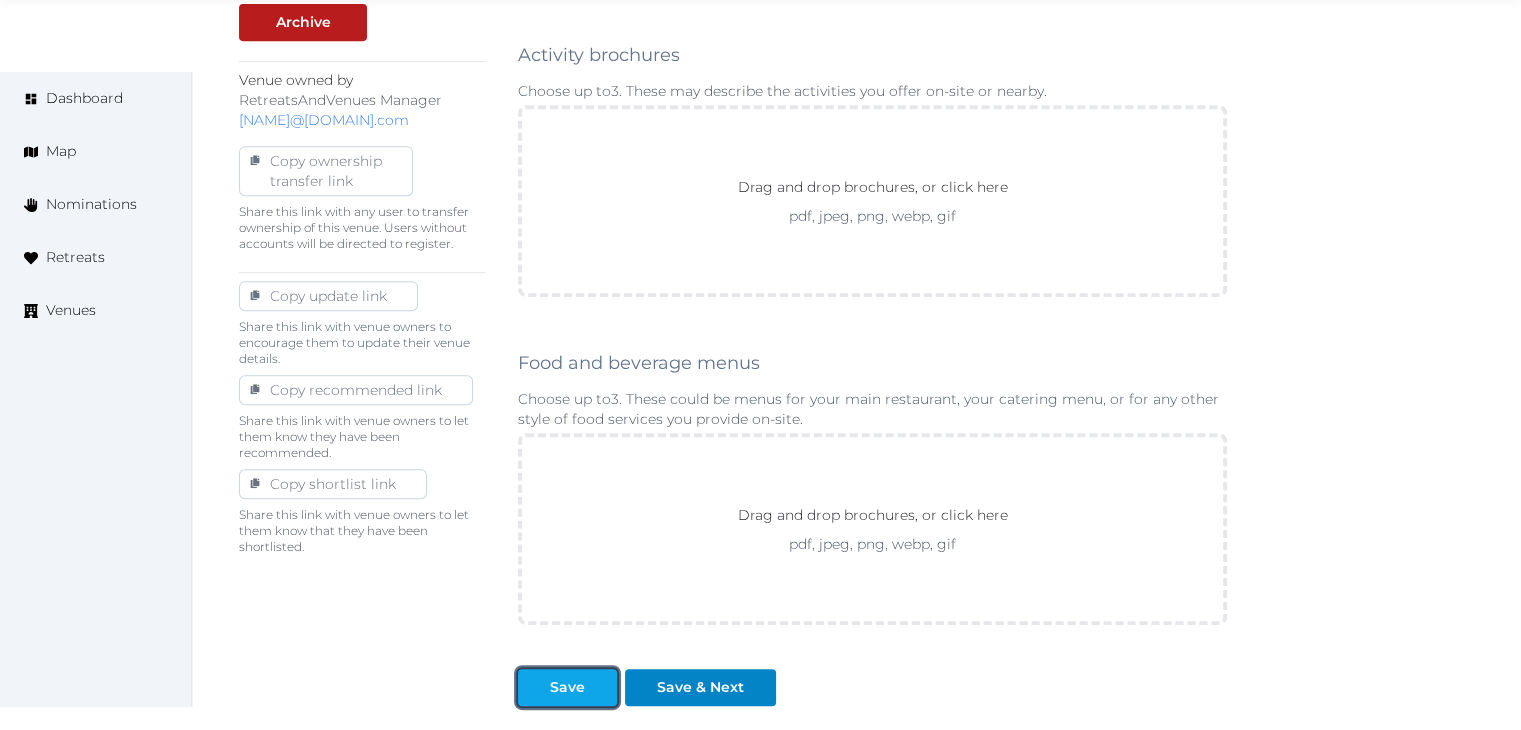 click on "Save" at bounding box center [567, 687] 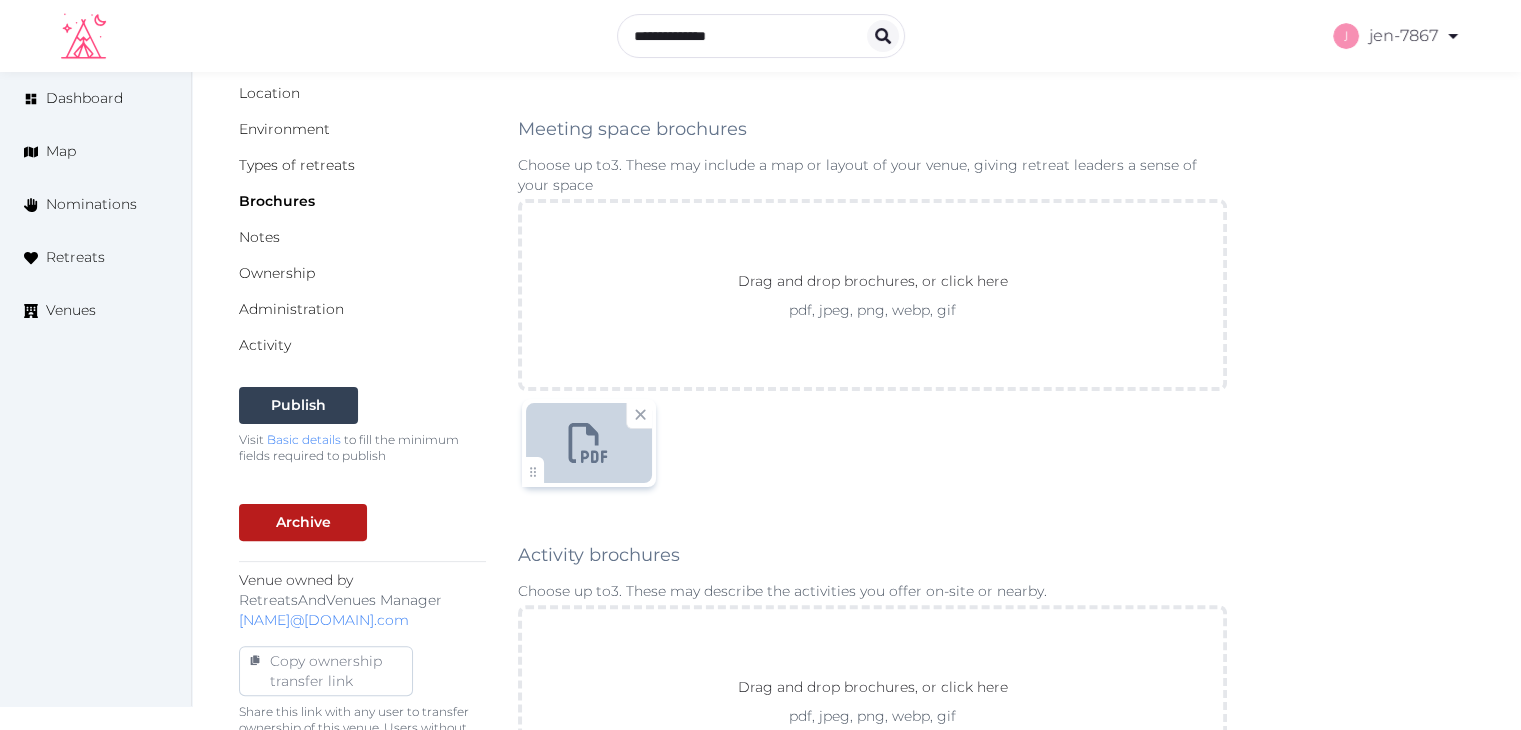 scroll, scrollTop: 0, scrollLeft: 0, axis: both 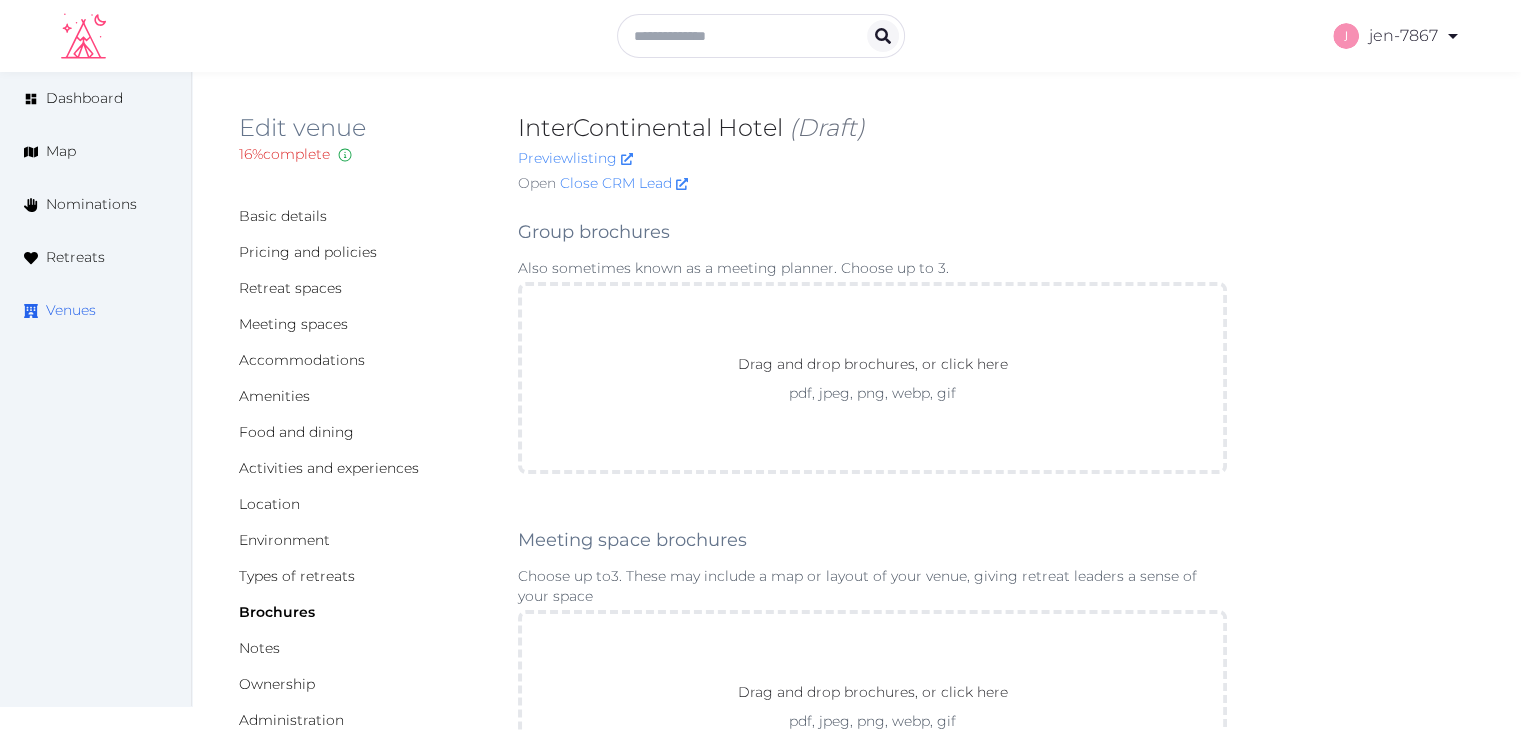 click on "Venues" at bounding box center [71, 310] 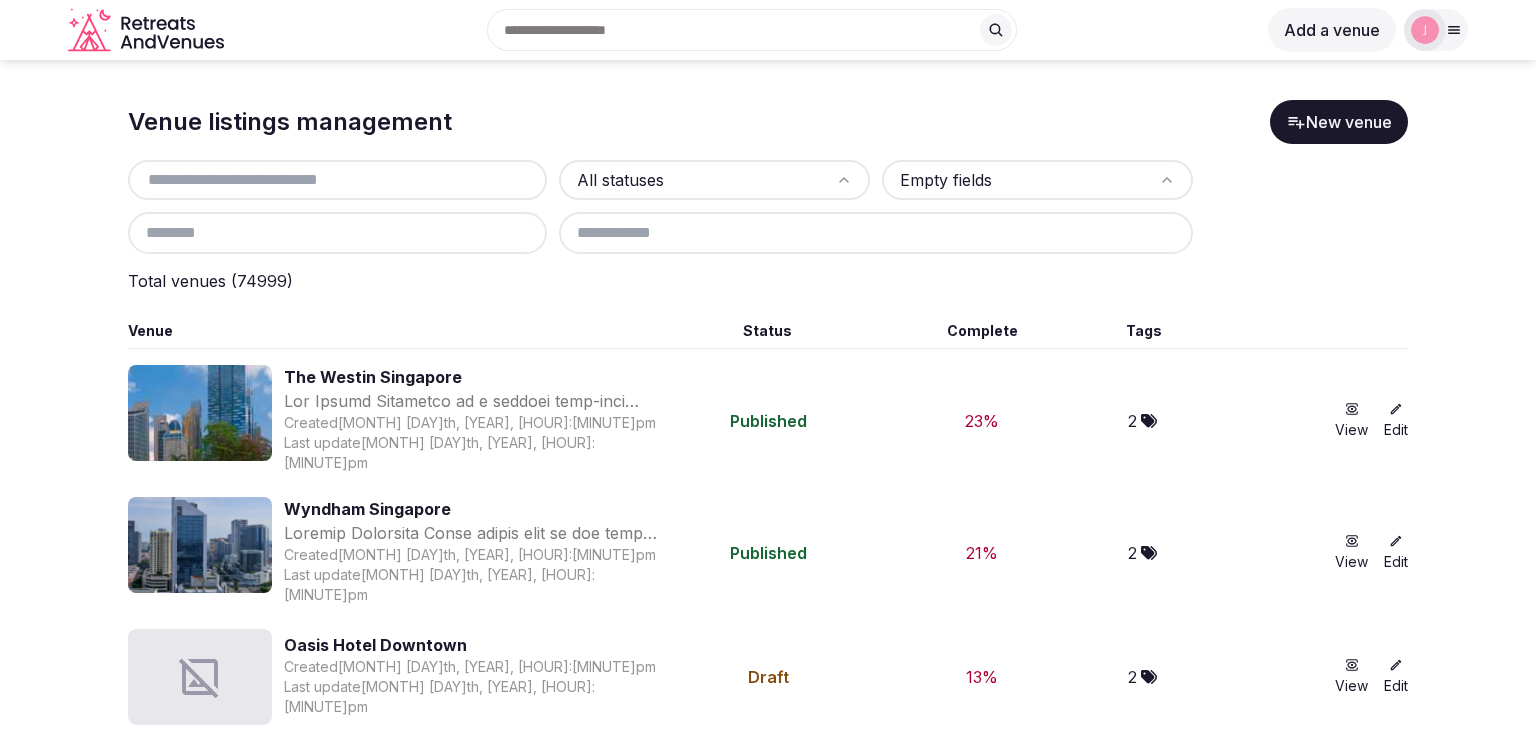 scroll, scrollTop: 0, scrollLeft: 0, axis: both 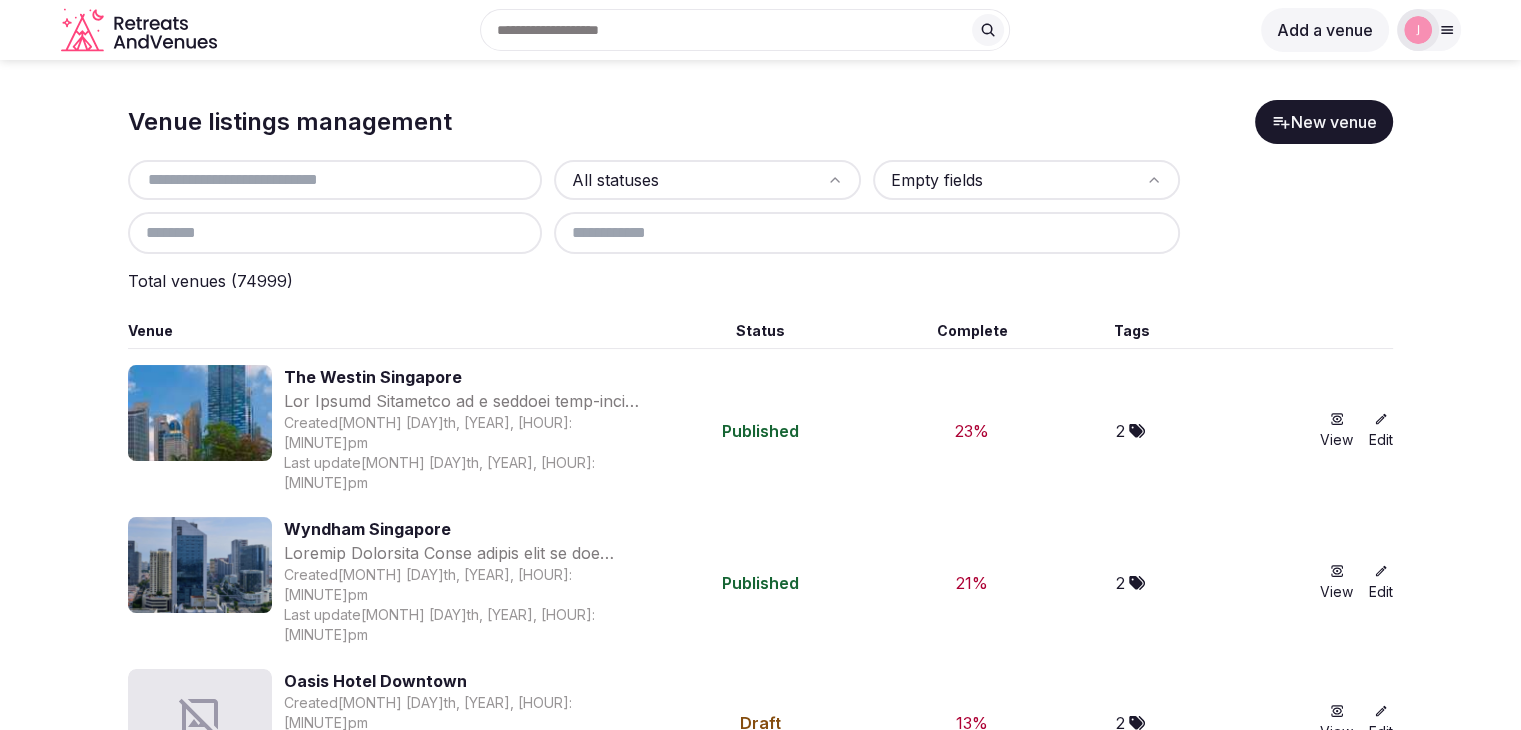 click at bounding box center [335, 180] 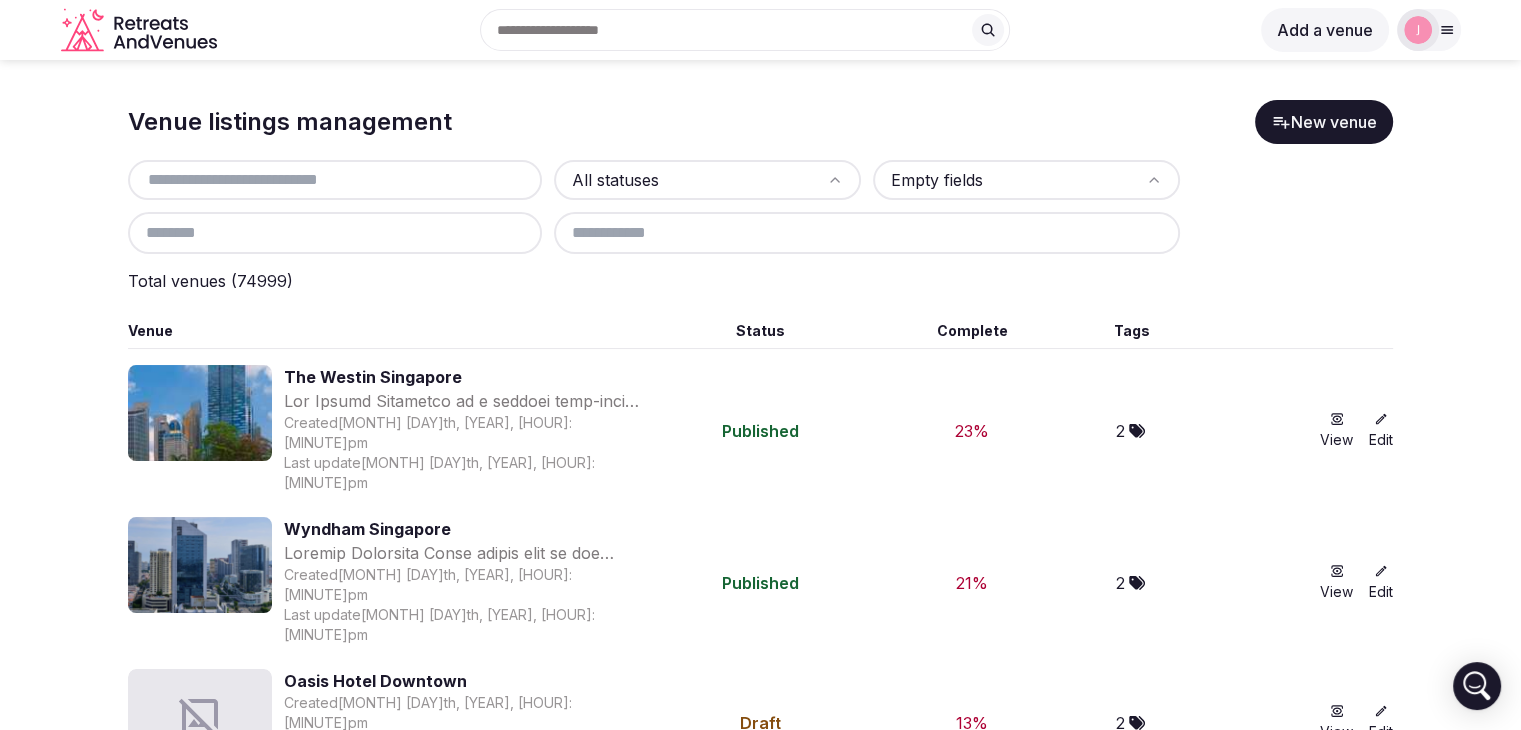 paste on "**********" 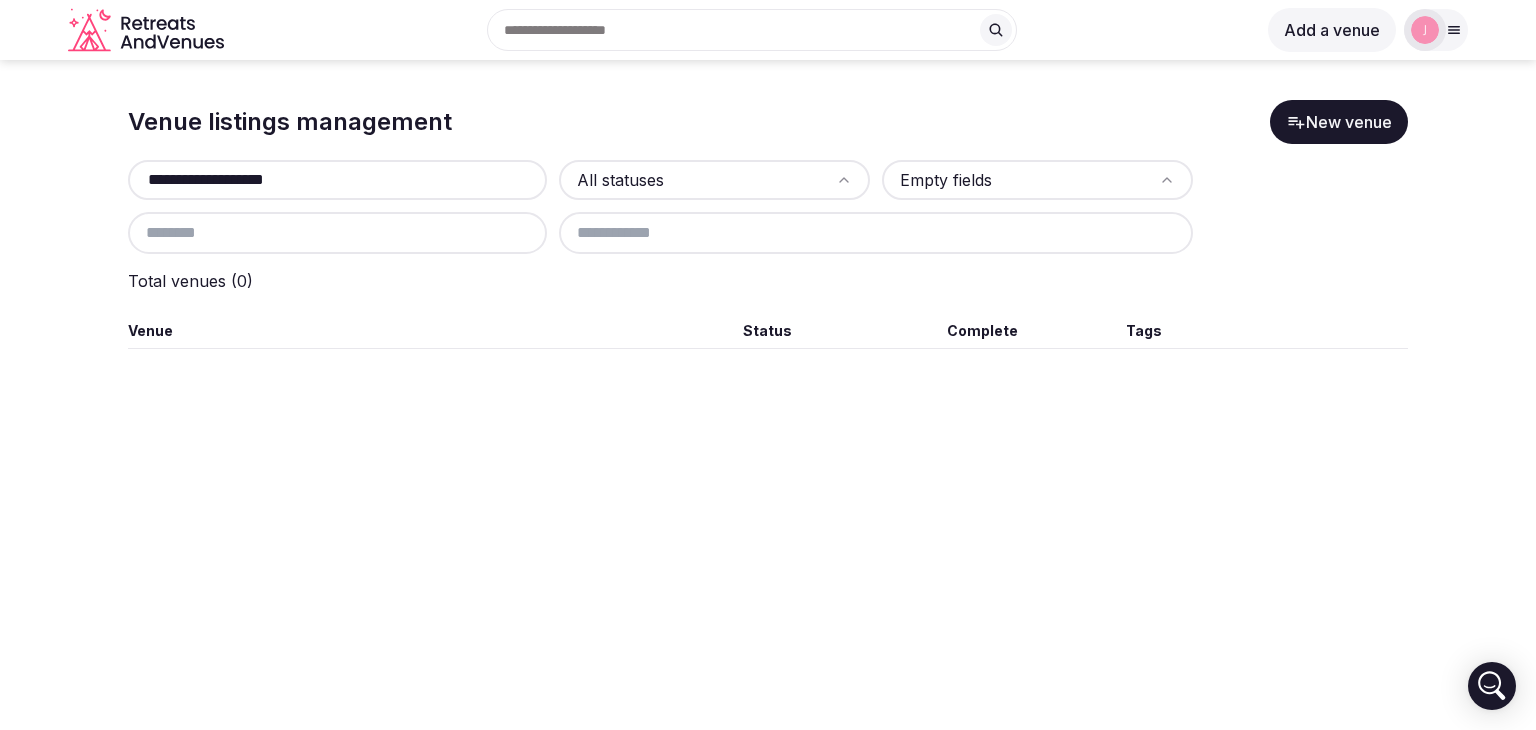 drag, startPoint x: 116, startPoint y: 177, endPoint x: 78, endPoint y: 175, distance: 38.052597 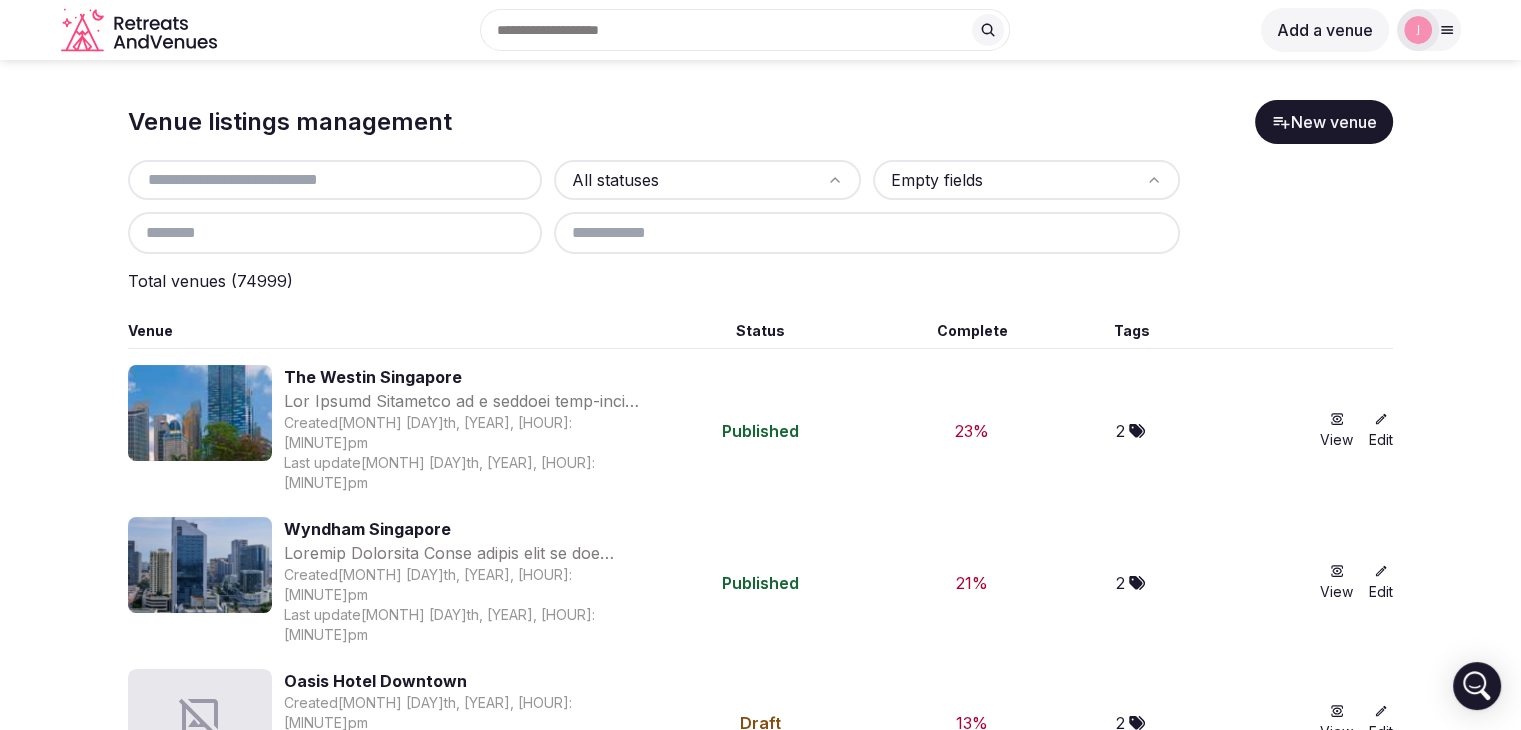 click at bounding box center [335, 180] 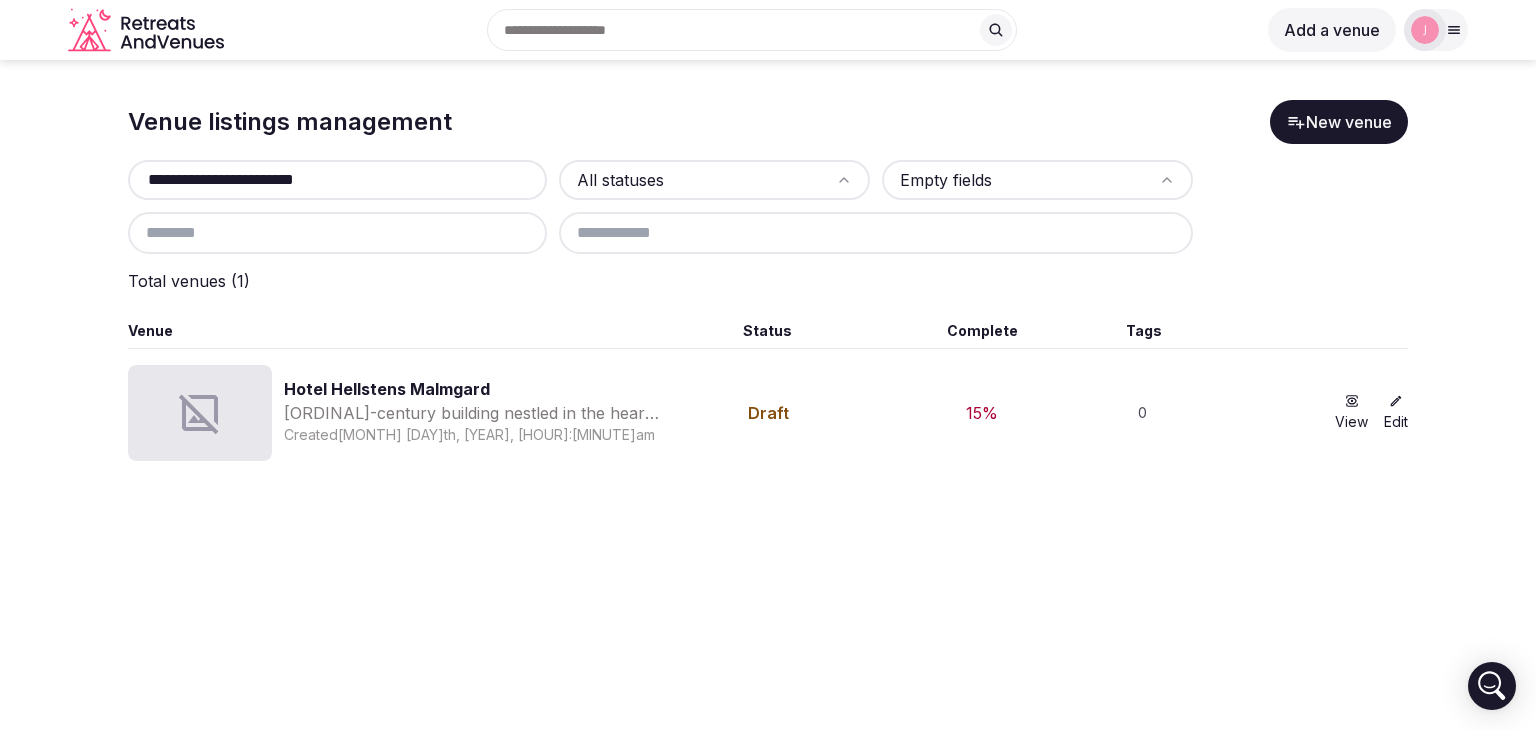 type on "**********" 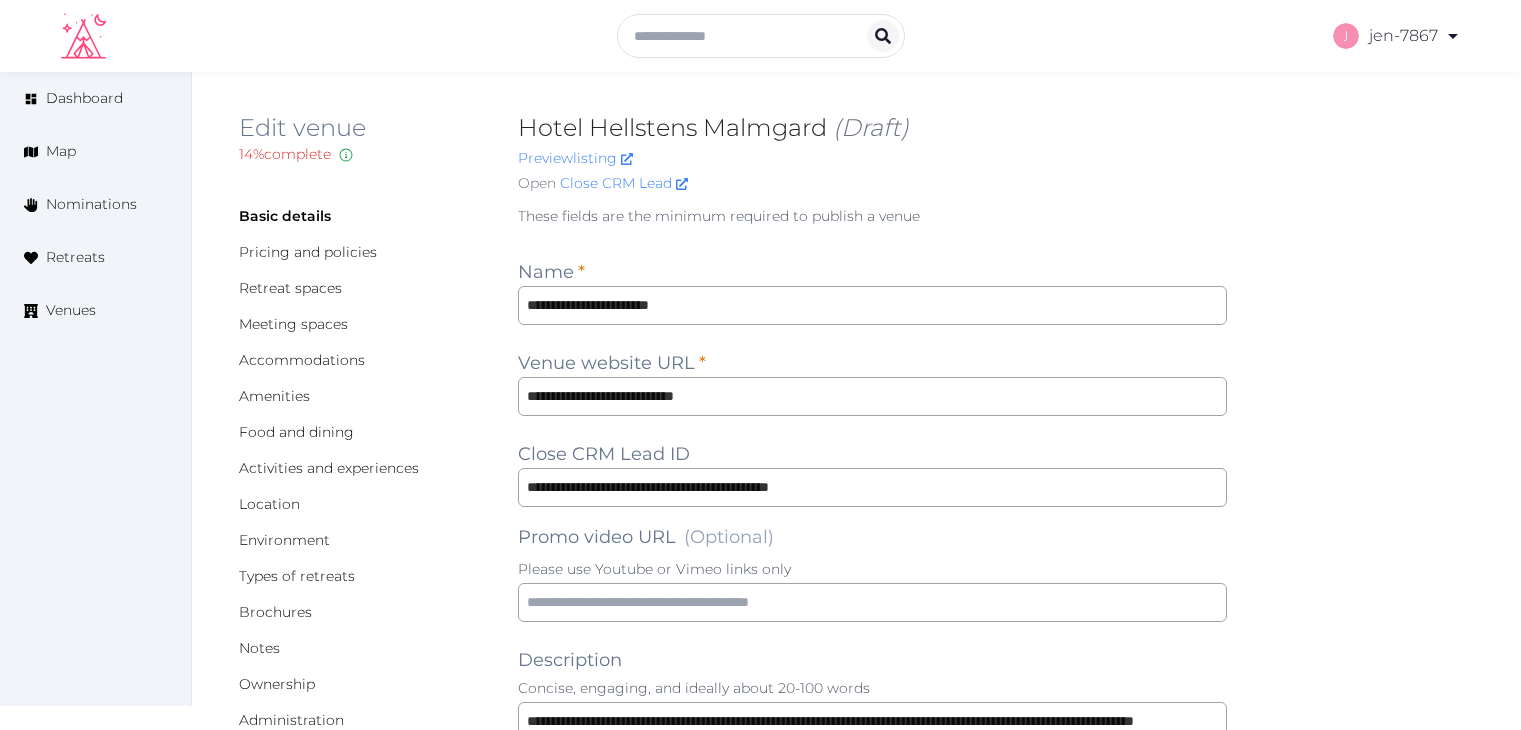 scroll, scrollTop: 0, scrollLeft: 0, axis: both 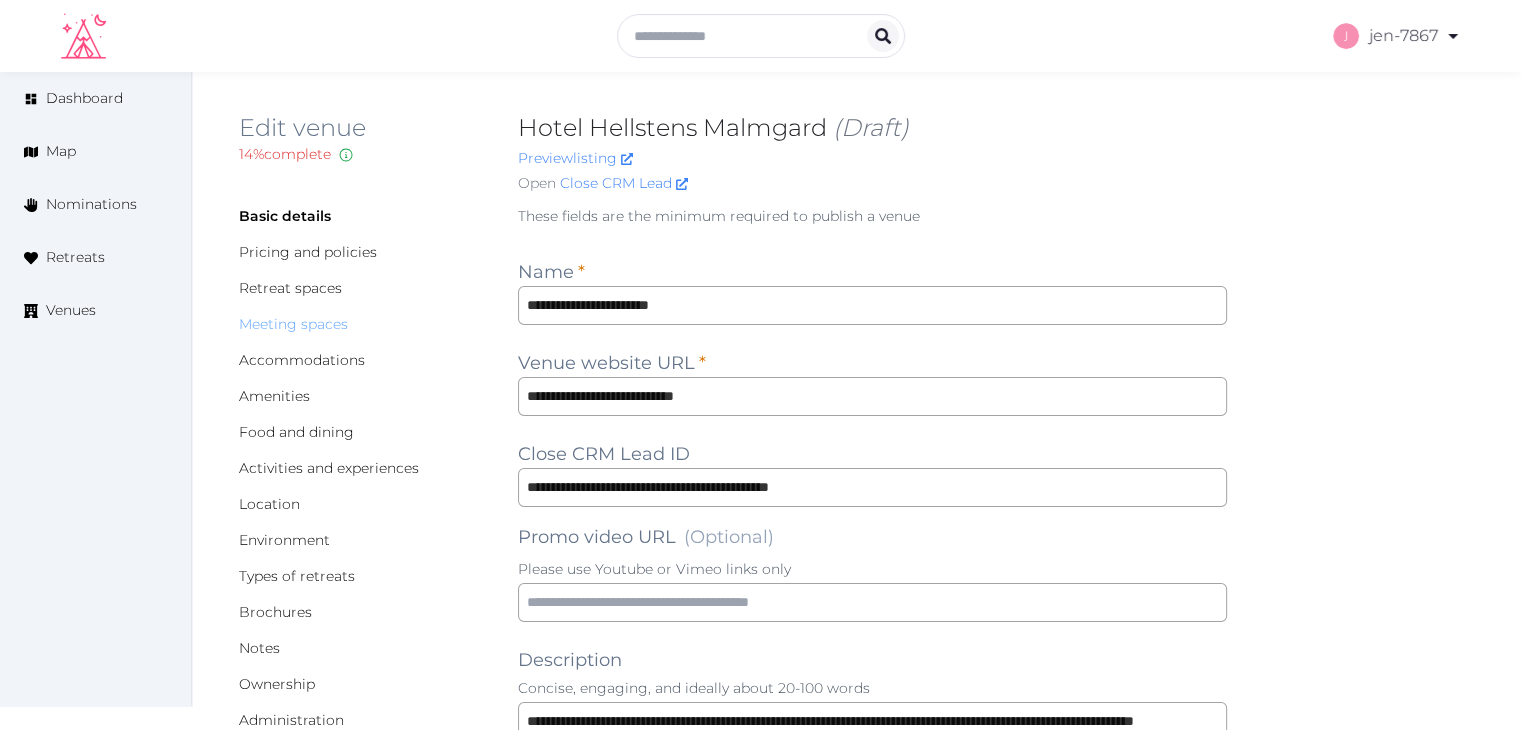 click on "Meeting spaces" at bounding box center (293, 324) 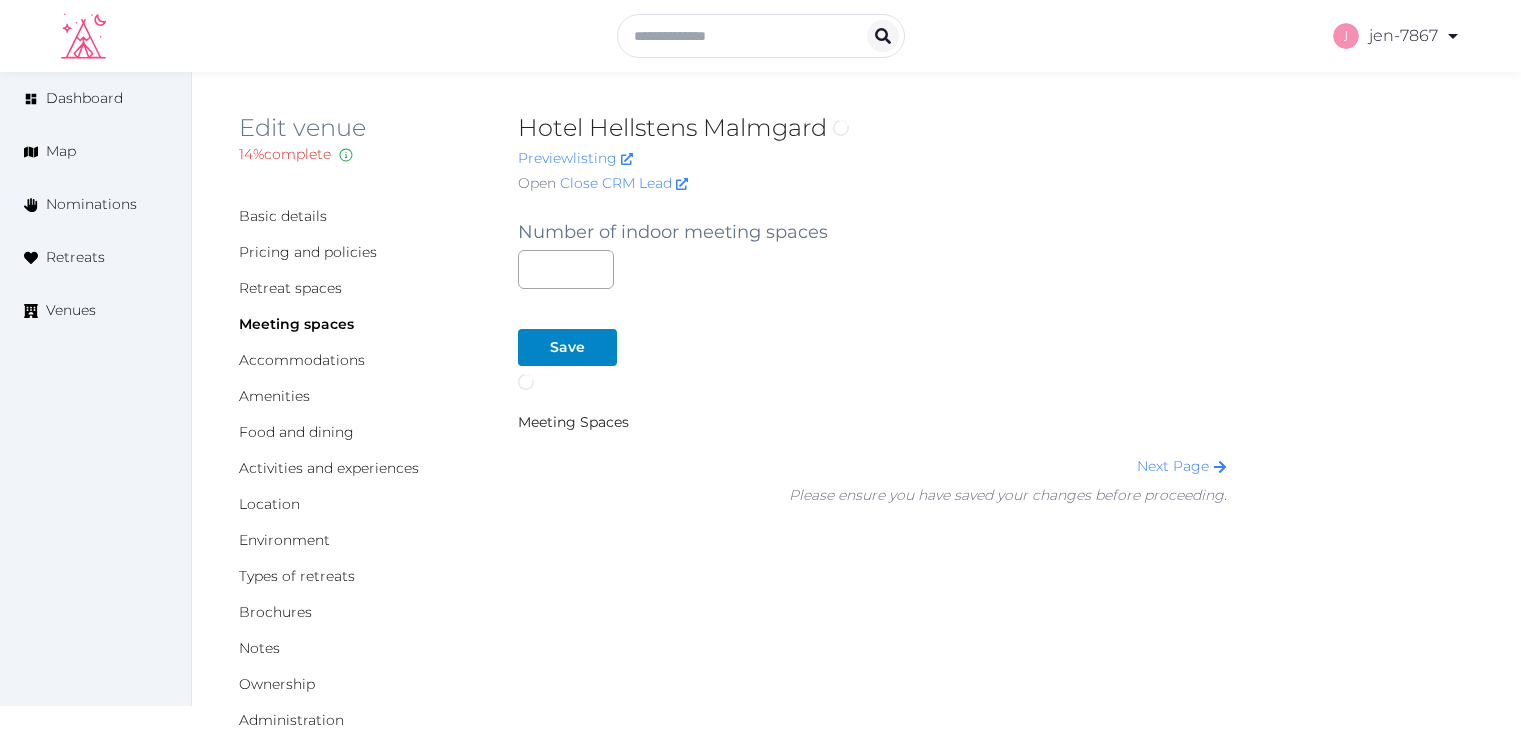 scroll, scrollTop: 0, scrollLeft: 0, axis: both 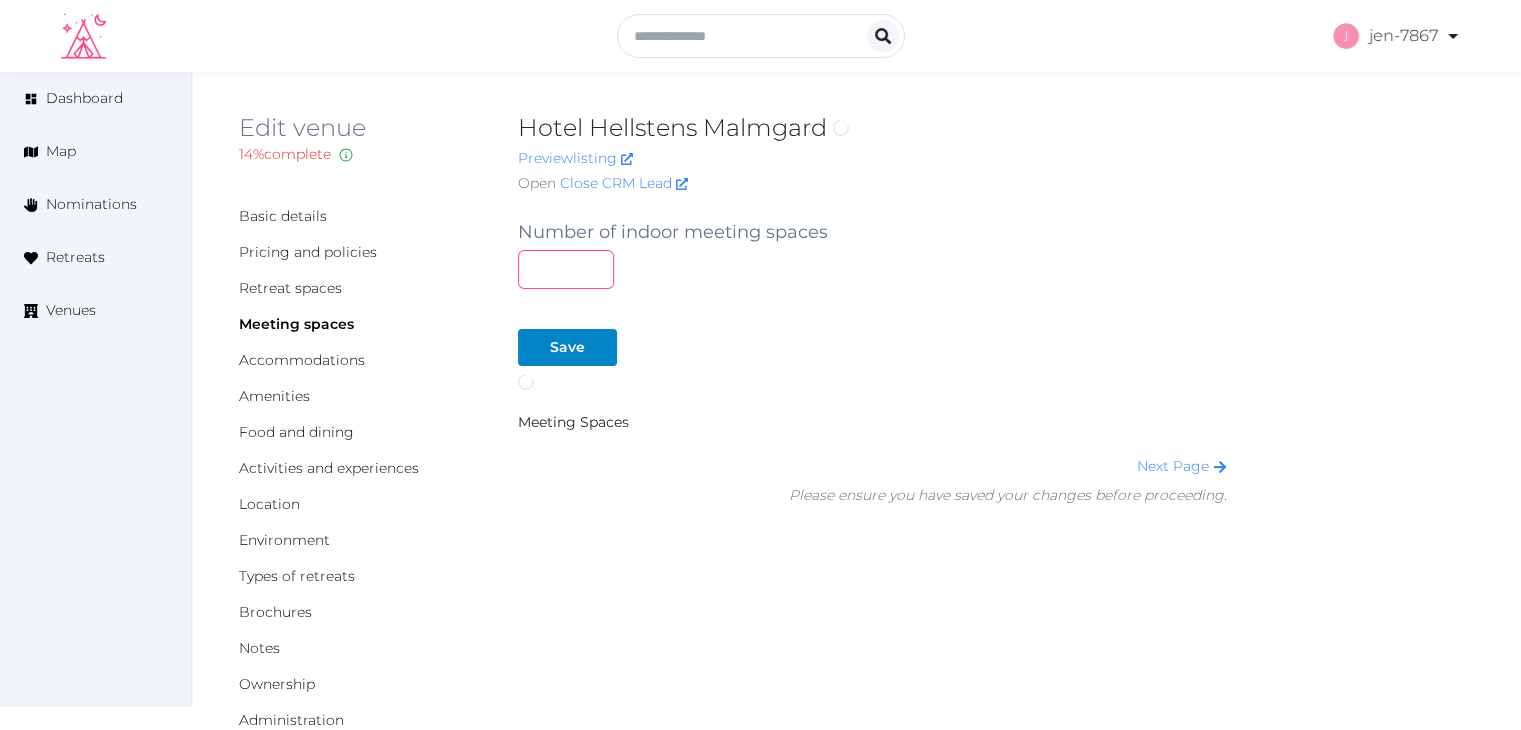 click at bounding box center [566, 269] 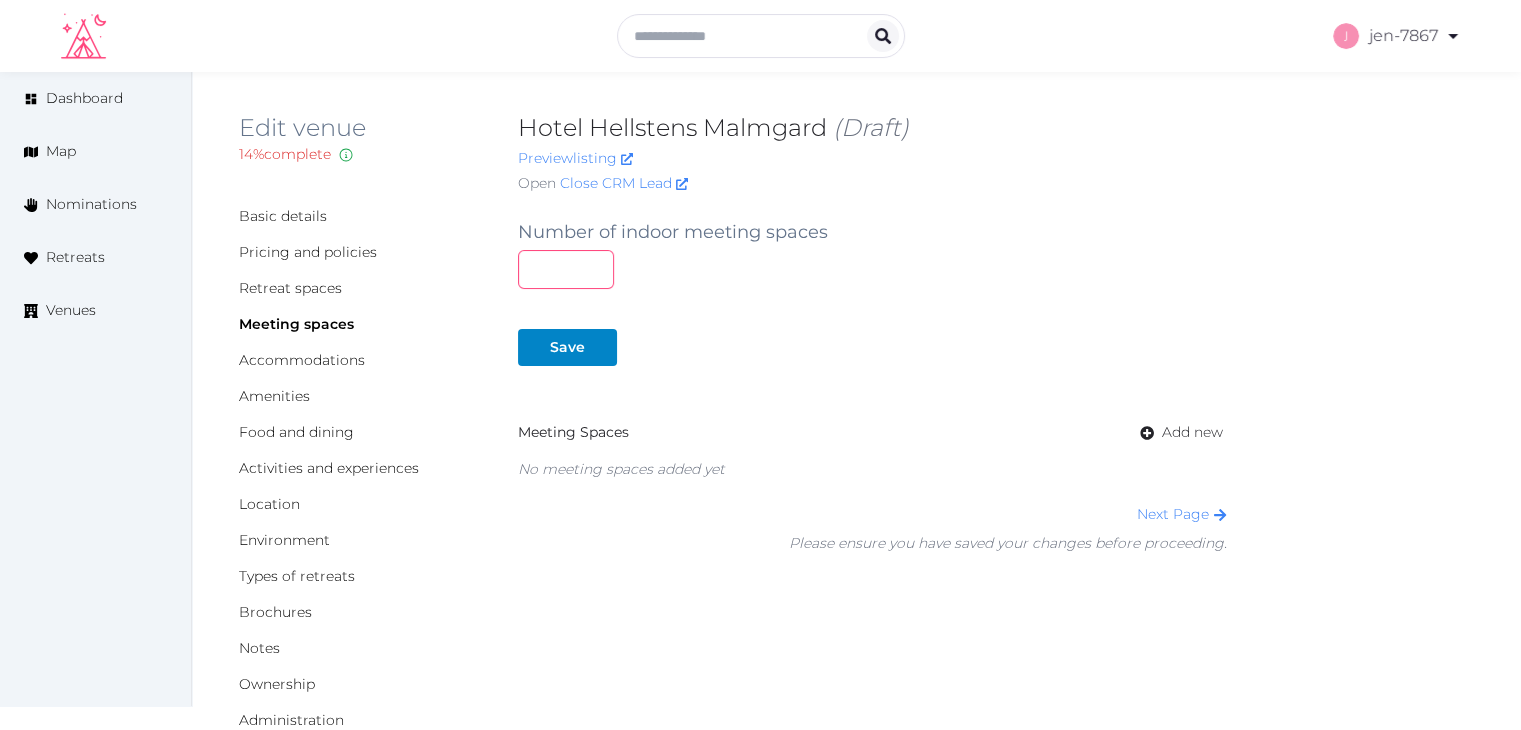 type 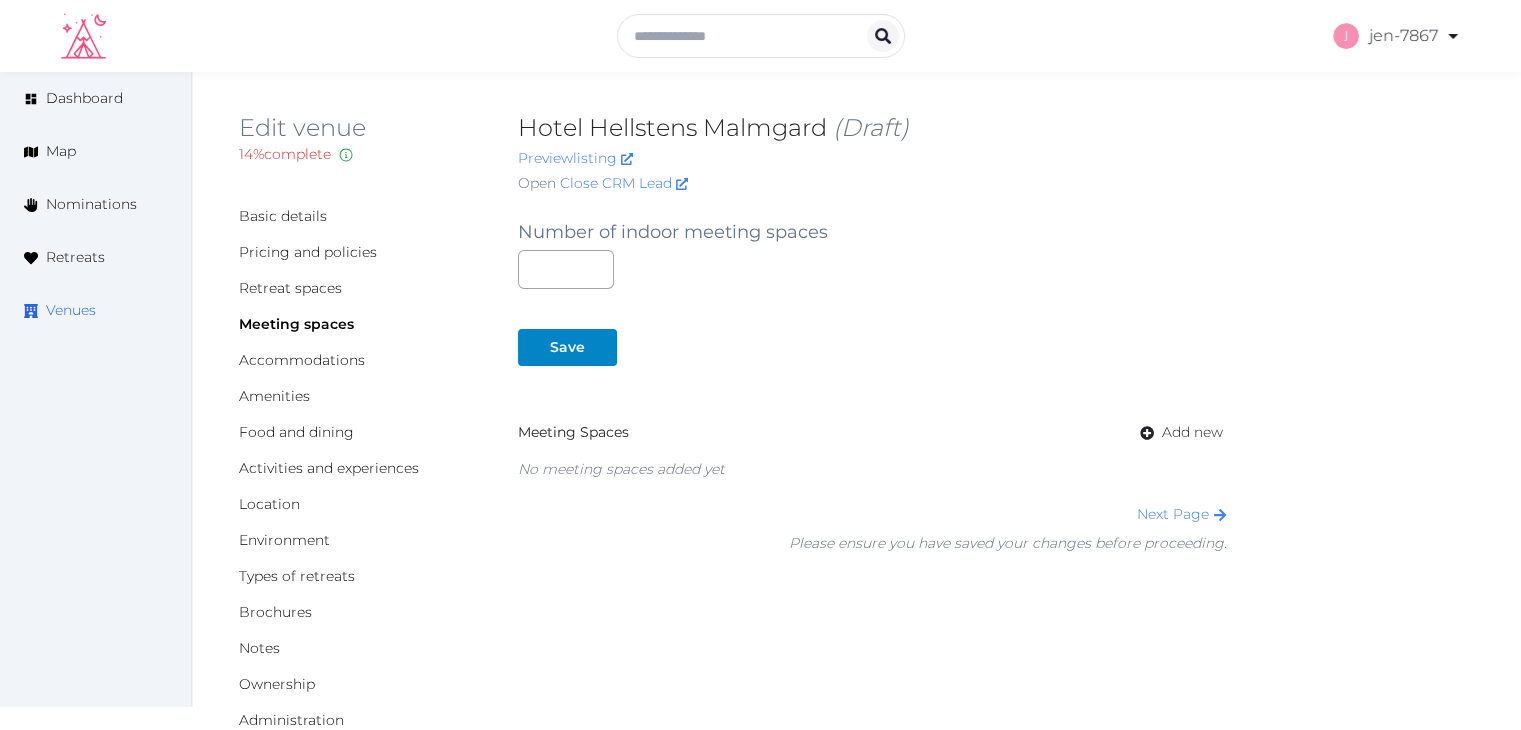click on "Venues" at bounding box center [71, 310] 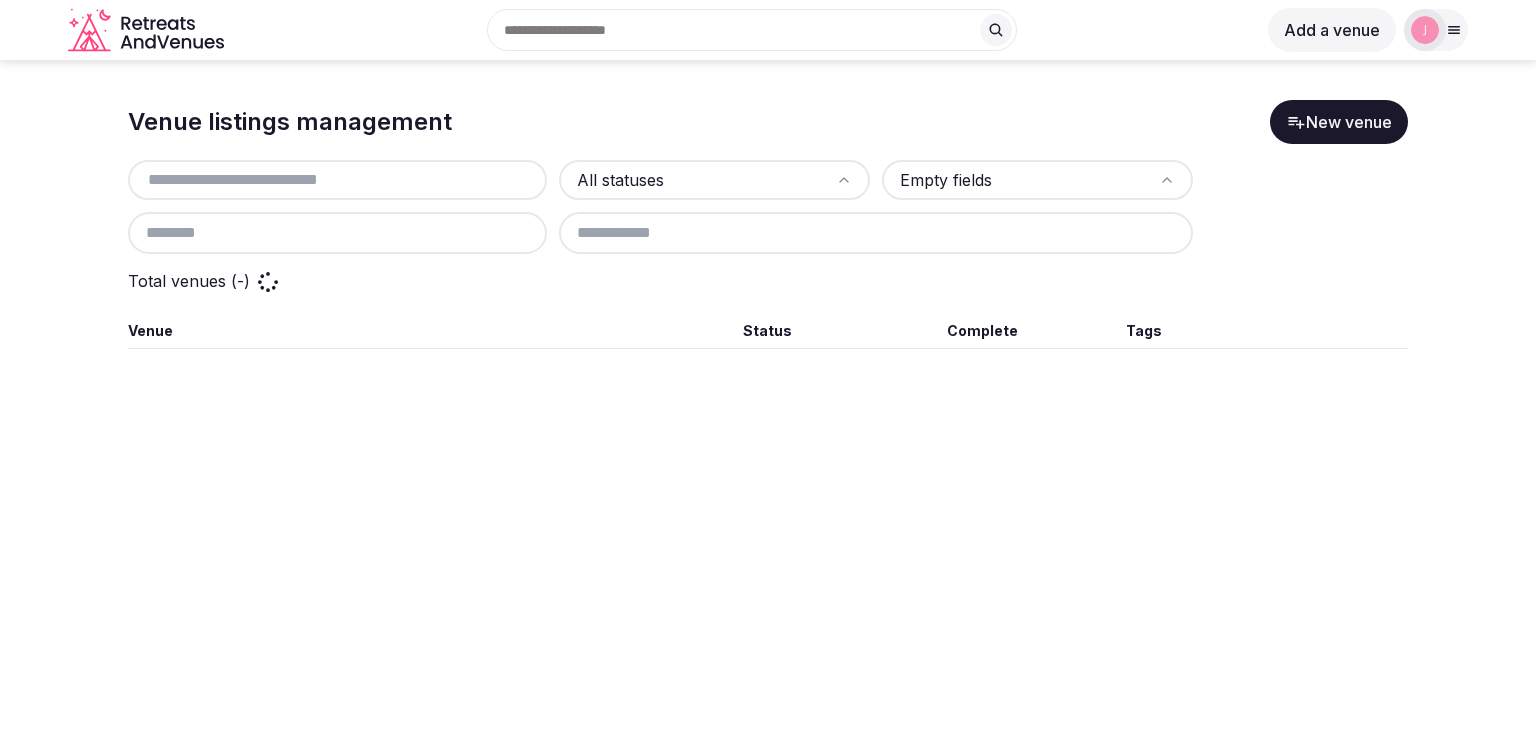 scroll, scrollTop: 0, scrollLeft: 0, axis: both 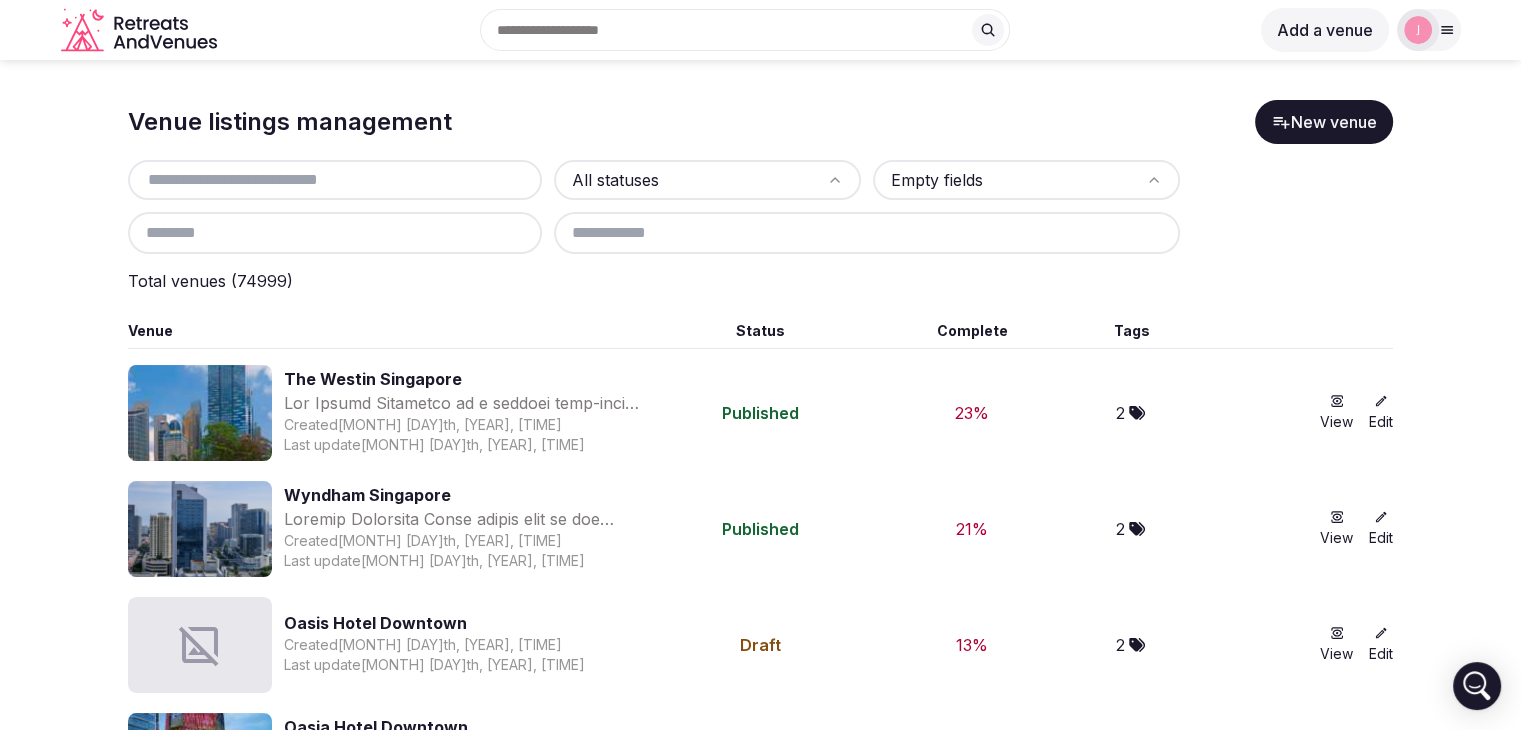click at bounding box center (335, 180) 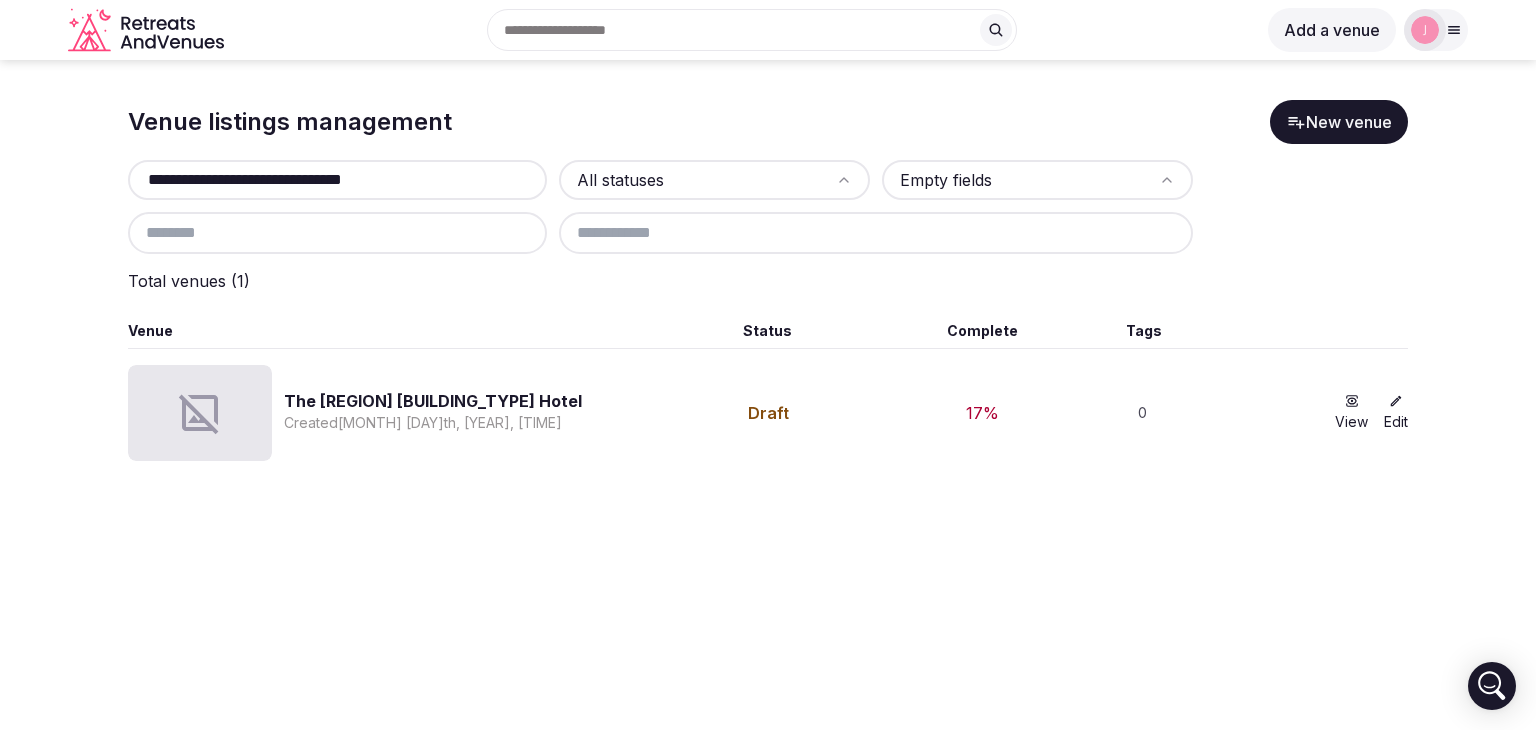 type on "**********" 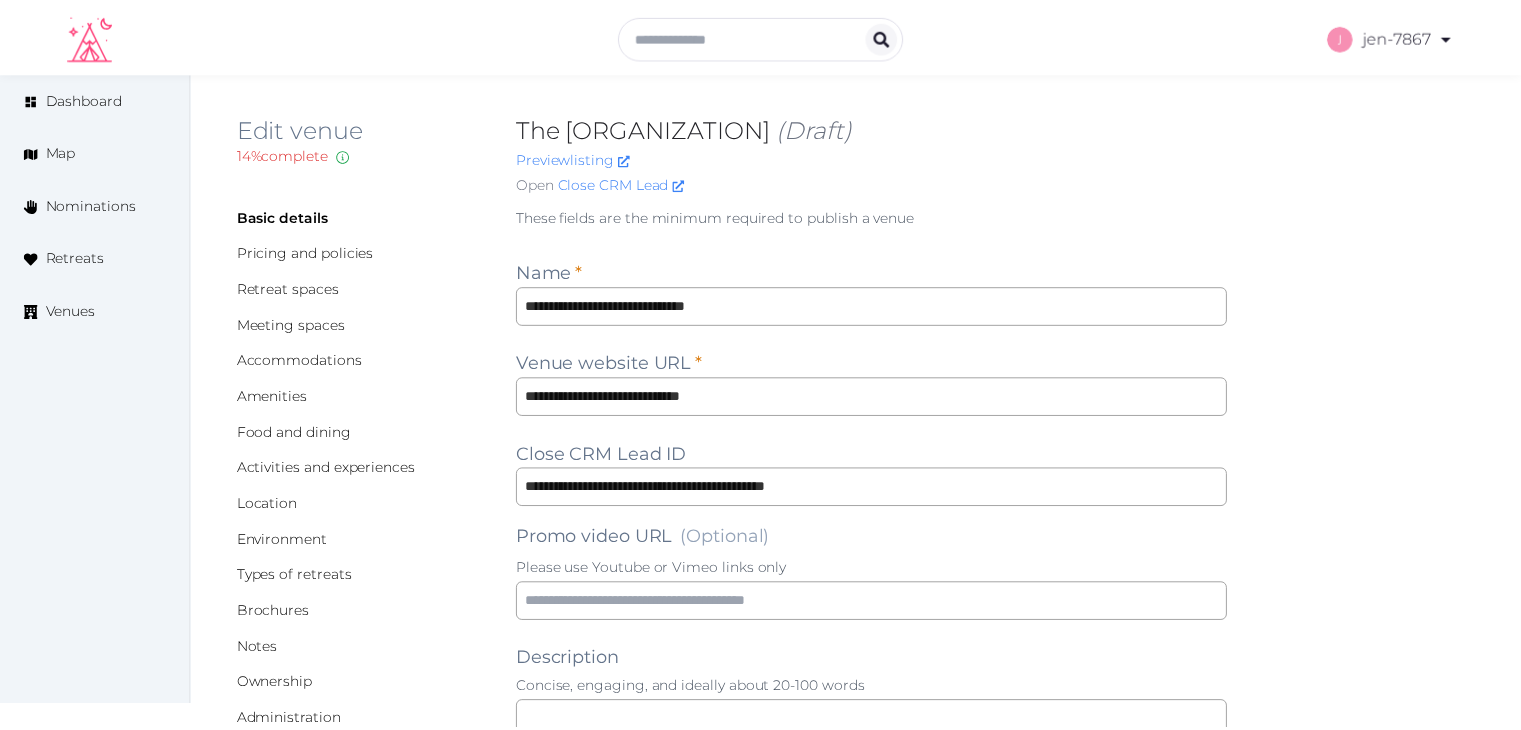 scroll, scrollTop: 0, scrollLeft: 0, axis: both 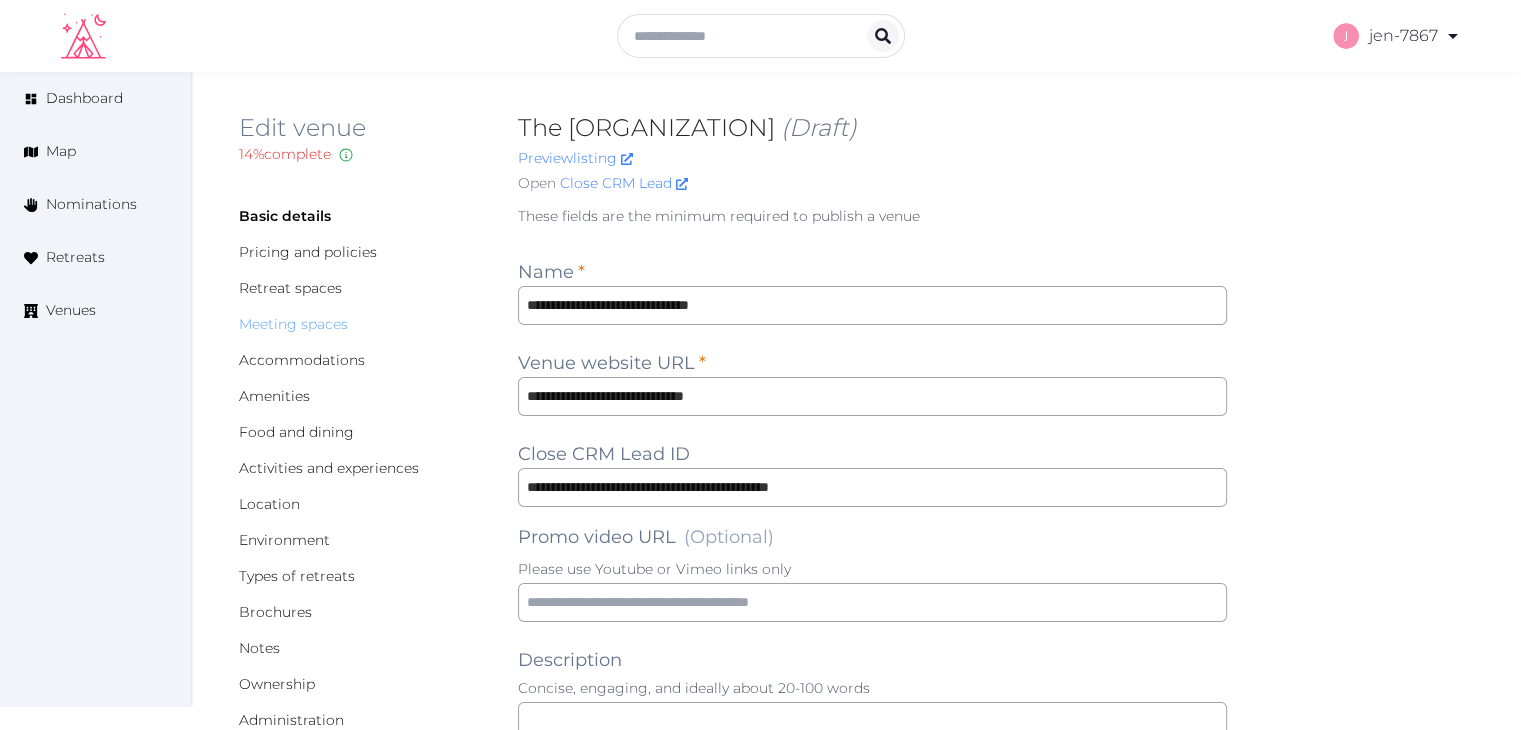 click on "Meeting spaces" at bounding box center [293, 324] 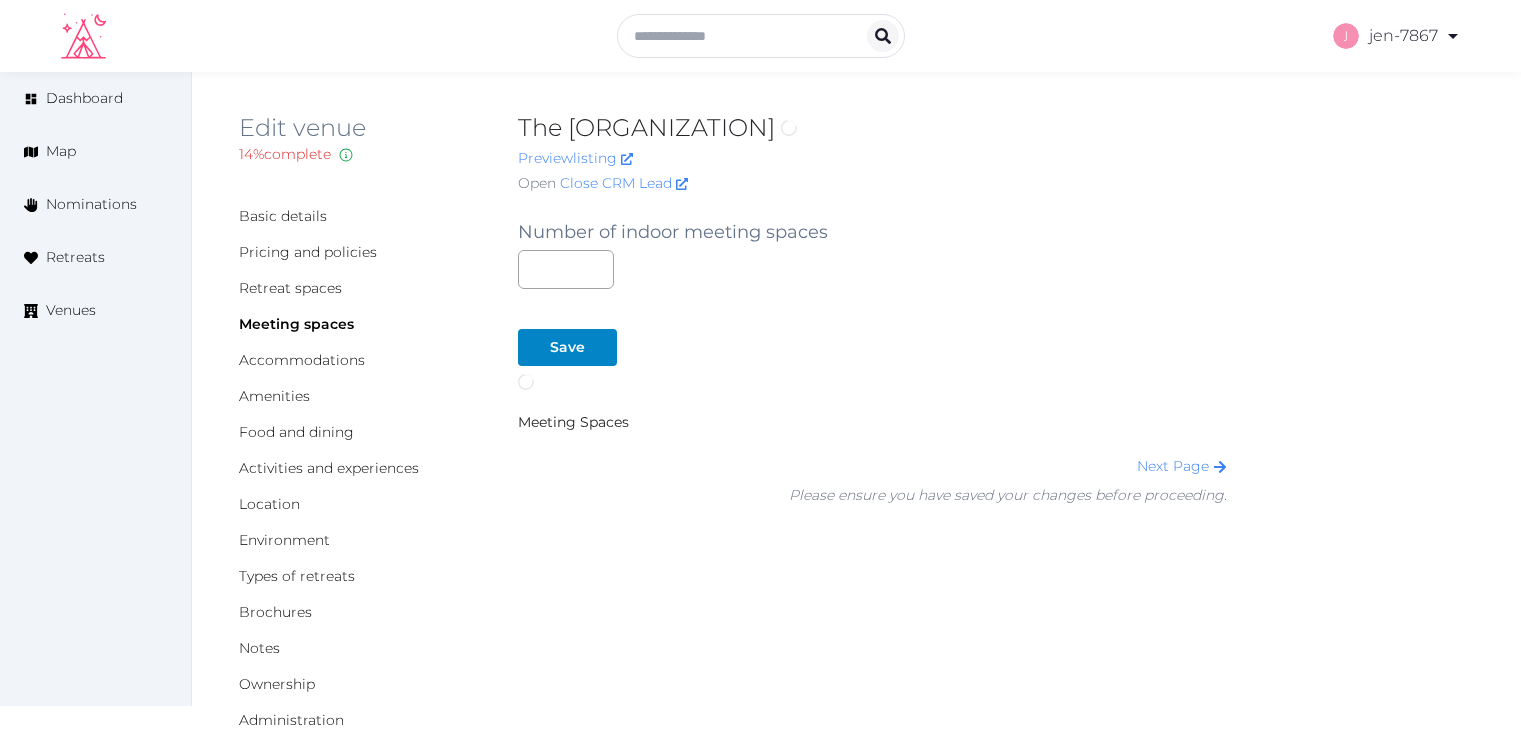scroll, scrollTop: 0, scrollLeft: 0, axis: both 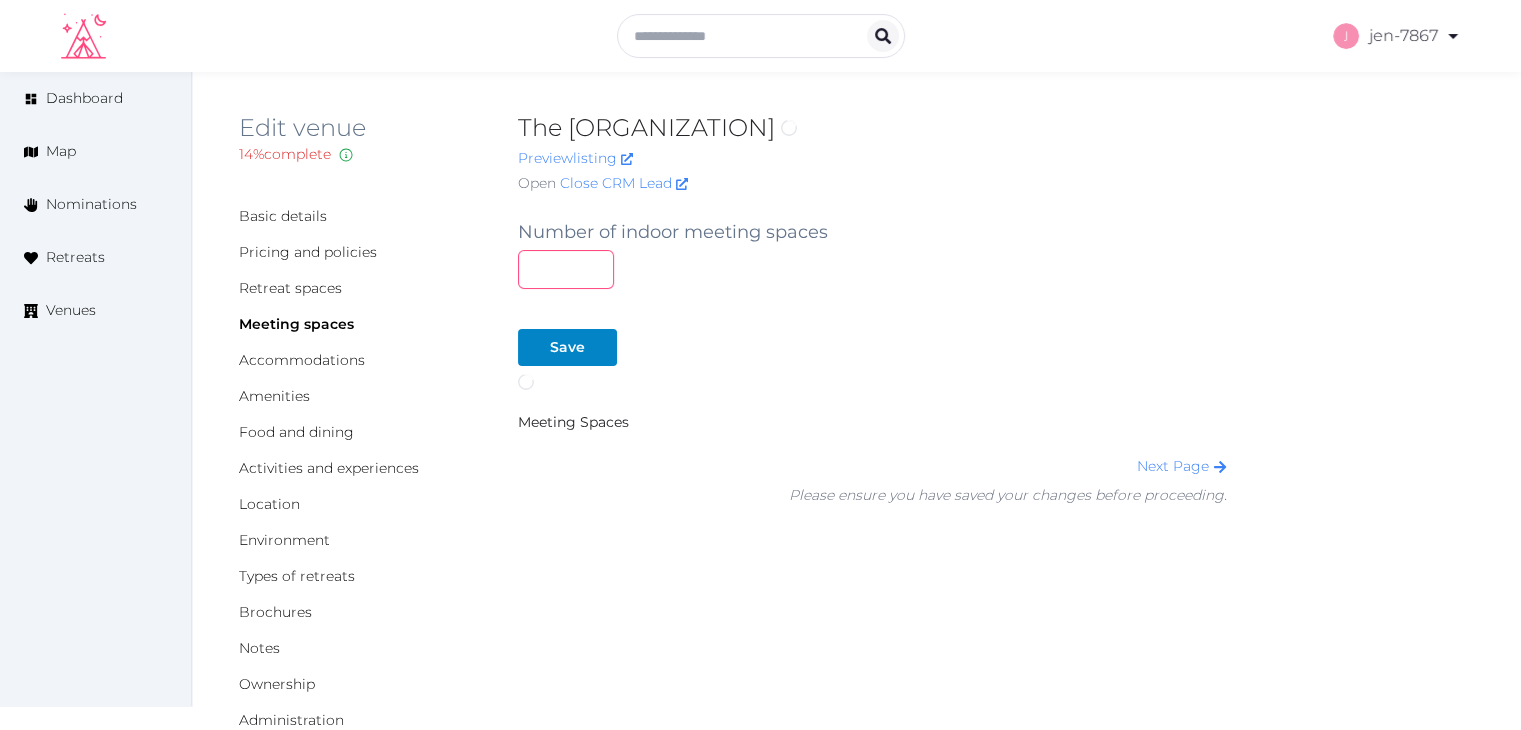 drag, startPoint x: 534, startPoint y: 271, endPoint x: 500, endPoint y: 265, distance: 34.525352 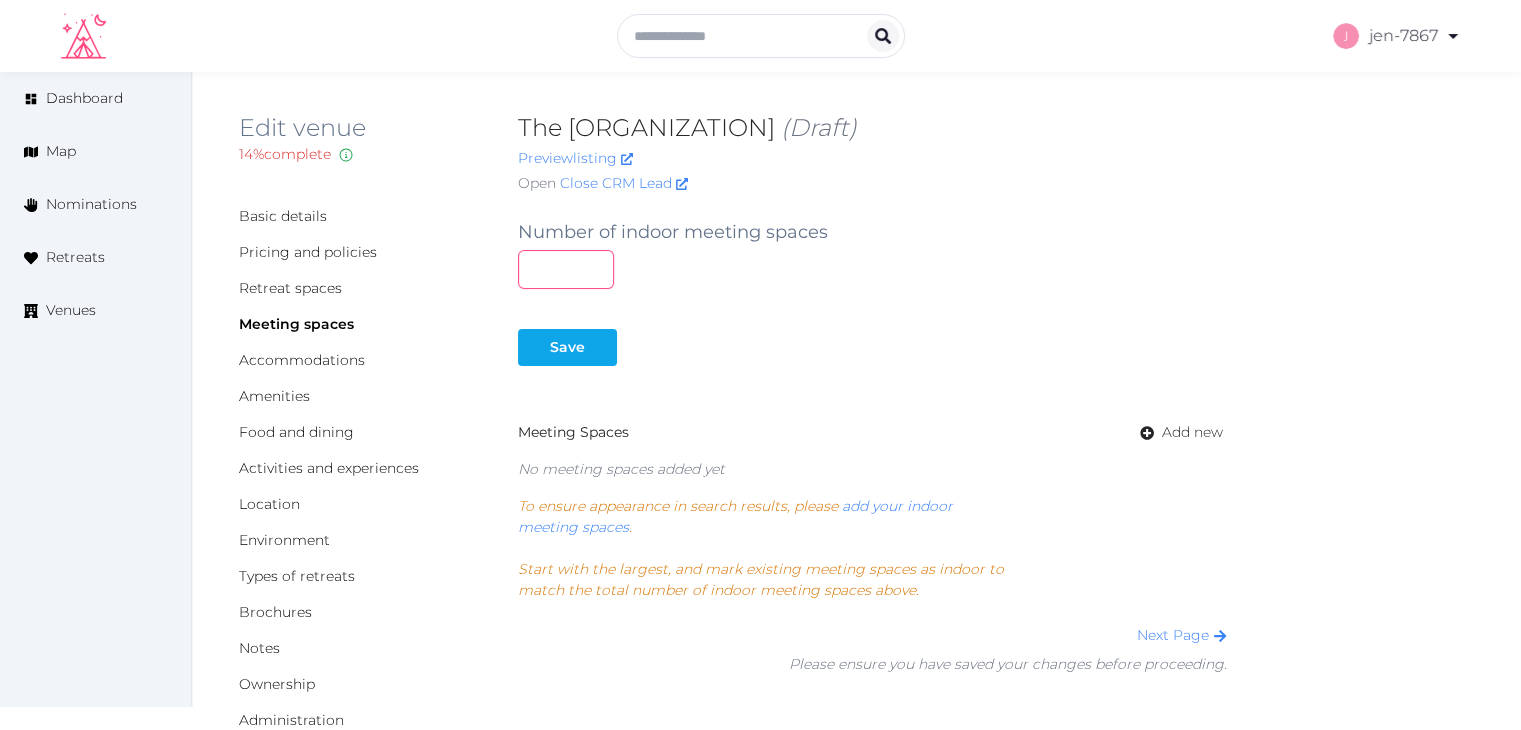 type on "*" 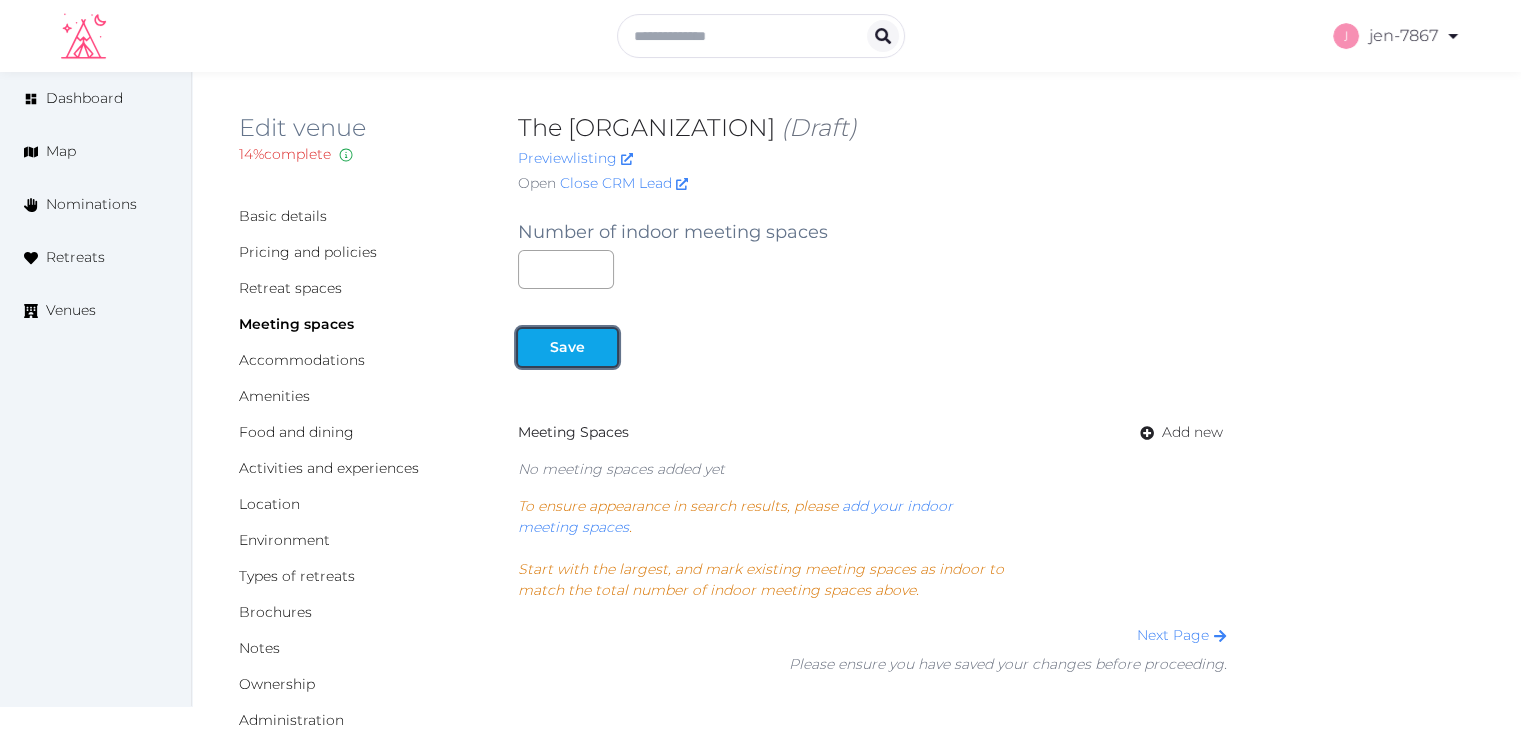 click on "Save" at bounding box center (567, 347) 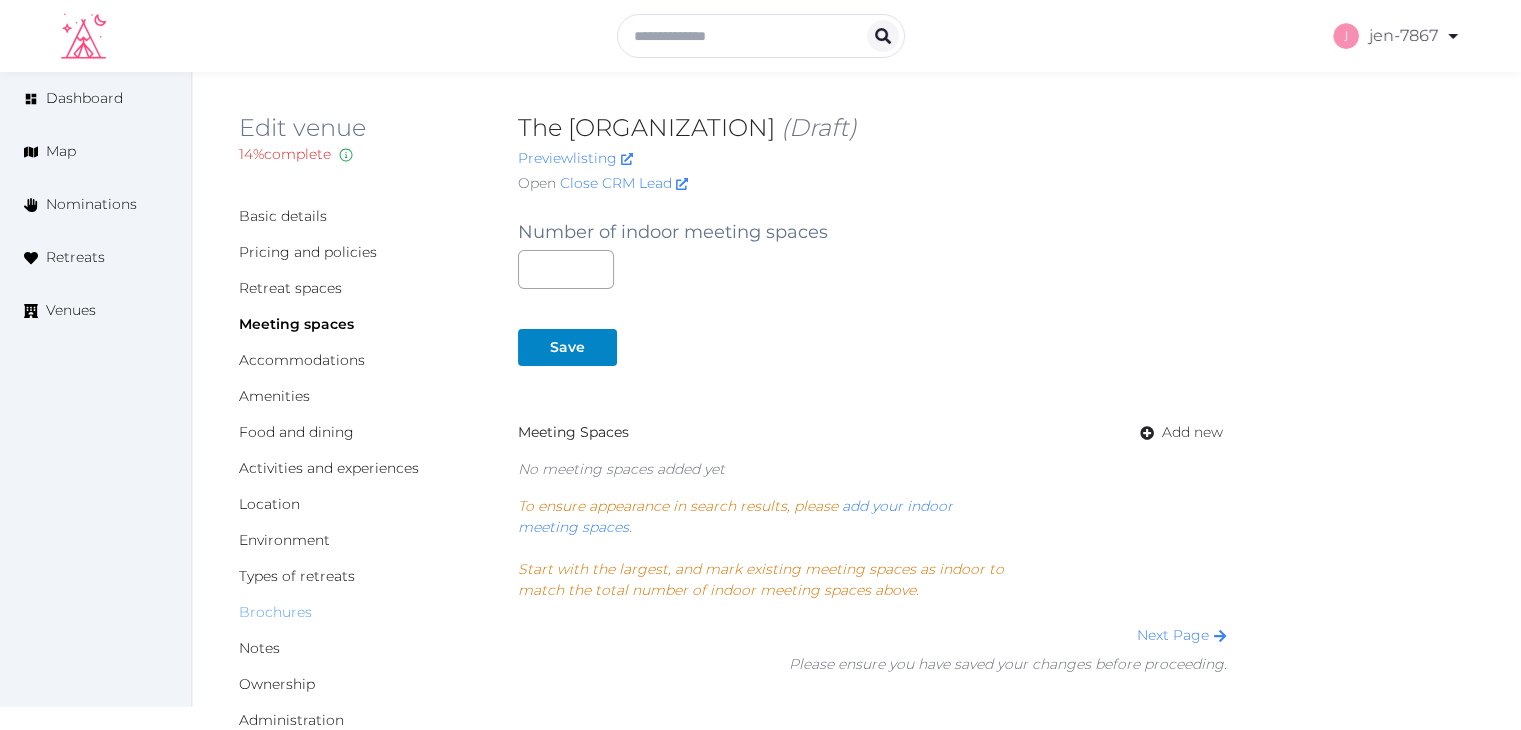 click on "Brochures" at bounding box center (275, 612) 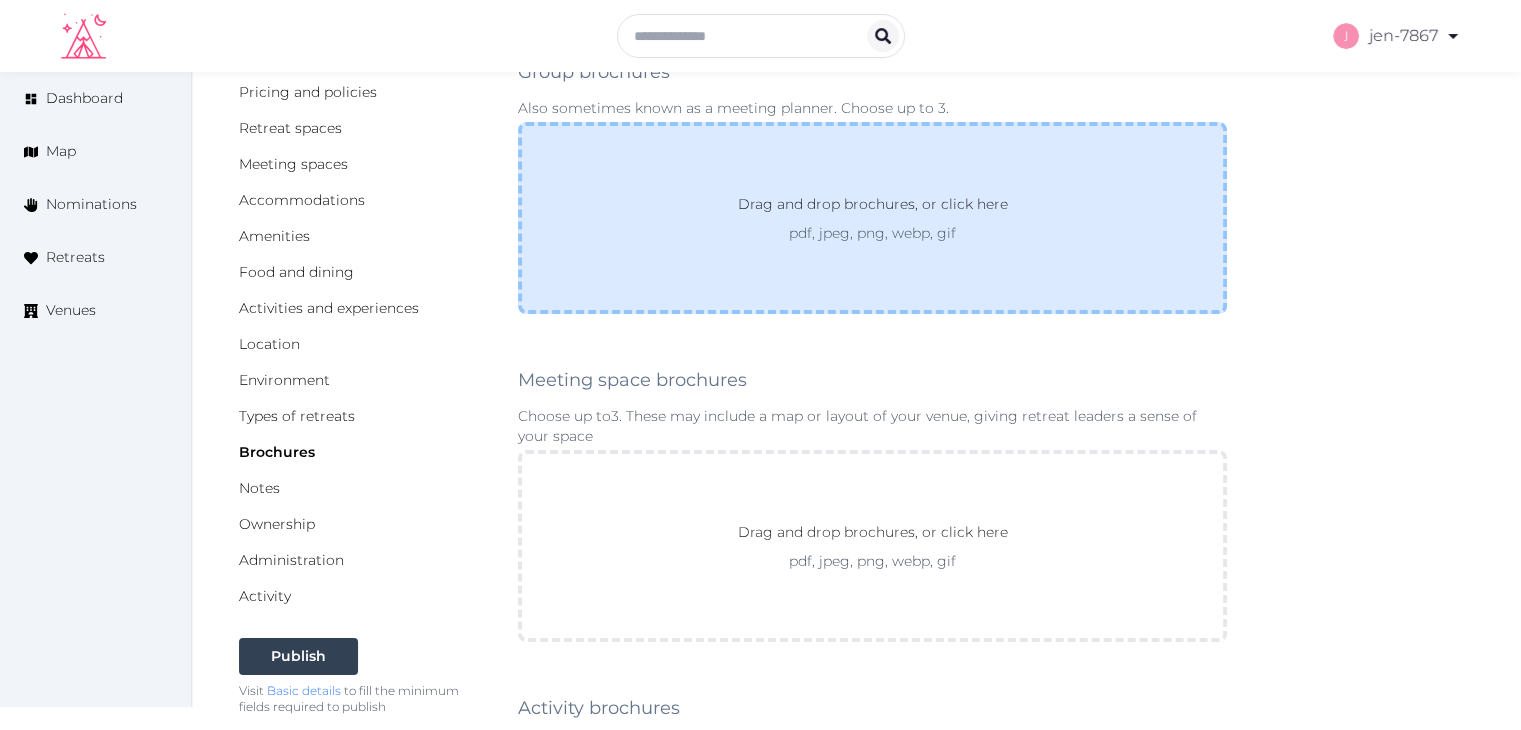 scroll, scrollTop: 400, scrollLeft: 0, axis: vertical 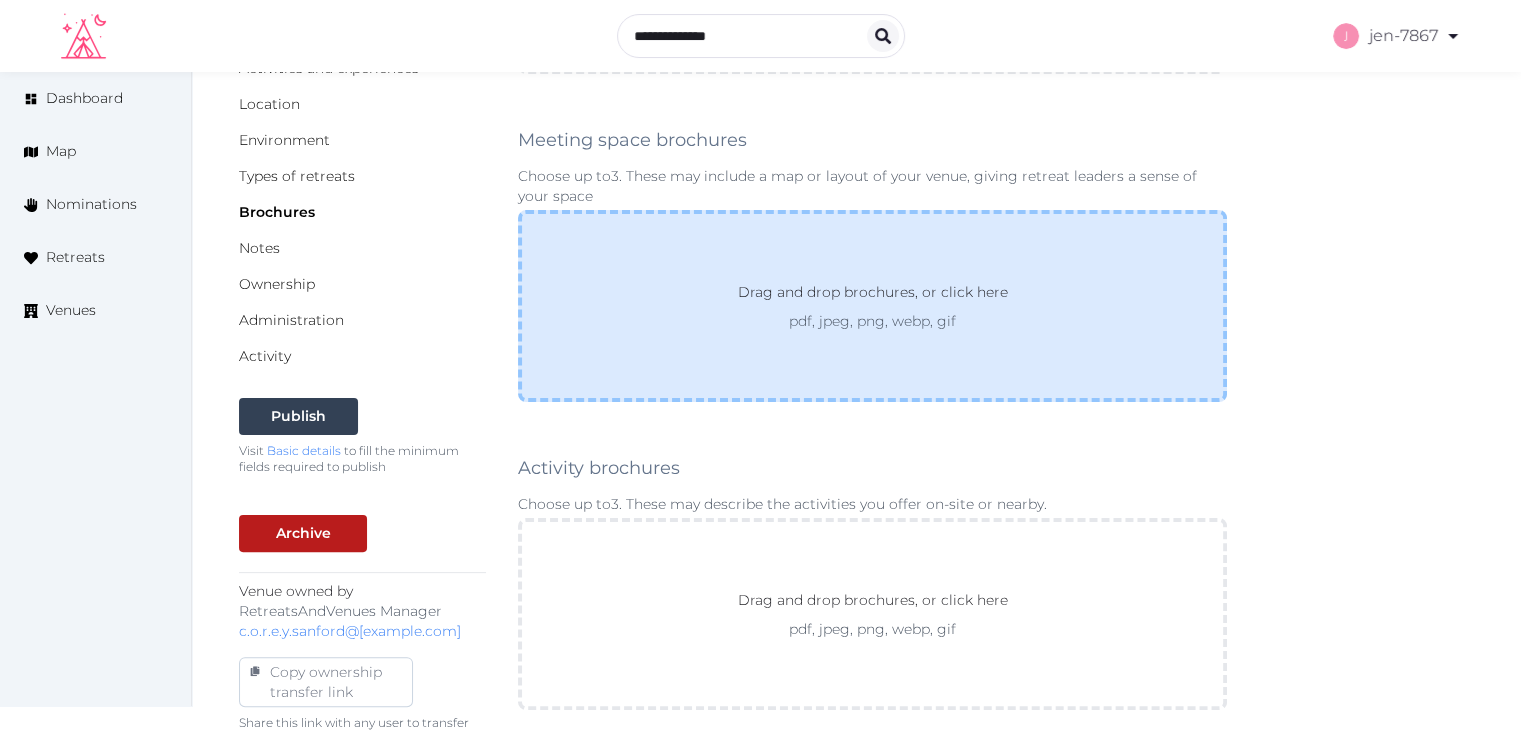 click on "pdf, jpeg, png, webp, gif" at bounding box center (873, 321) 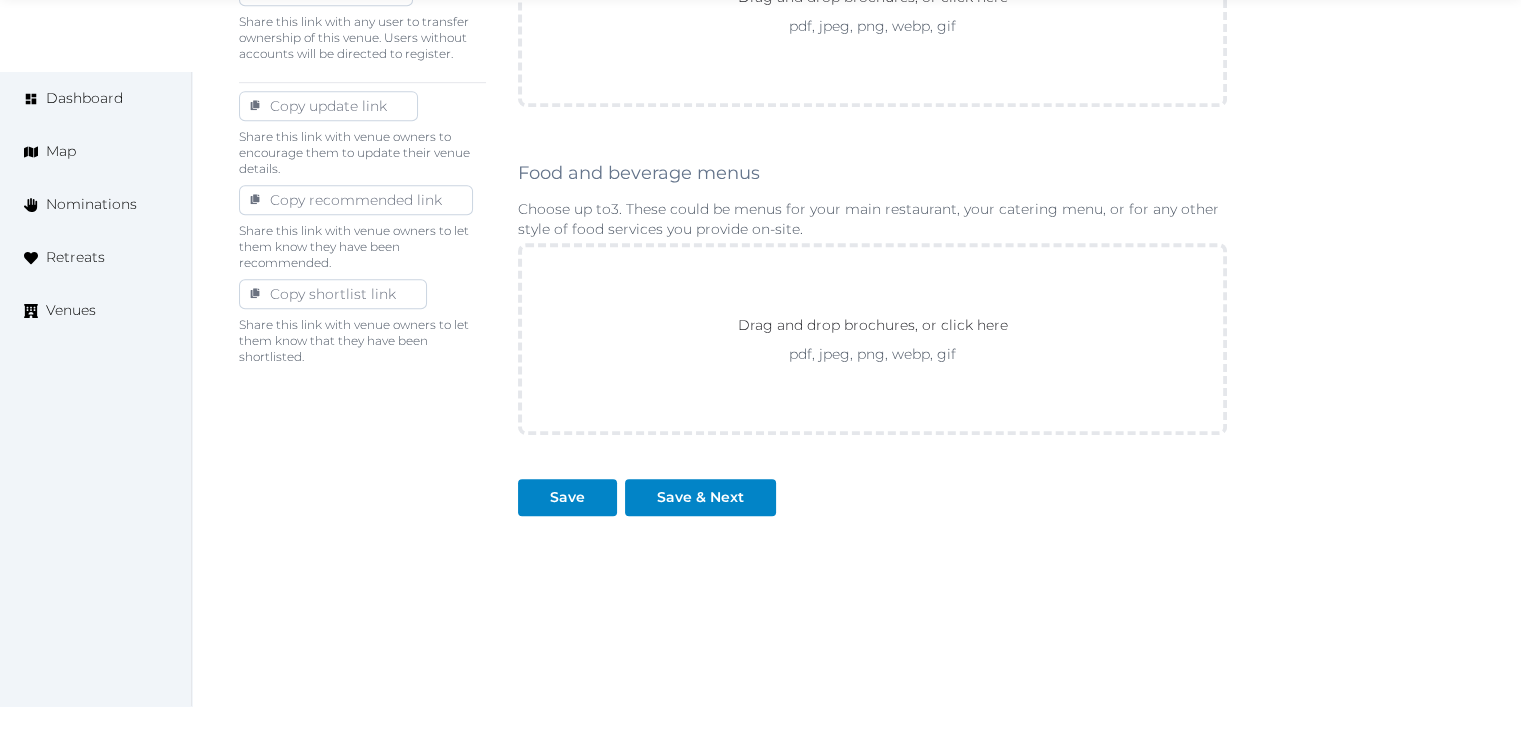 scroll, scrollTop: 1111, scrollLeft: 0, axis: vertical 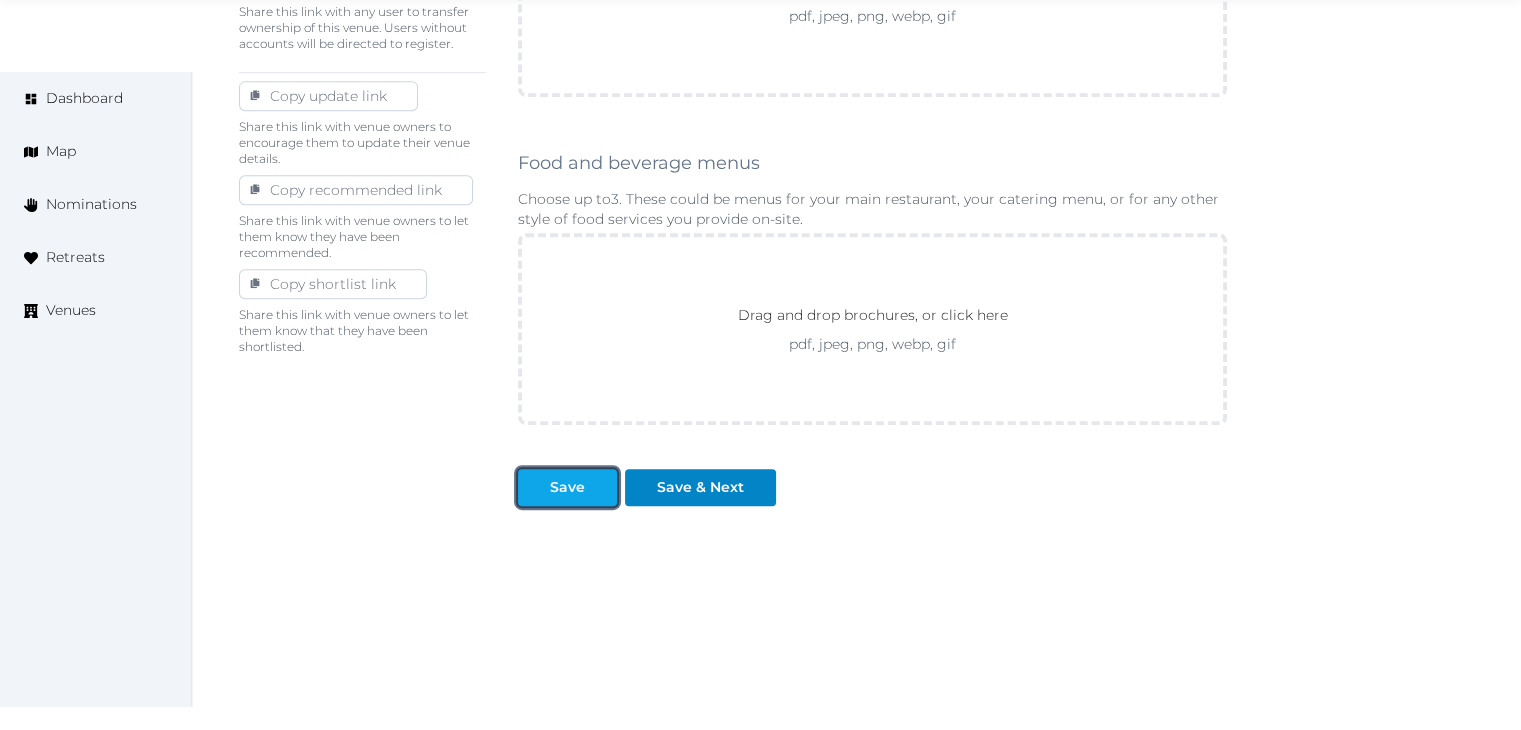 click on "Save" at bounding box center (567, 487) 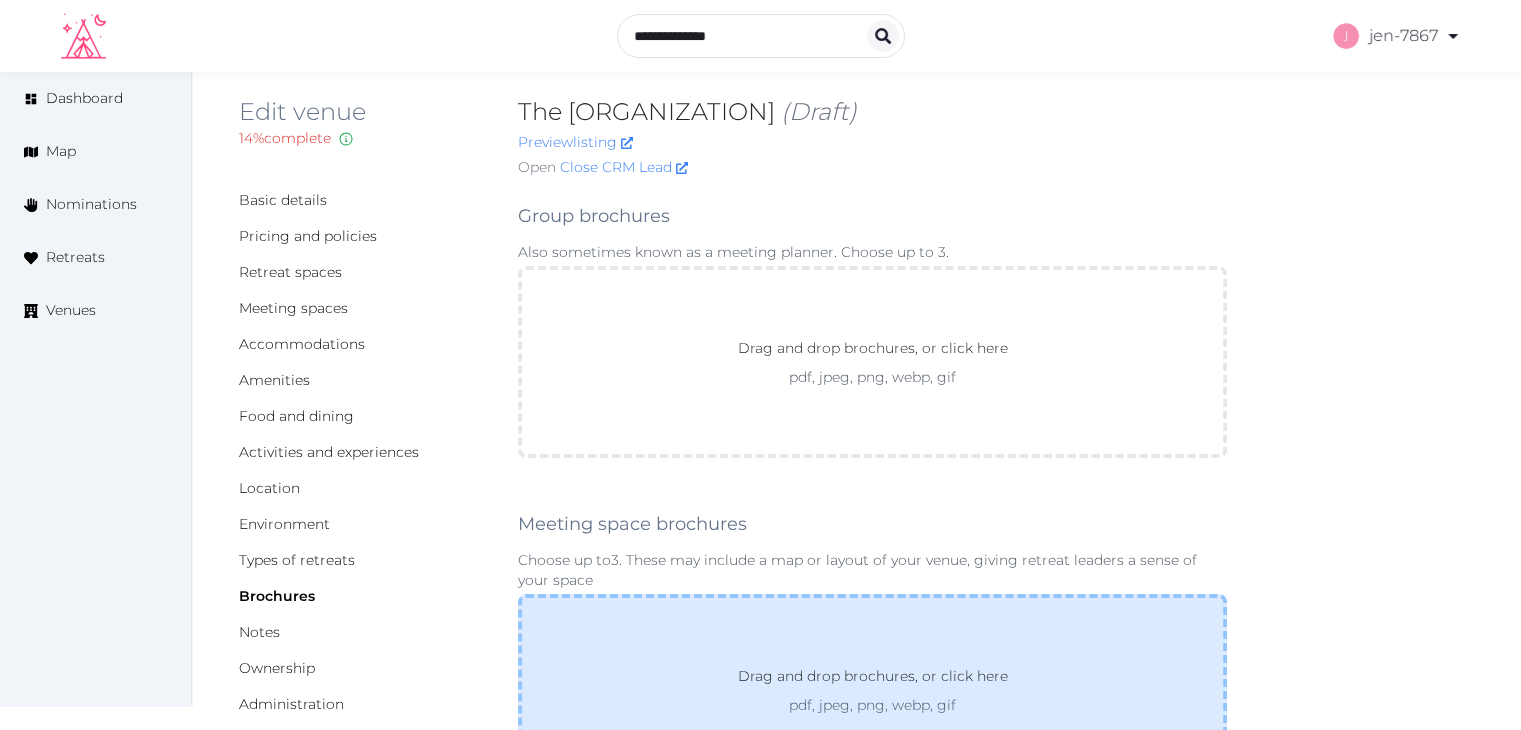 scroll, scrollTop: 0, scrollLeft: 0, axis: both 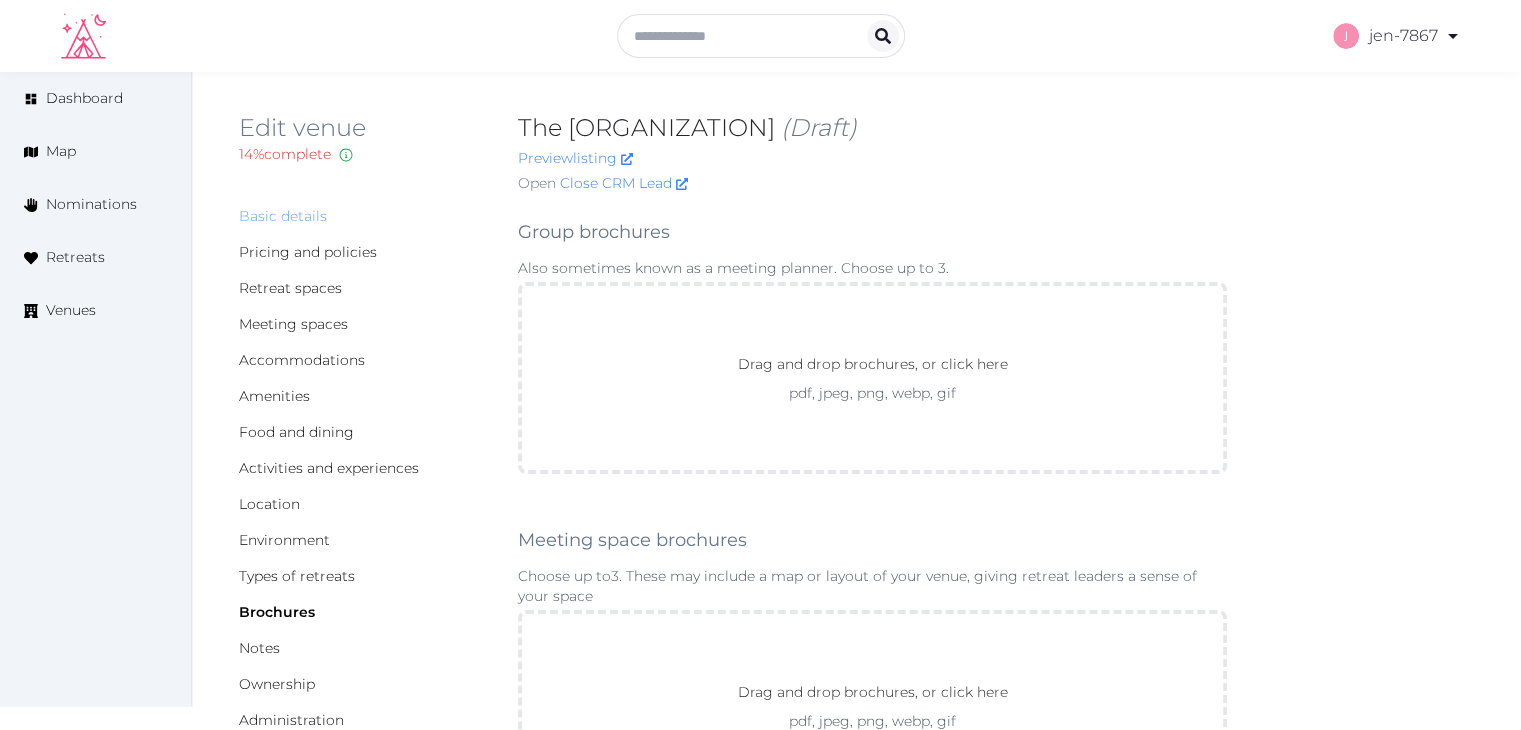 click on "Basic details" at bounding box center [283, 216] 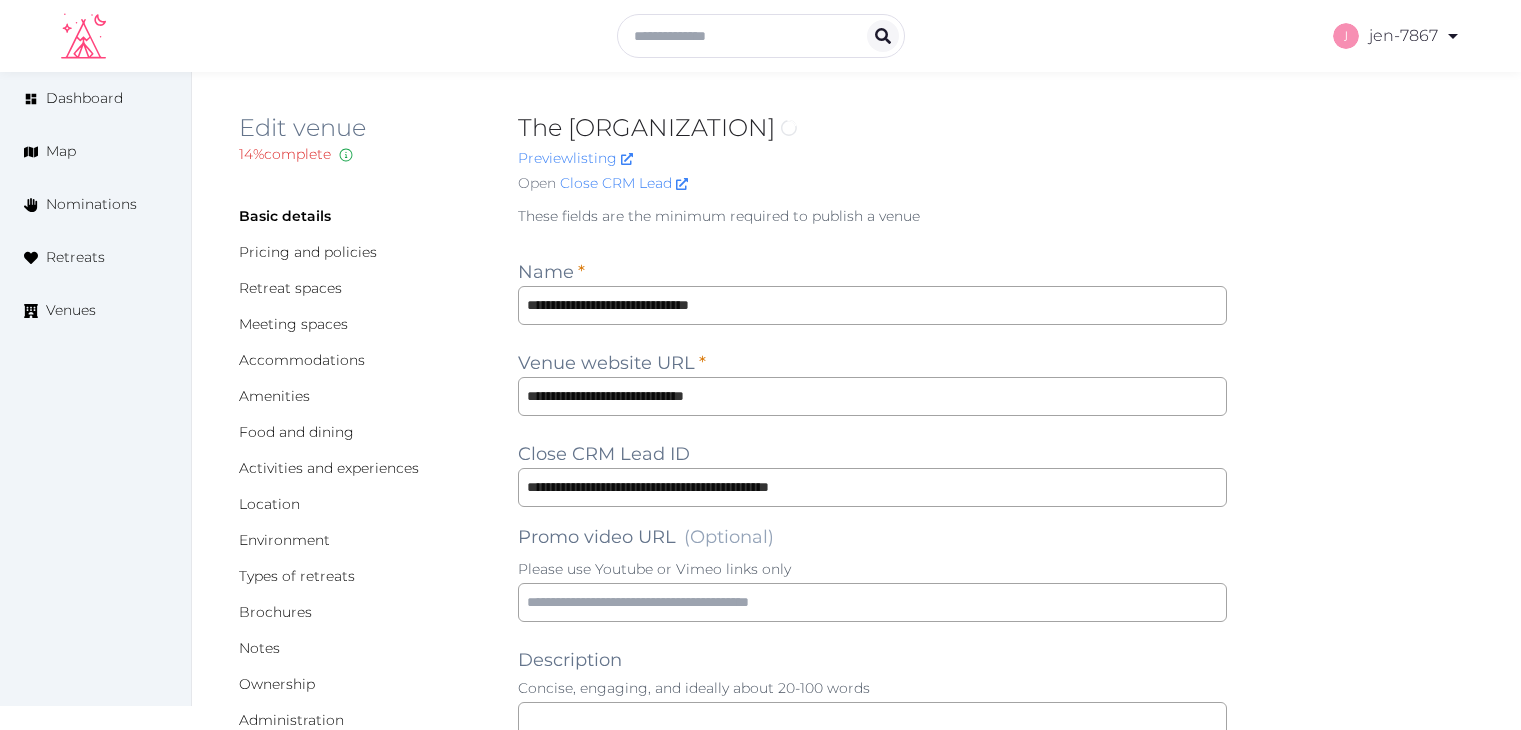scroll, scrollTop: 0, scrollLeft: 0, axis: both 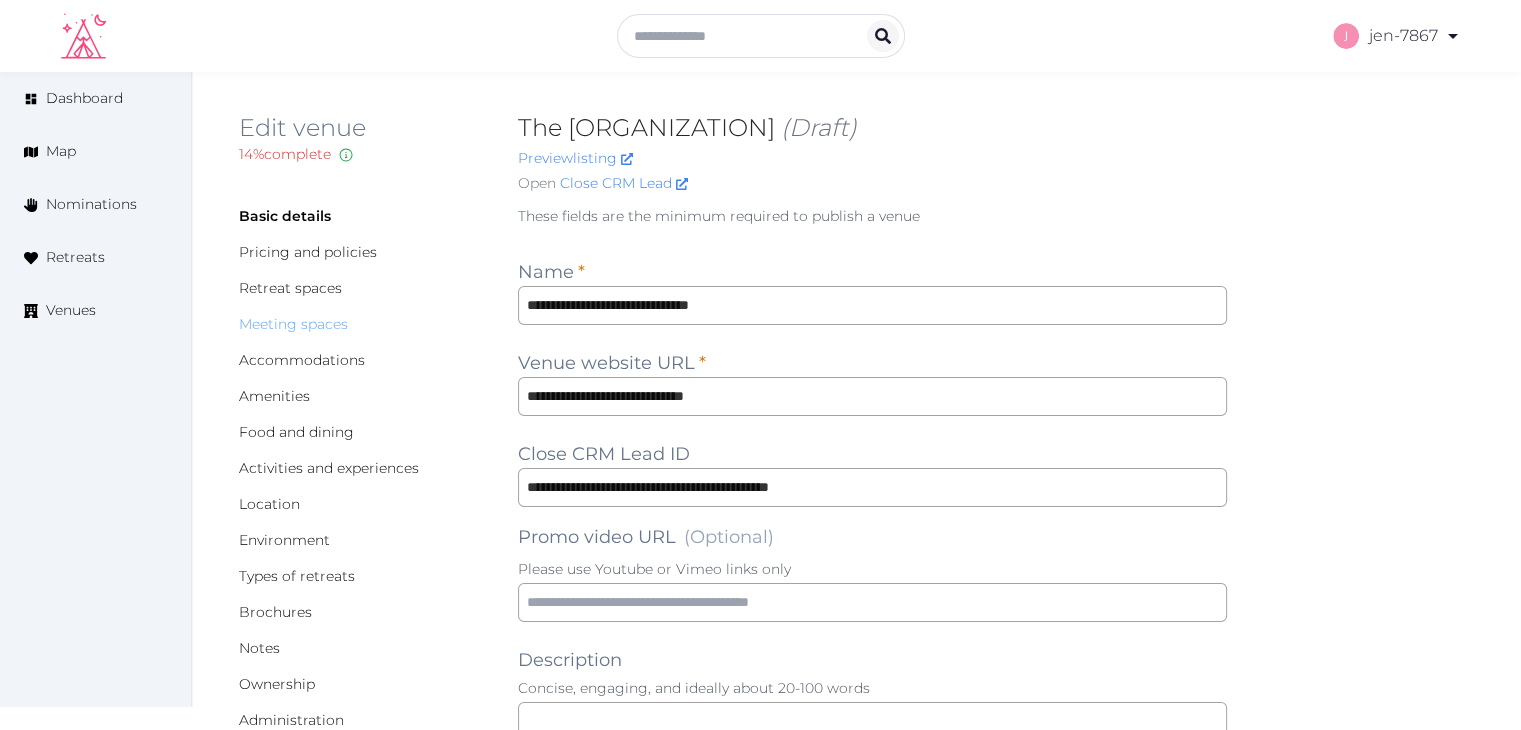 click on "Meeting spaces" at bounding box center (293, 324) 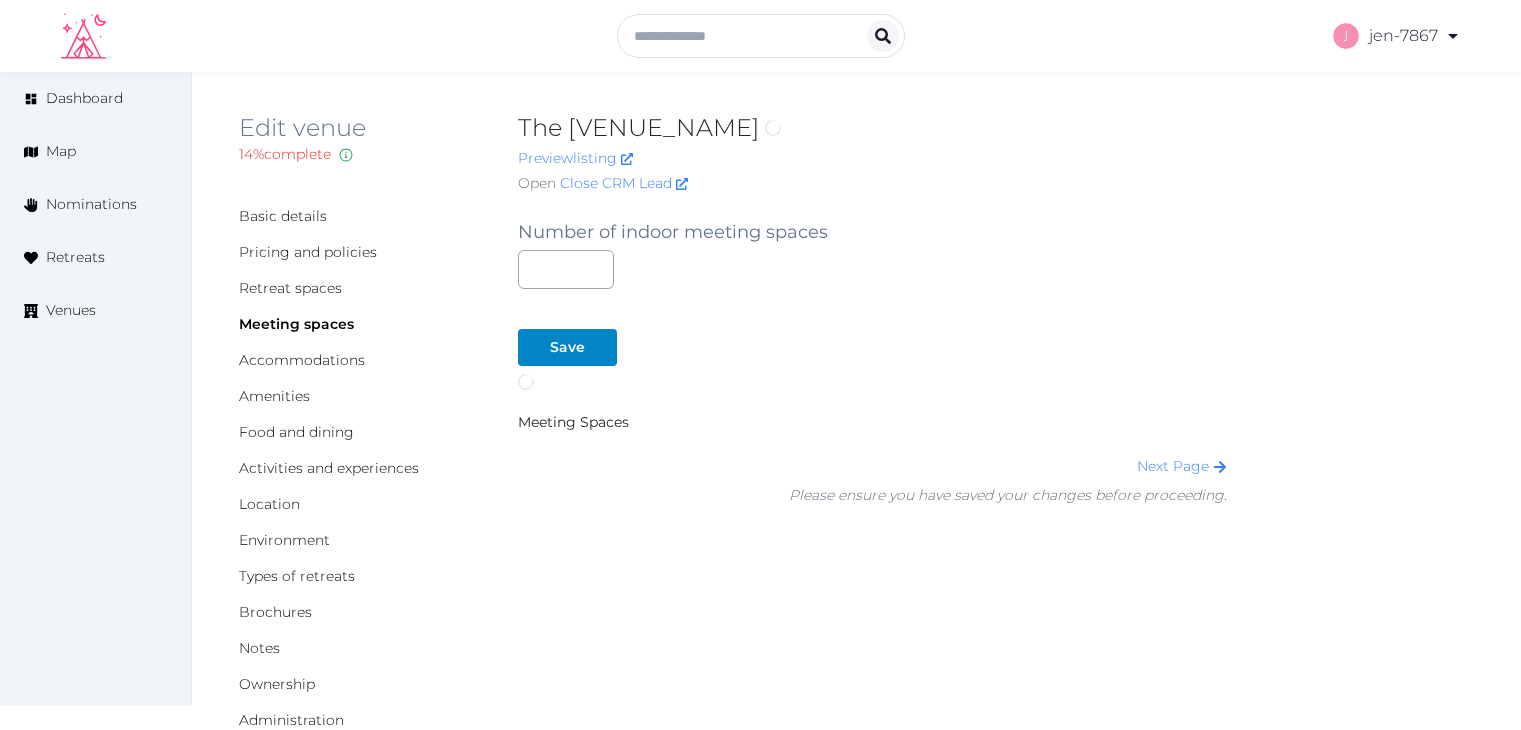 scroll, scrollTop: 0, scrollLeft: 0, axis: both 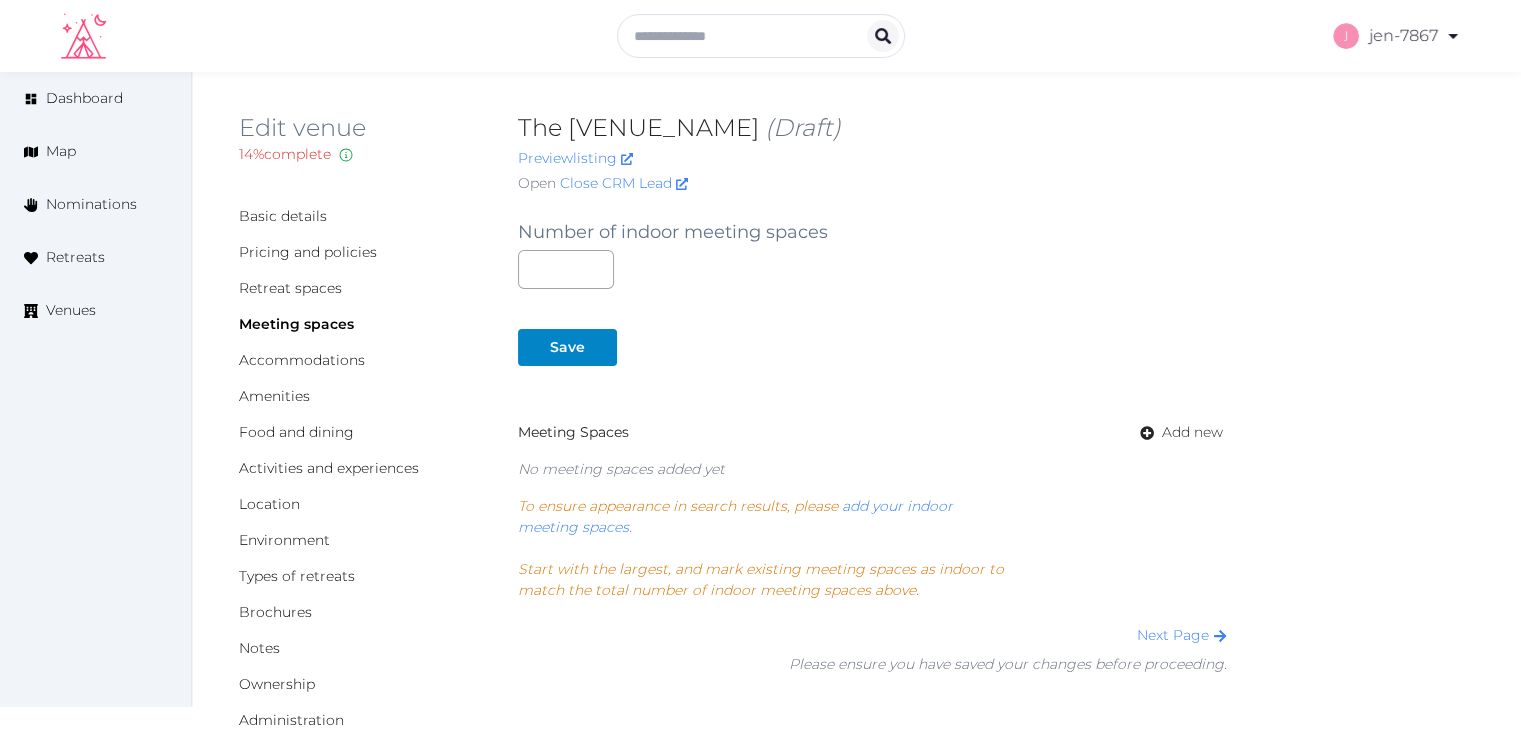 drag, startPoint x: 919, startPoint y: 121, endPoint x: 516, endPoint y: 108, distance: 403.20963 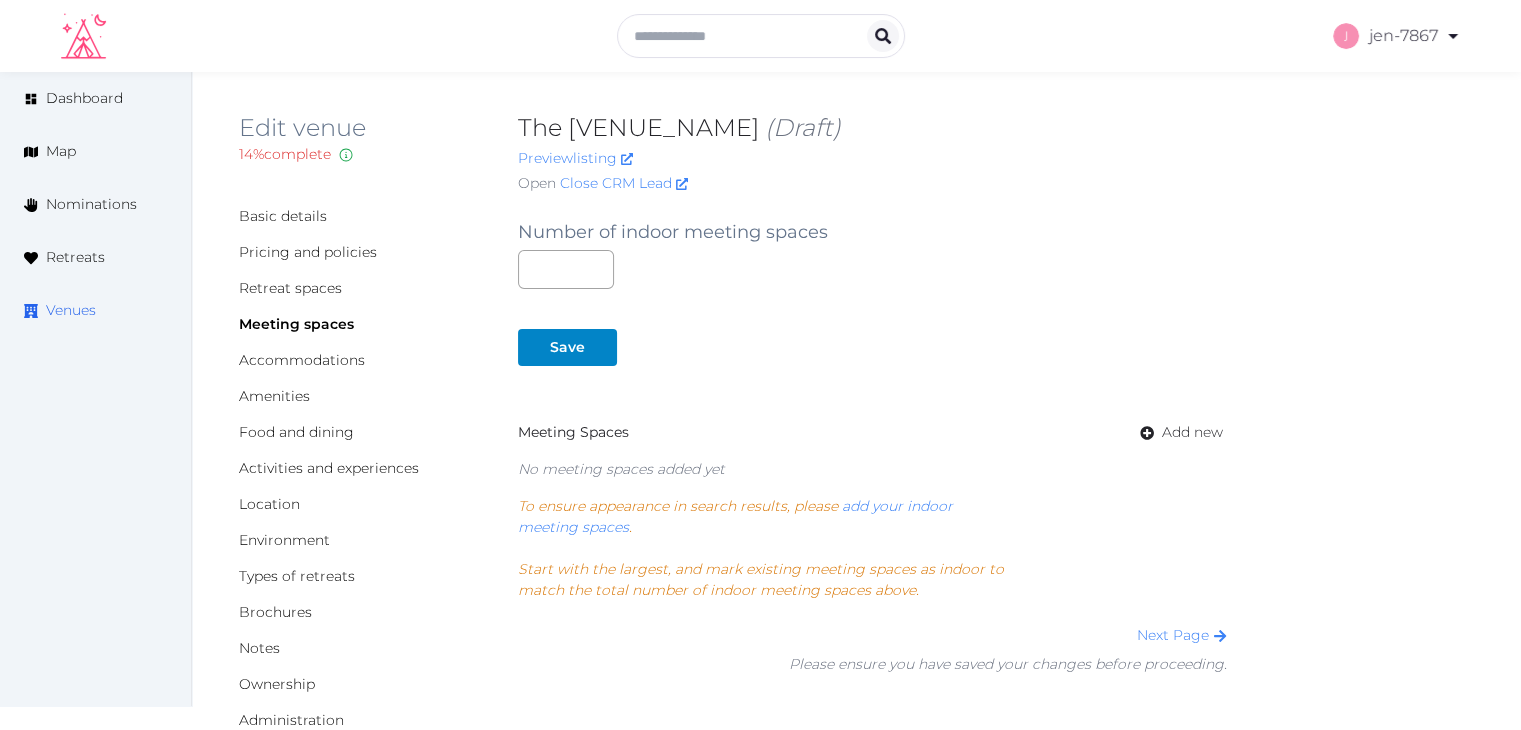 click on "Venues" at bounding box center [71, 310] 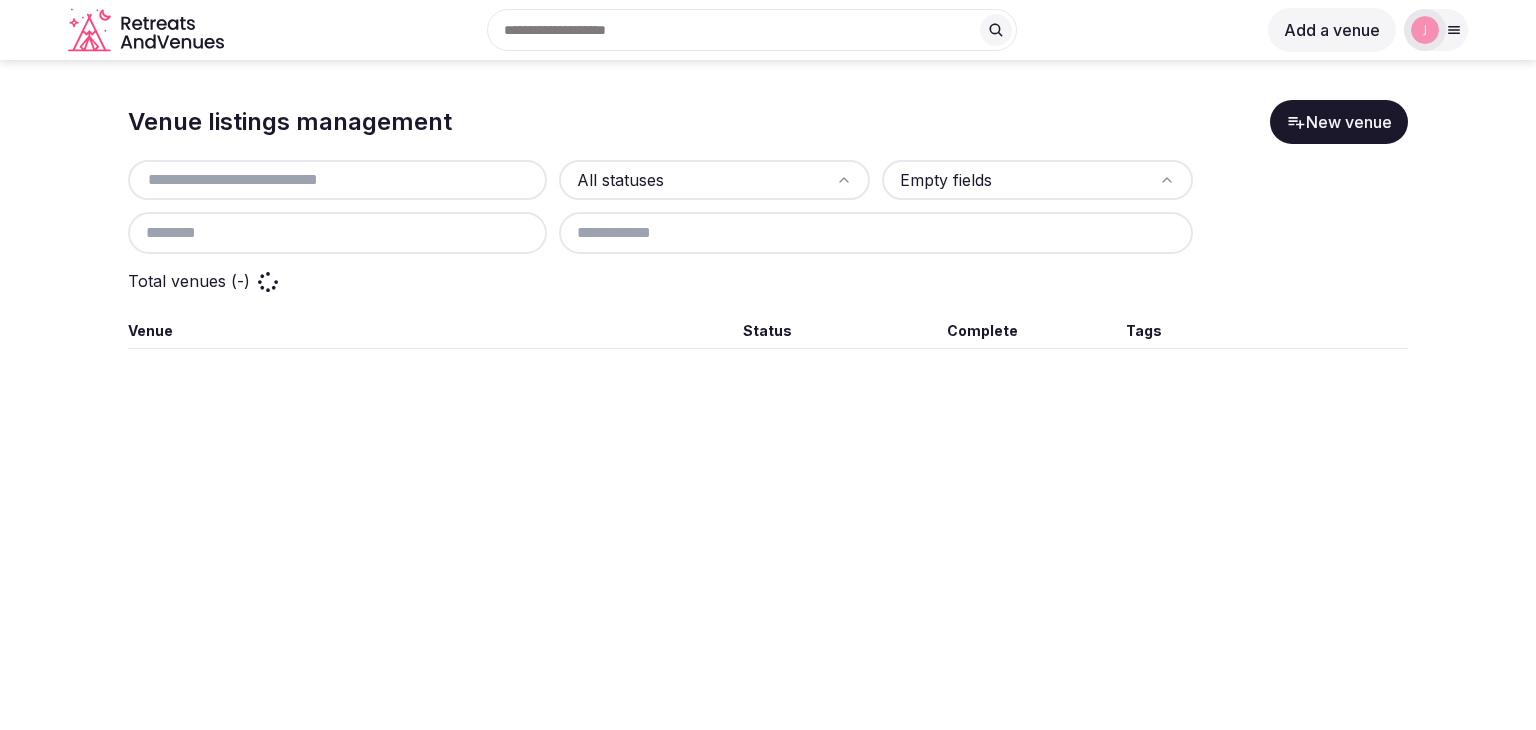 scroll, scrollTop: 0, scrollLeft: 0, axis: both 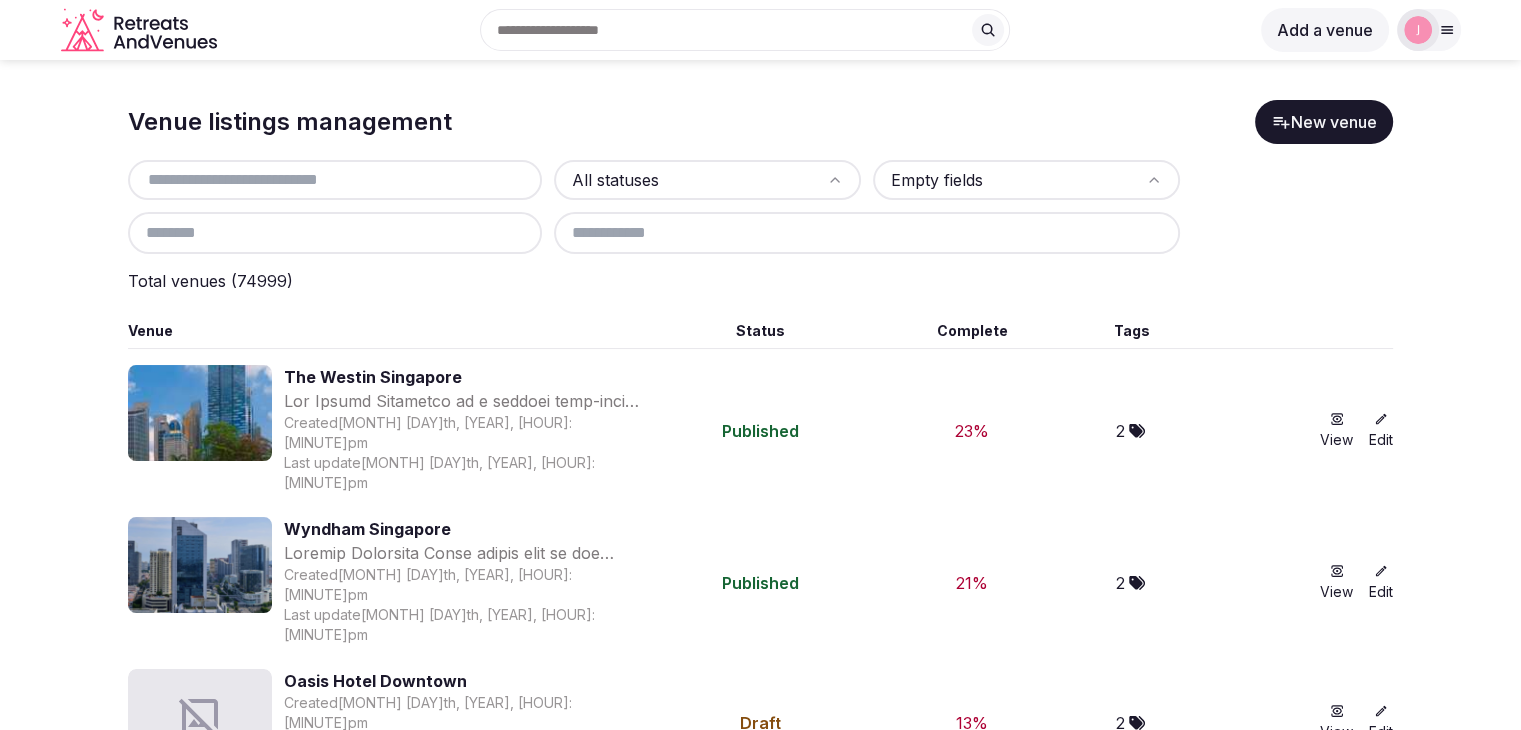 click at bounding box center (335, 180) 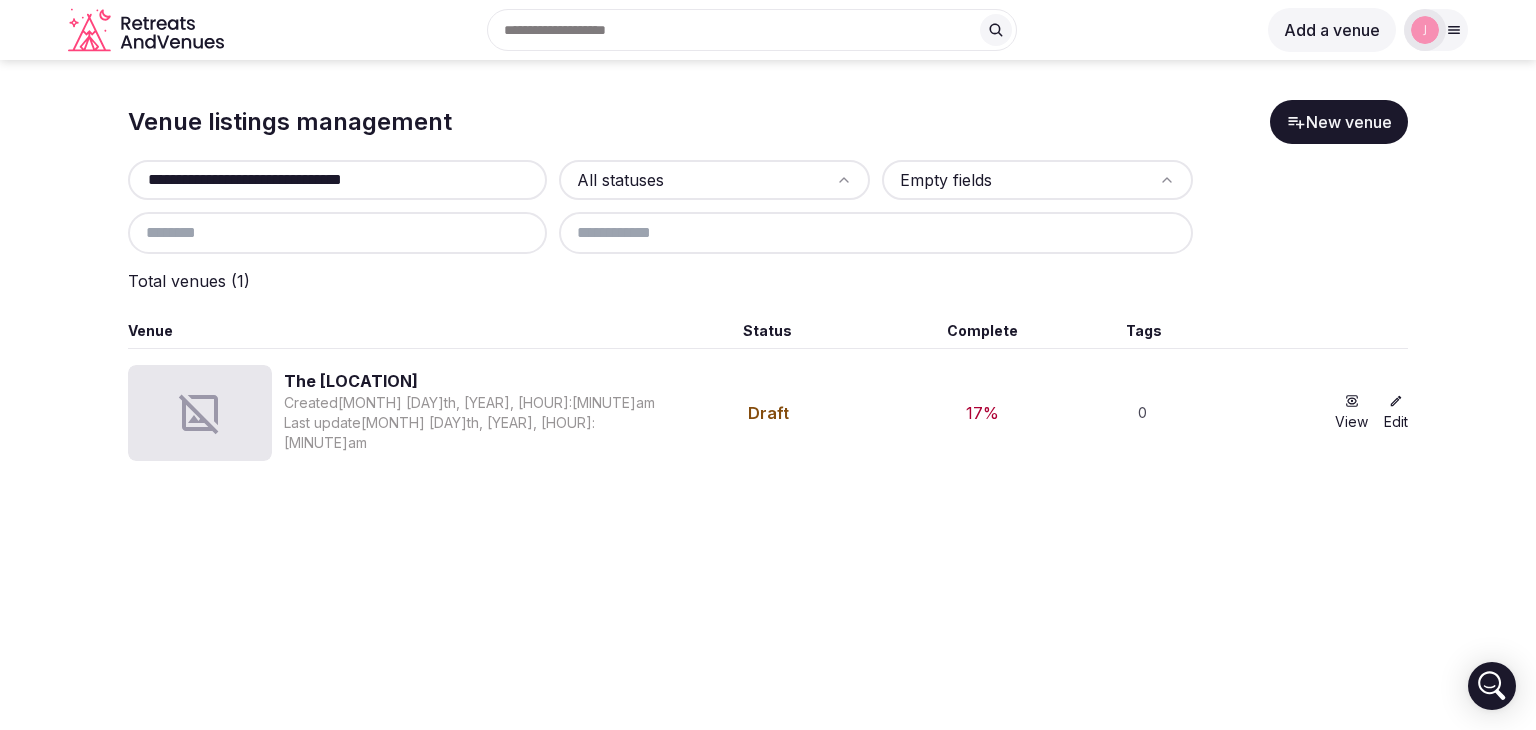 type on "**********" 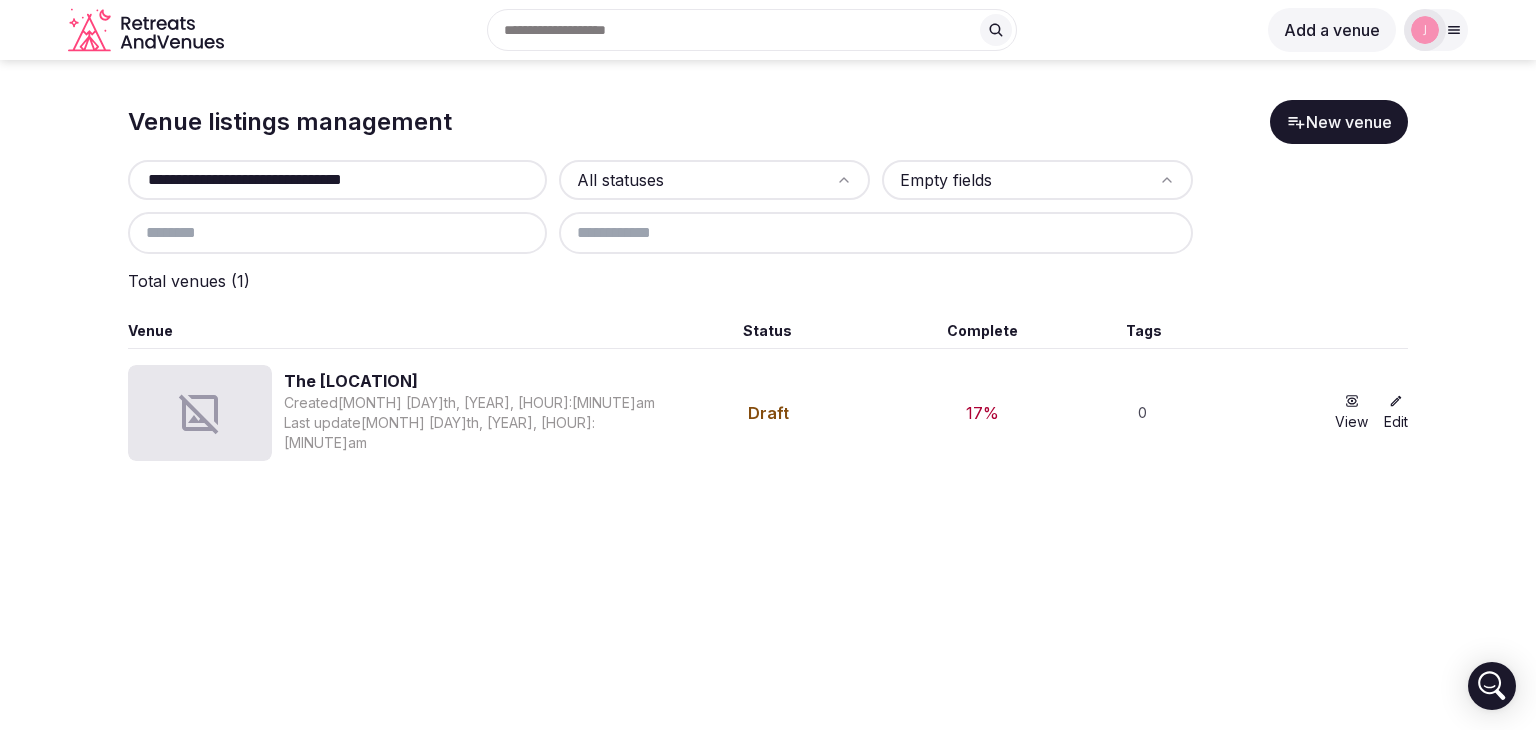 click on "The Hartnoll Country House Hotel" at bounding box center (471, 381) 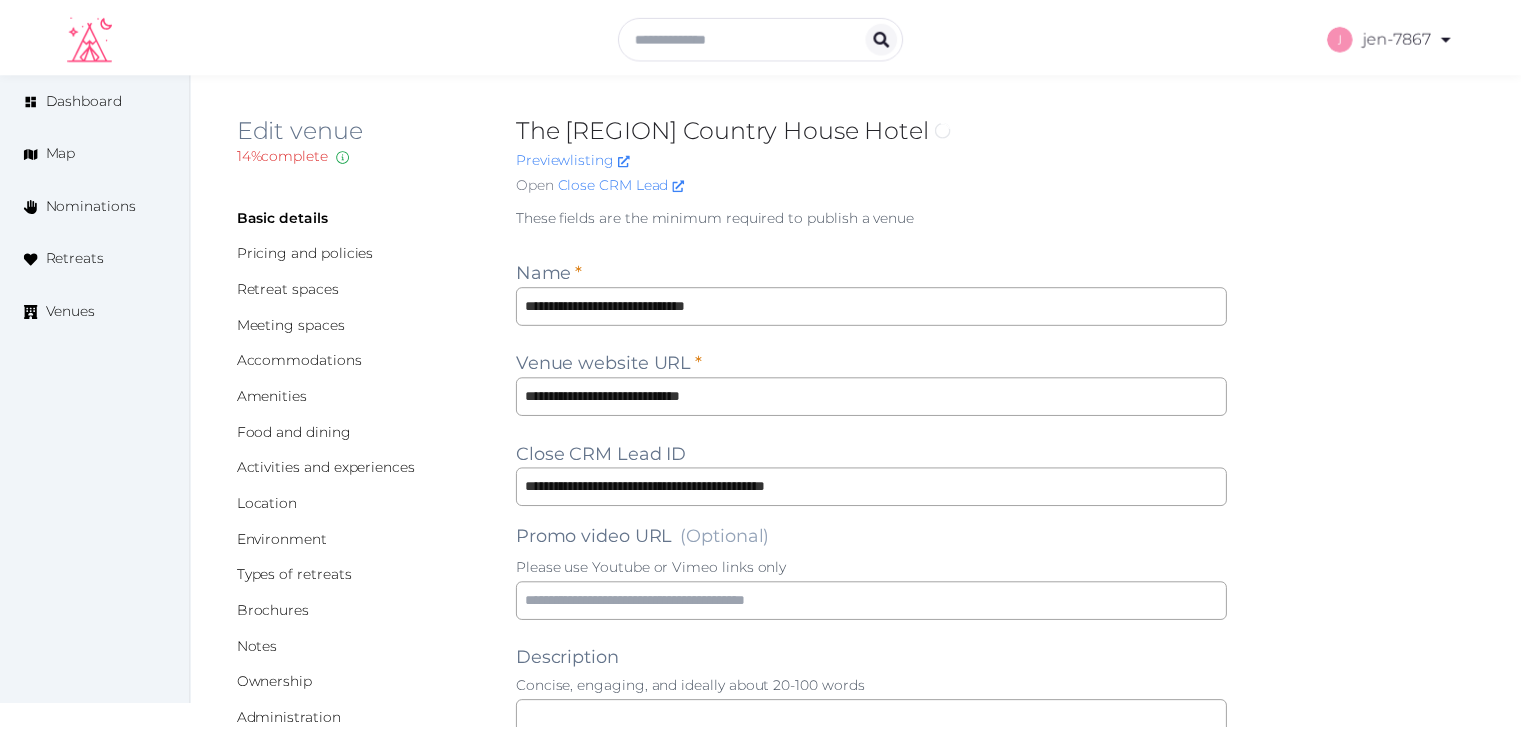 scroll, scrollTop: 0, scrollLeft: 0, axis: both 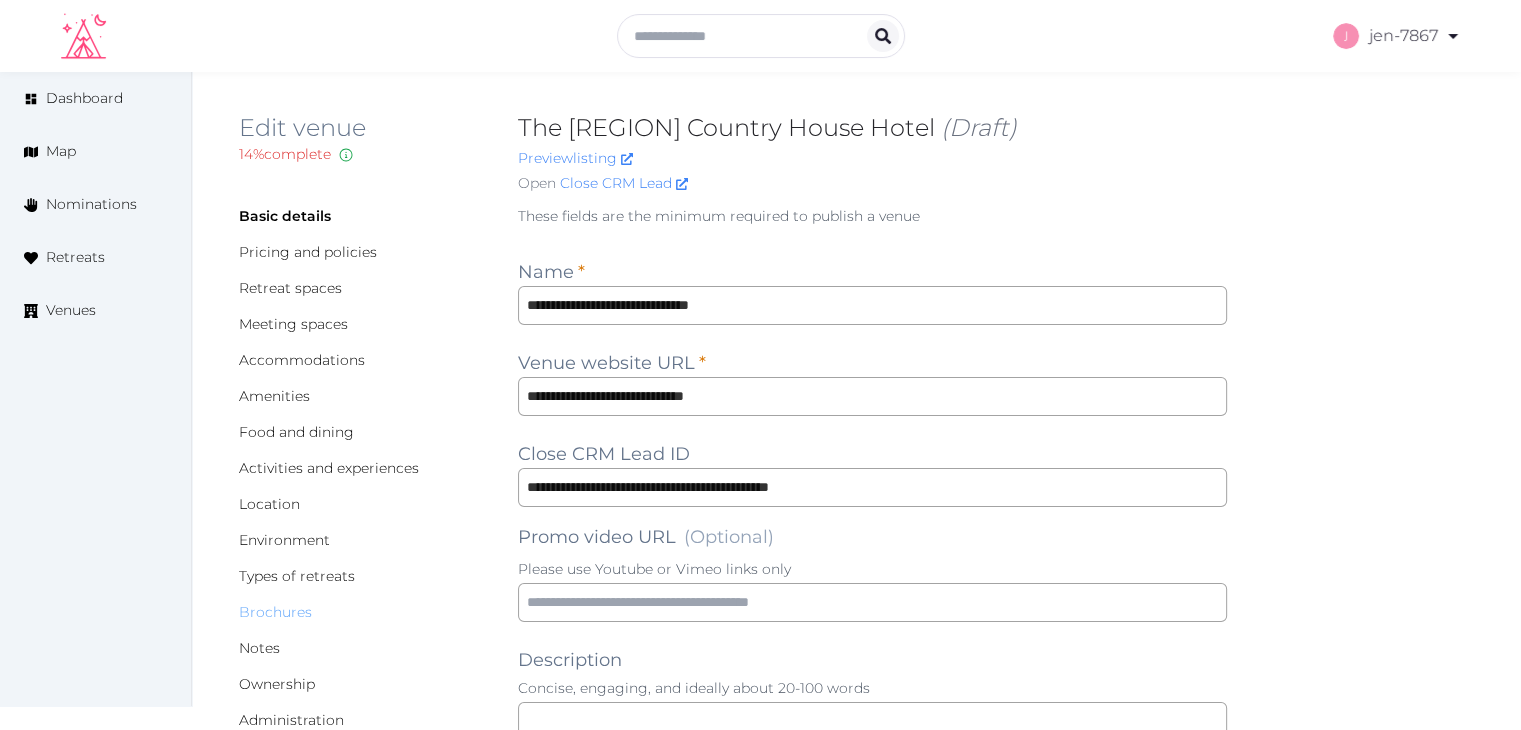 click on "Brochures" at bounding box center [275, 612] 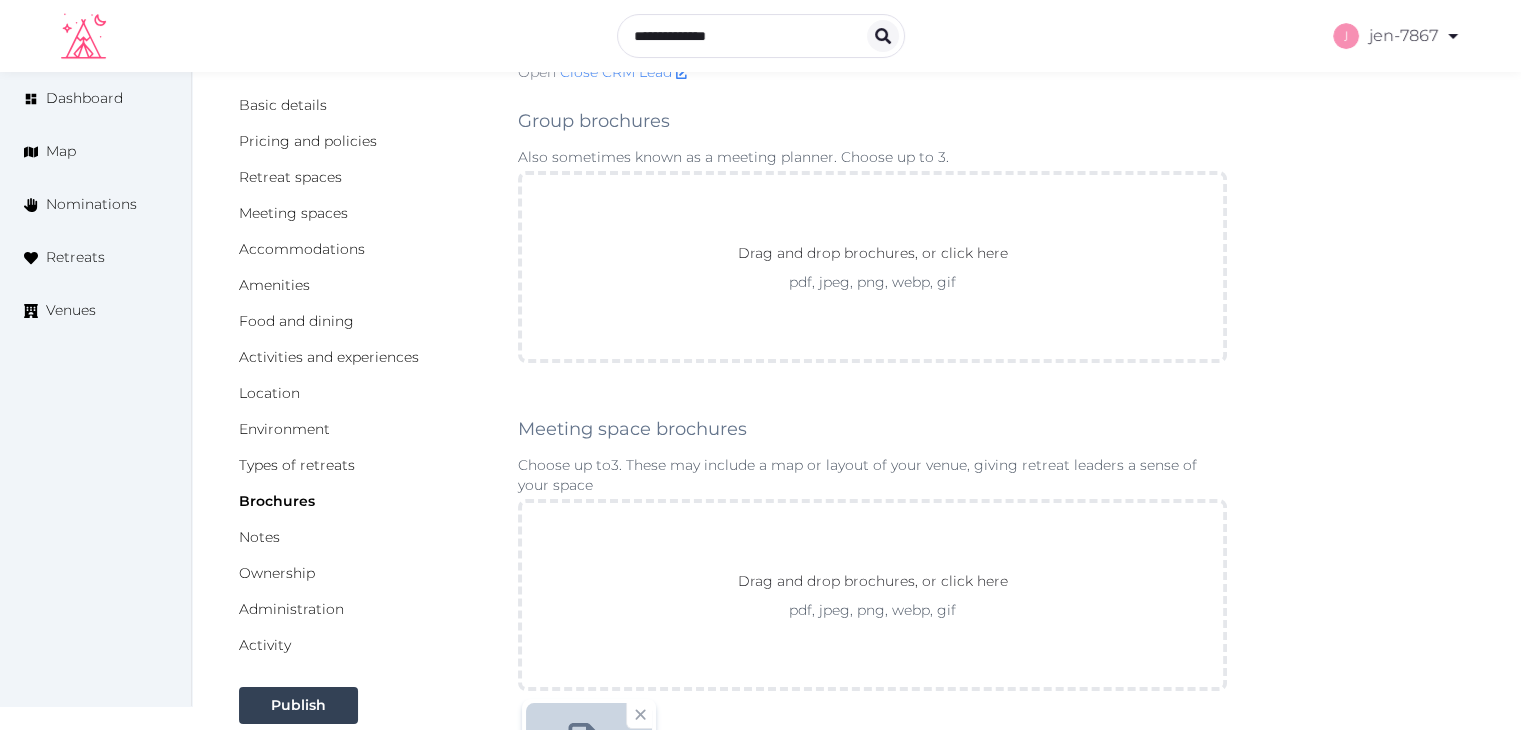 scroll, scrollTop: 0, scrollLeft: 0, axis: both 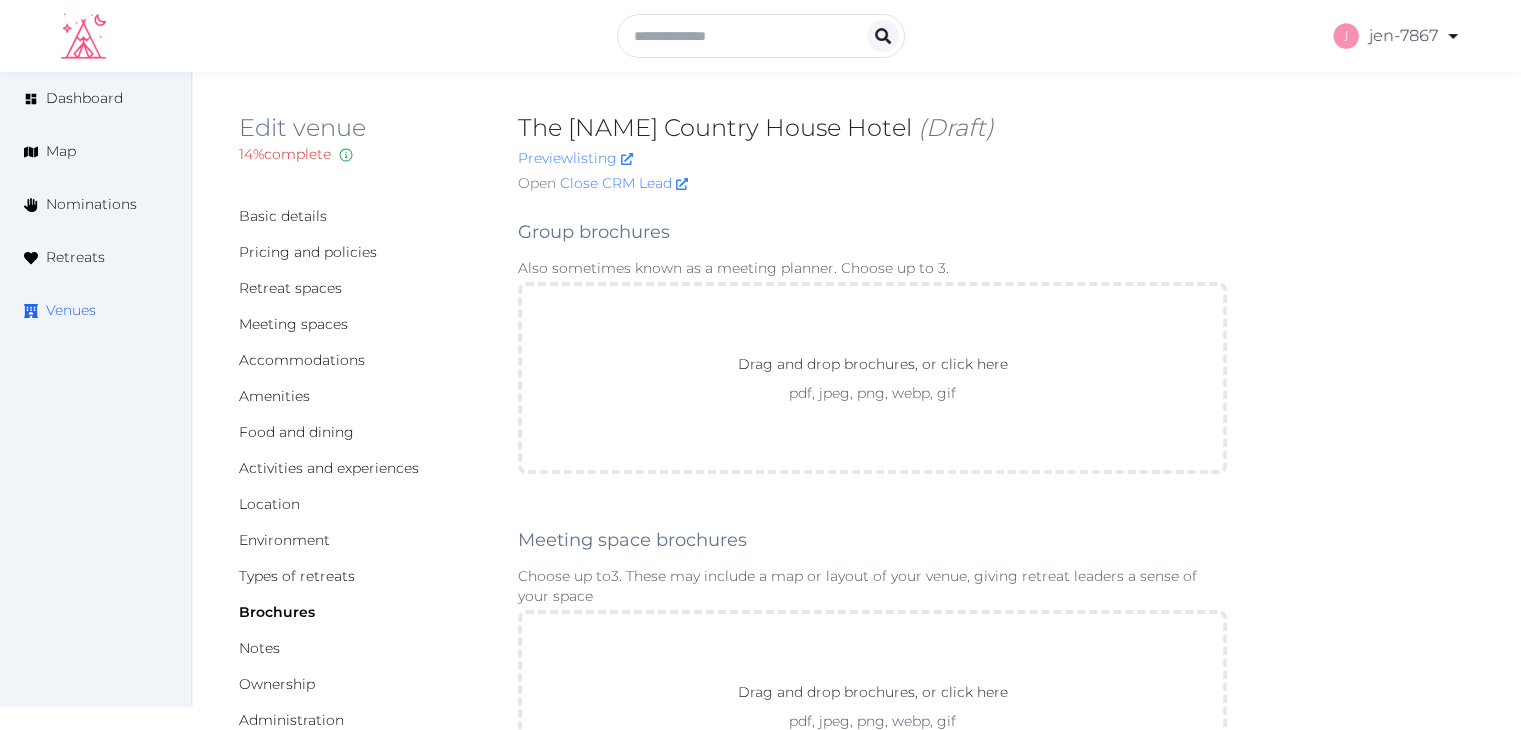 click on "Venues" at bounding box center [71, 310] 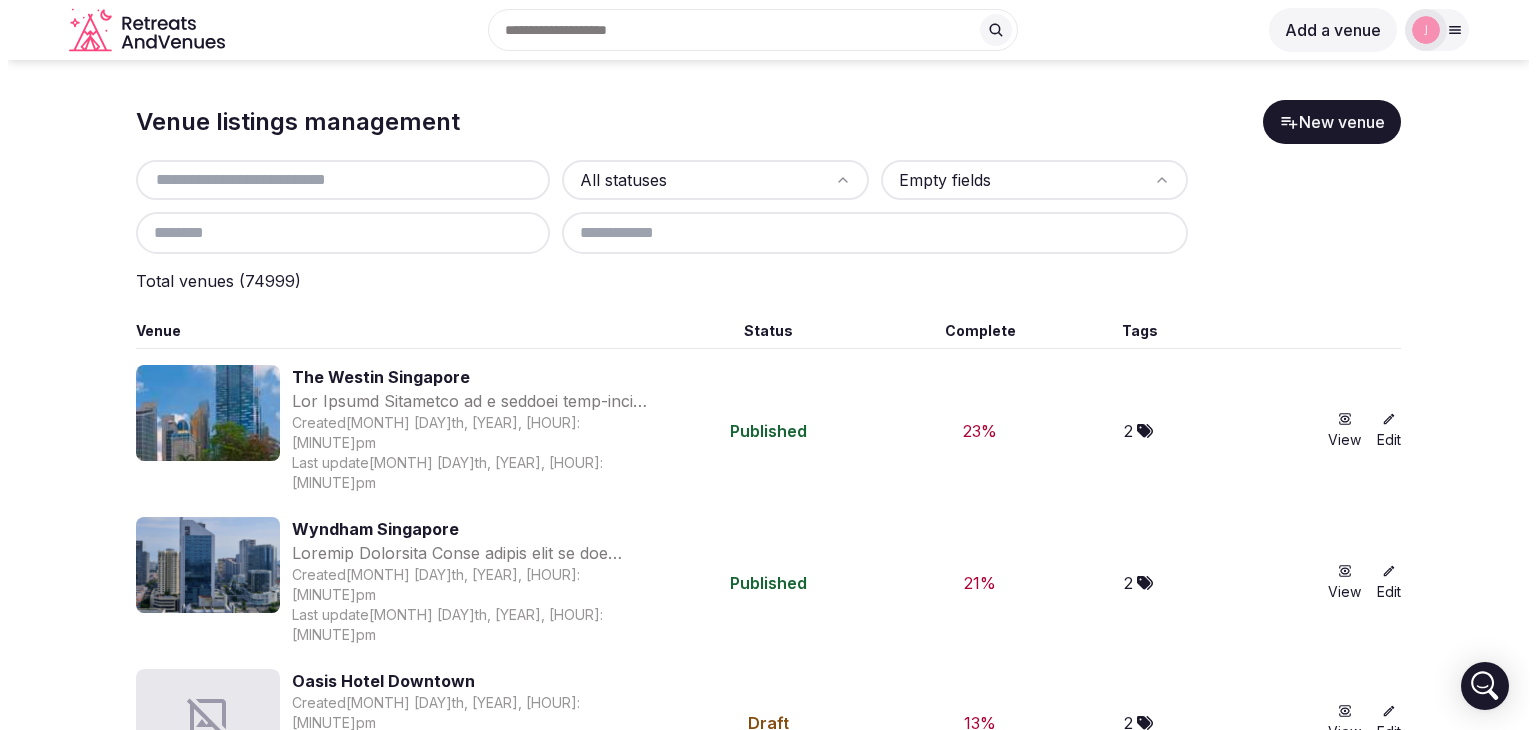 scroll, scrollTop: 0, scrollLeft: 0, axis: both 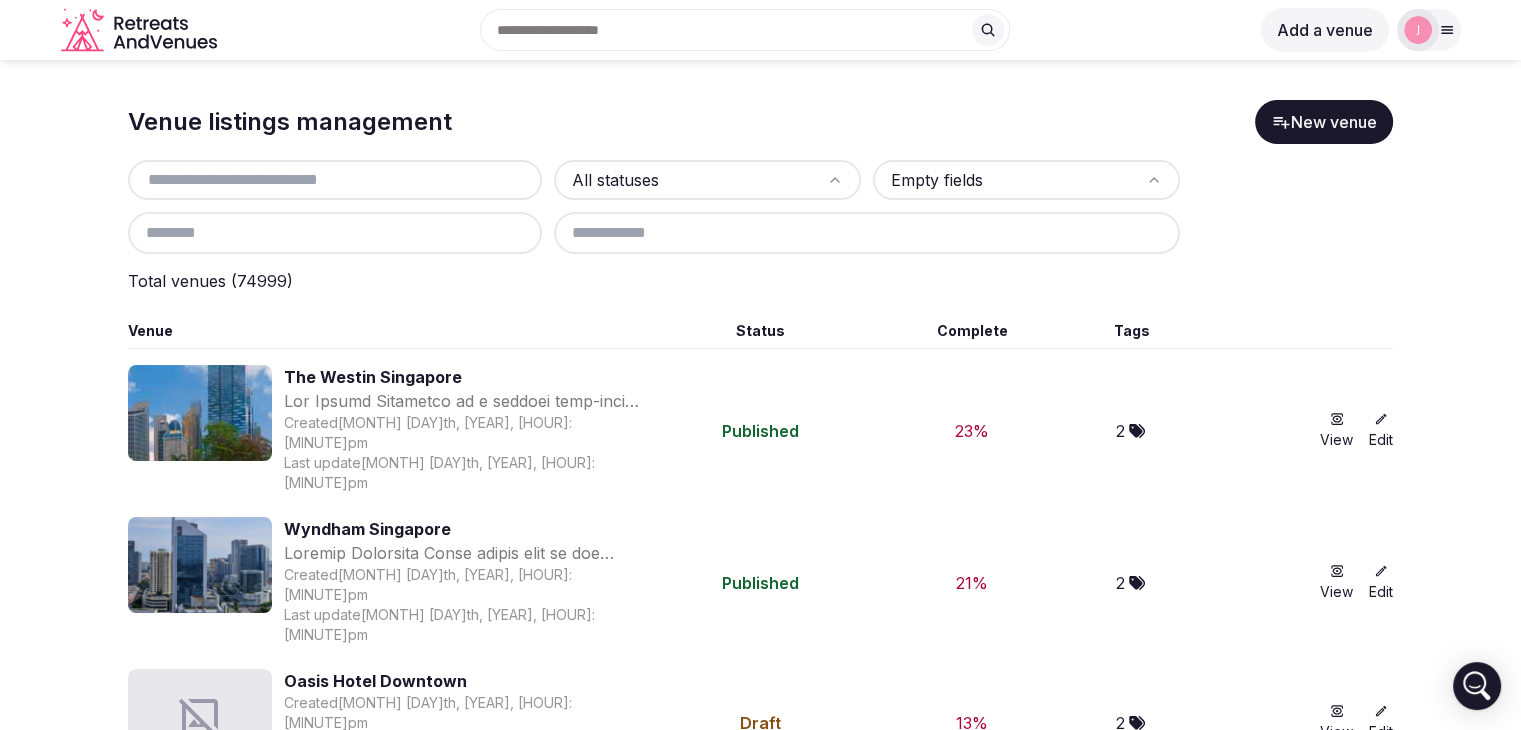 click at bounding box center [335, 180] 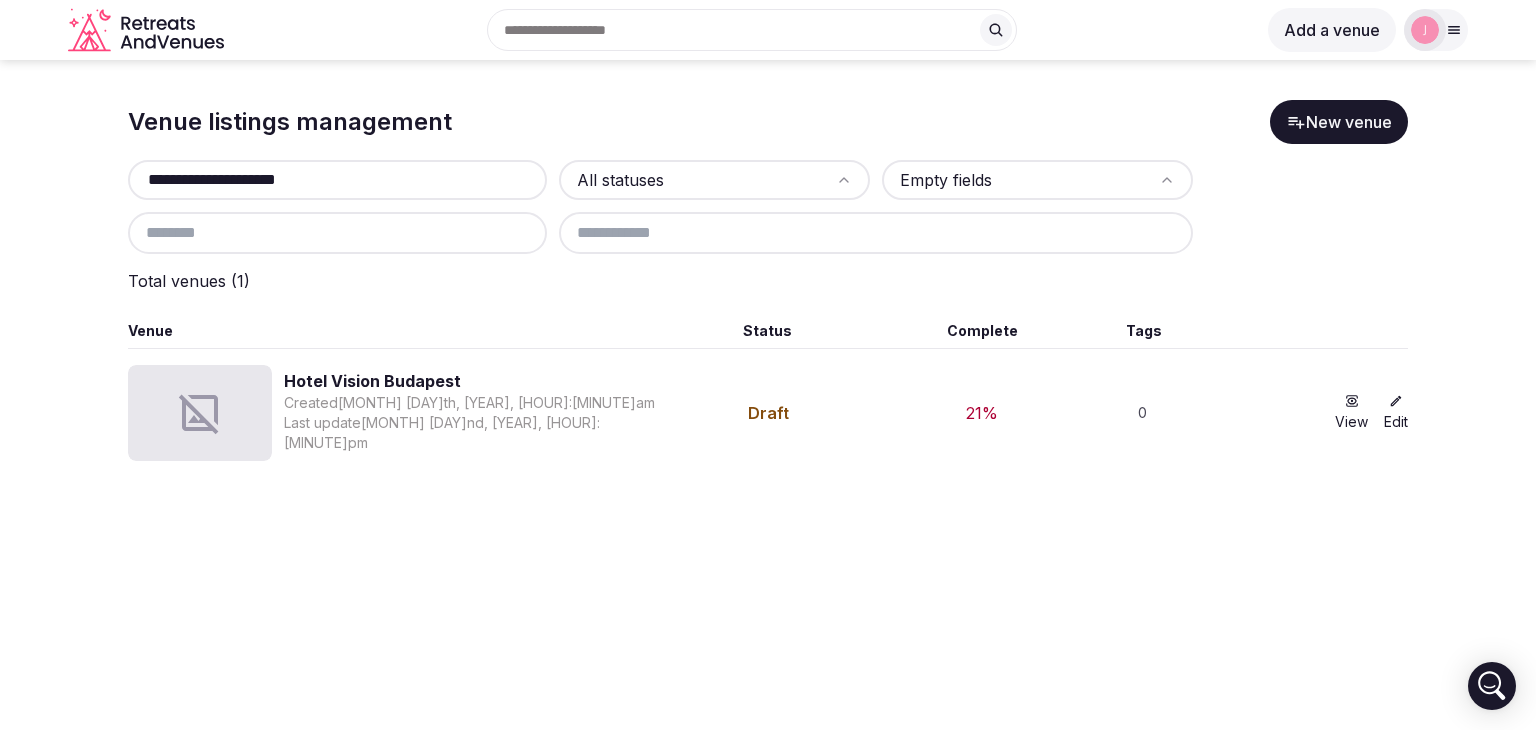 type on "**********" 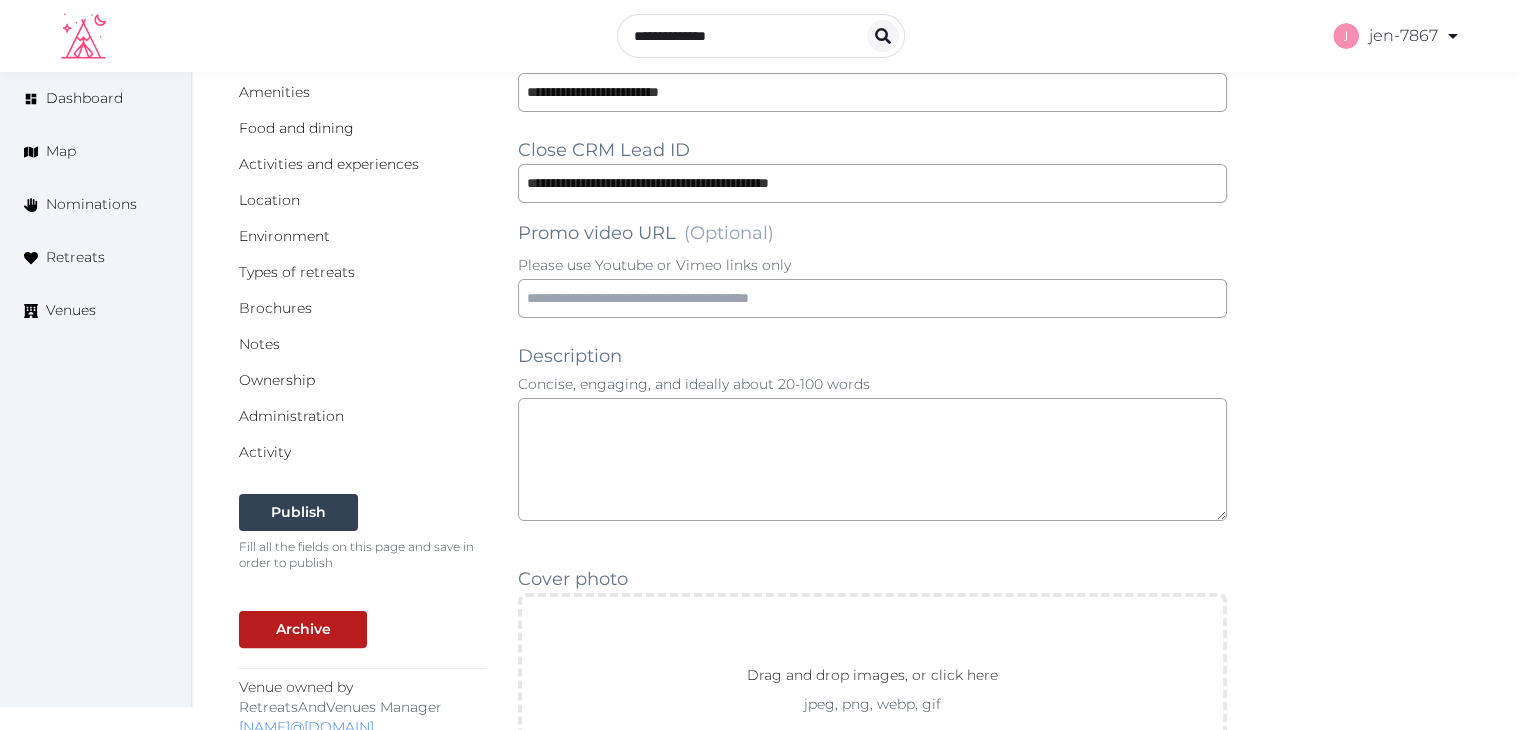 scroll, scrollTop: 0, scrollLeft: 0, axis: both 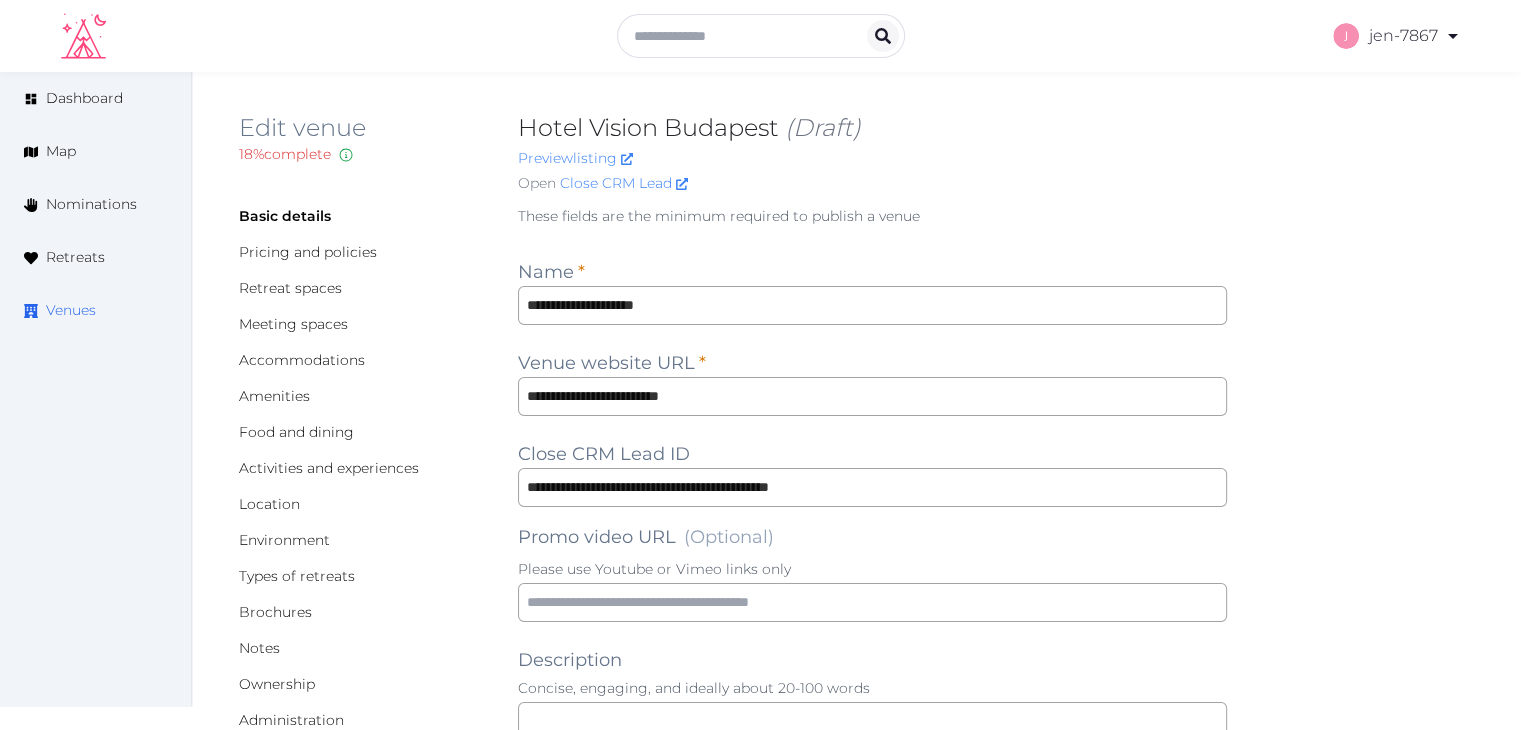 click on "Venues" at bounding box center [71, 310] 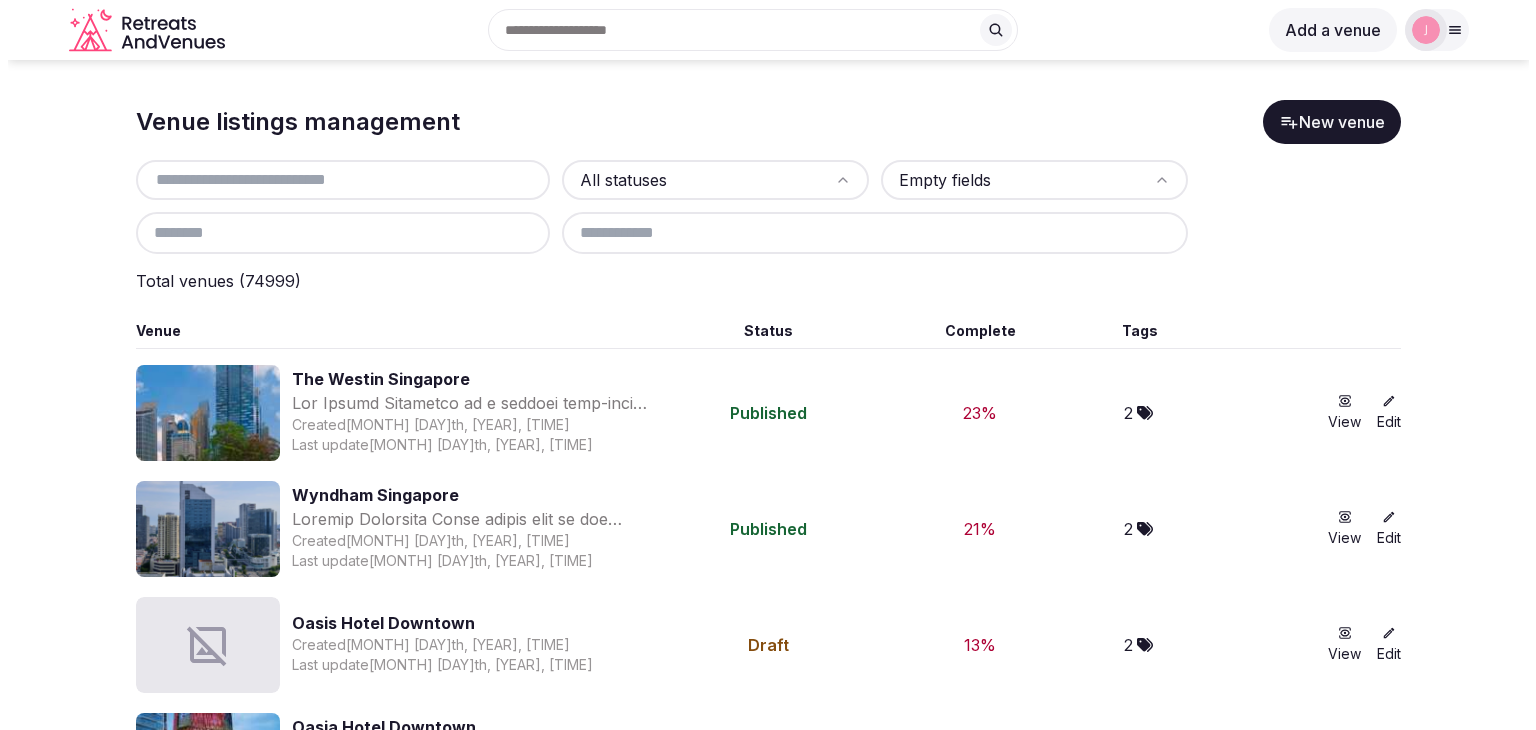scroll, scrollTop: 0, scrollLeft: 0, axis: both 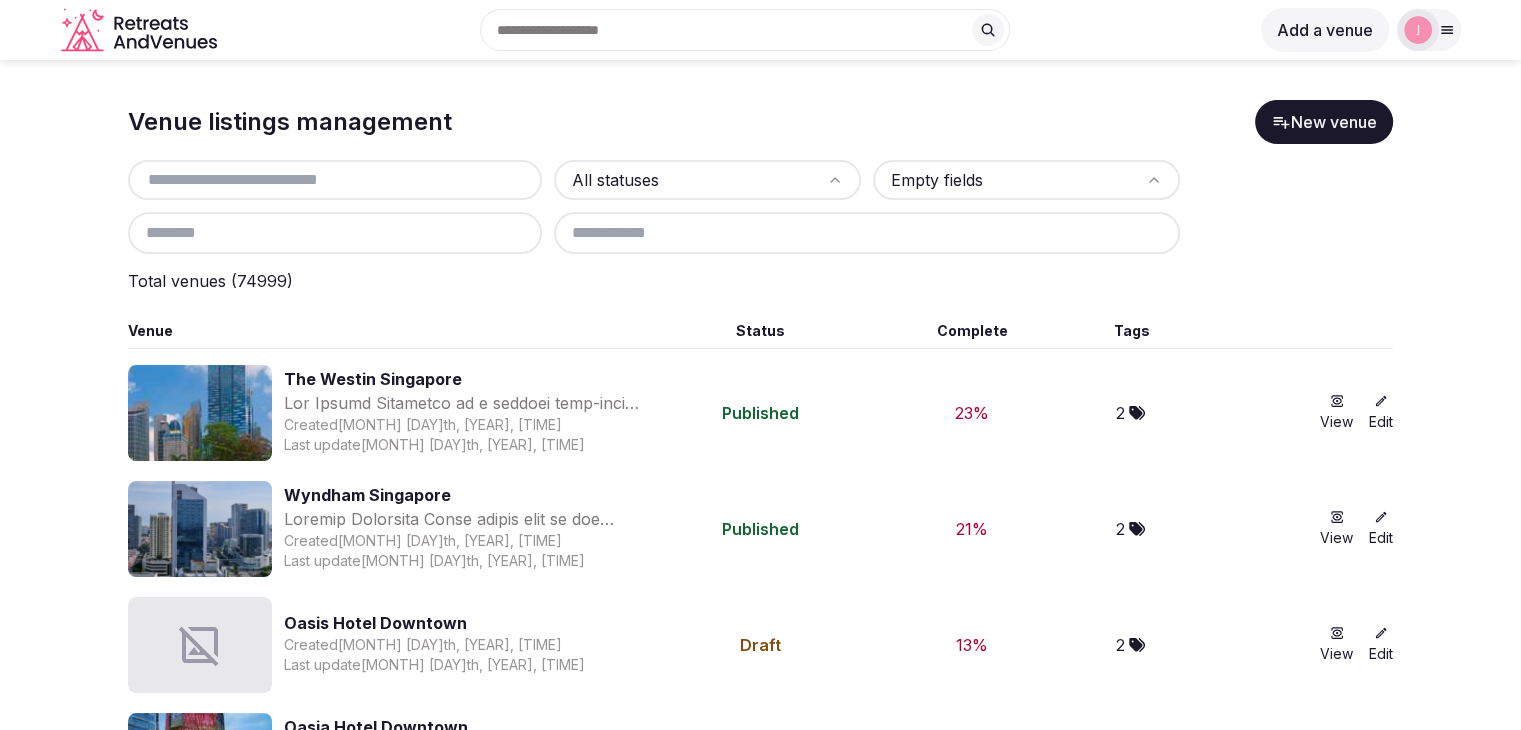 click at bounding box center [335, 180] 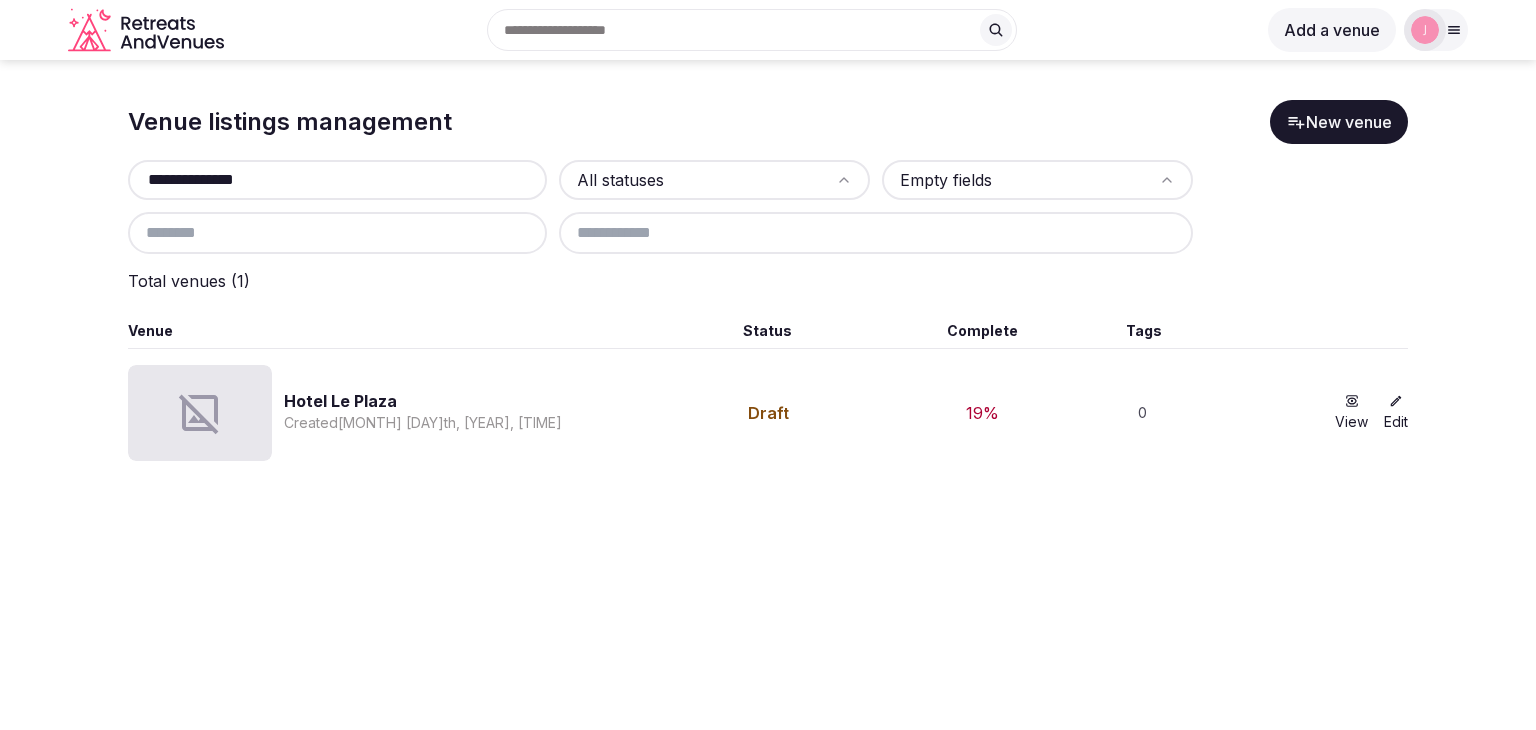 type on "**********" 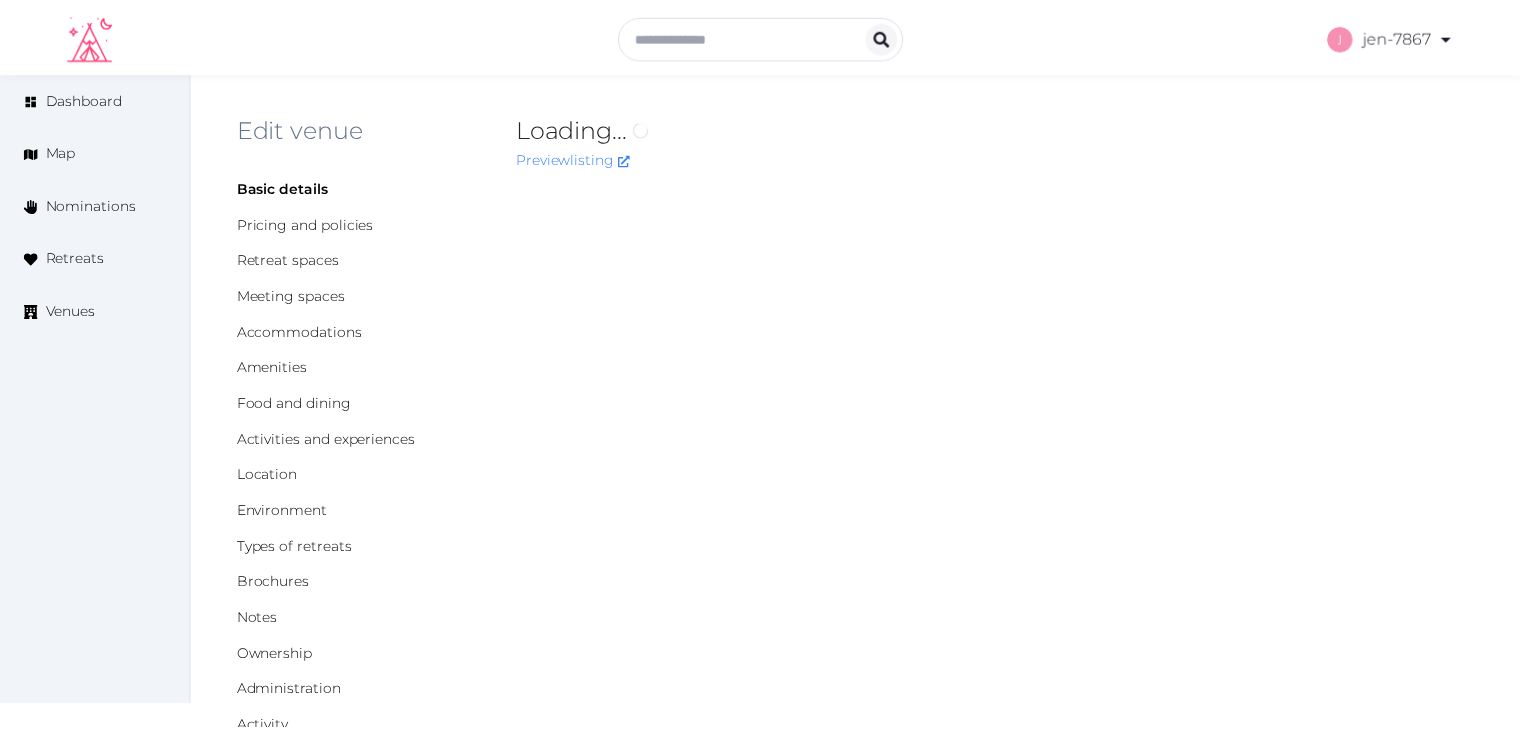 scroll, scrollTop: 0, scrollLeft: 0, axis: both 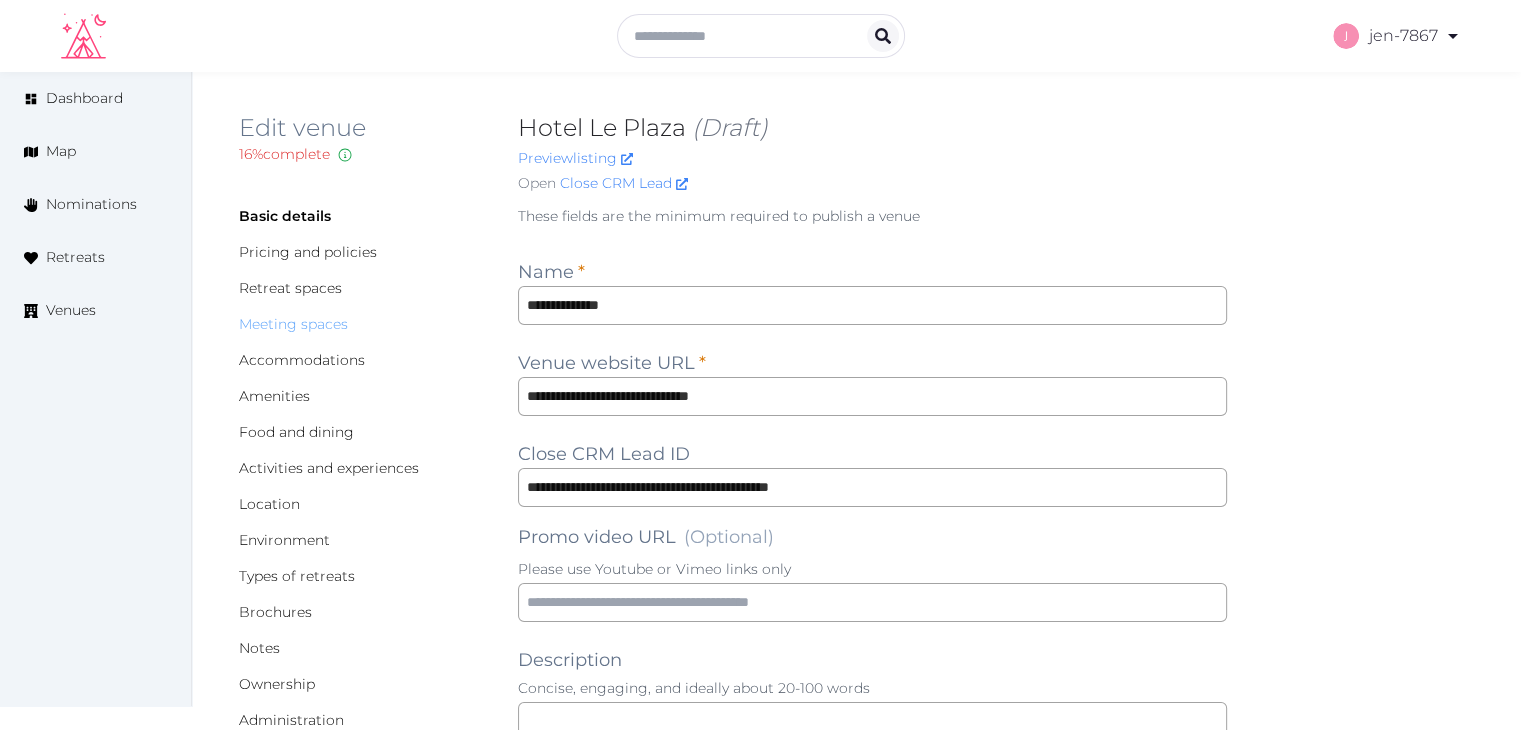 click on "Meeting spaces" at bounding box center (293, 324) 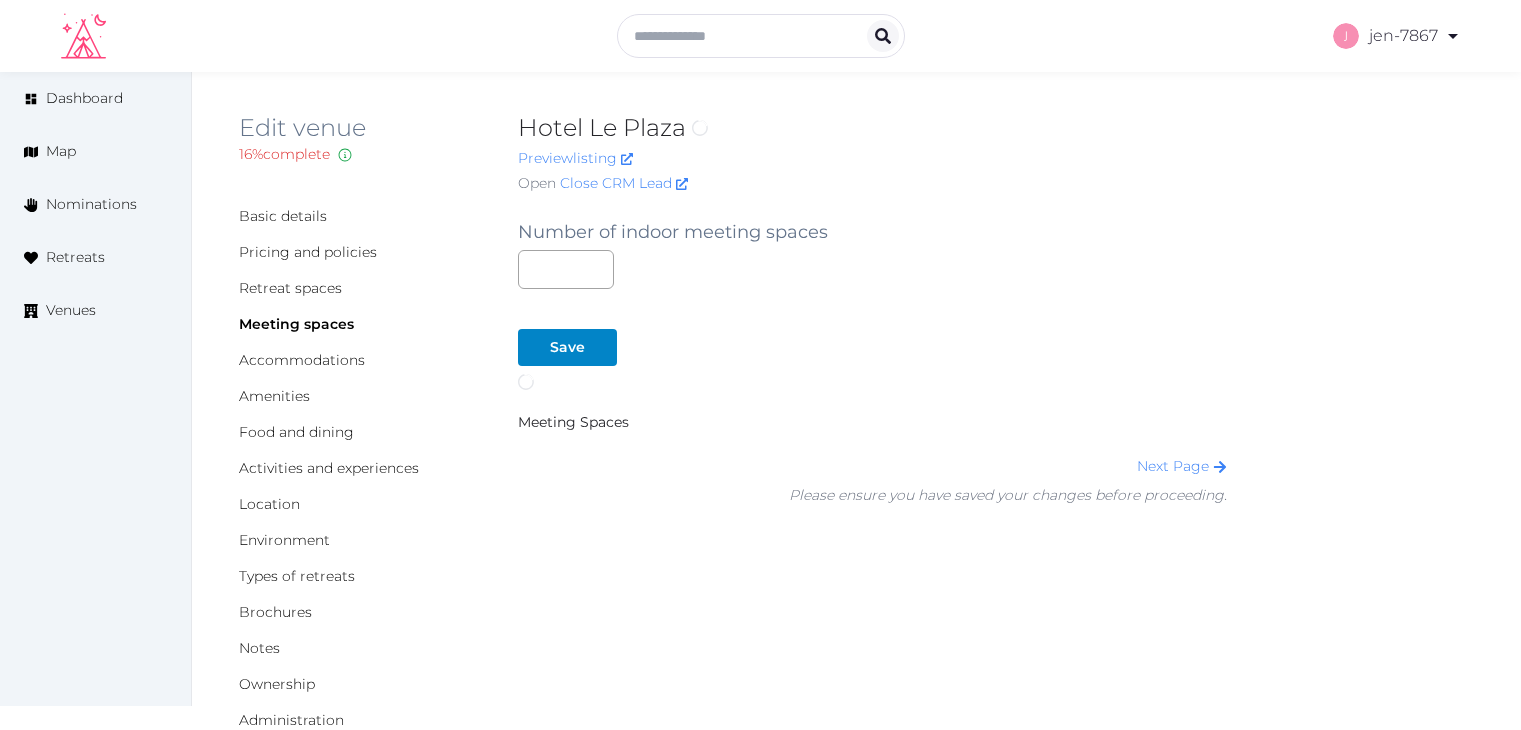 scroll, scrollTop: 0, scrollLeft: 0, axis: both 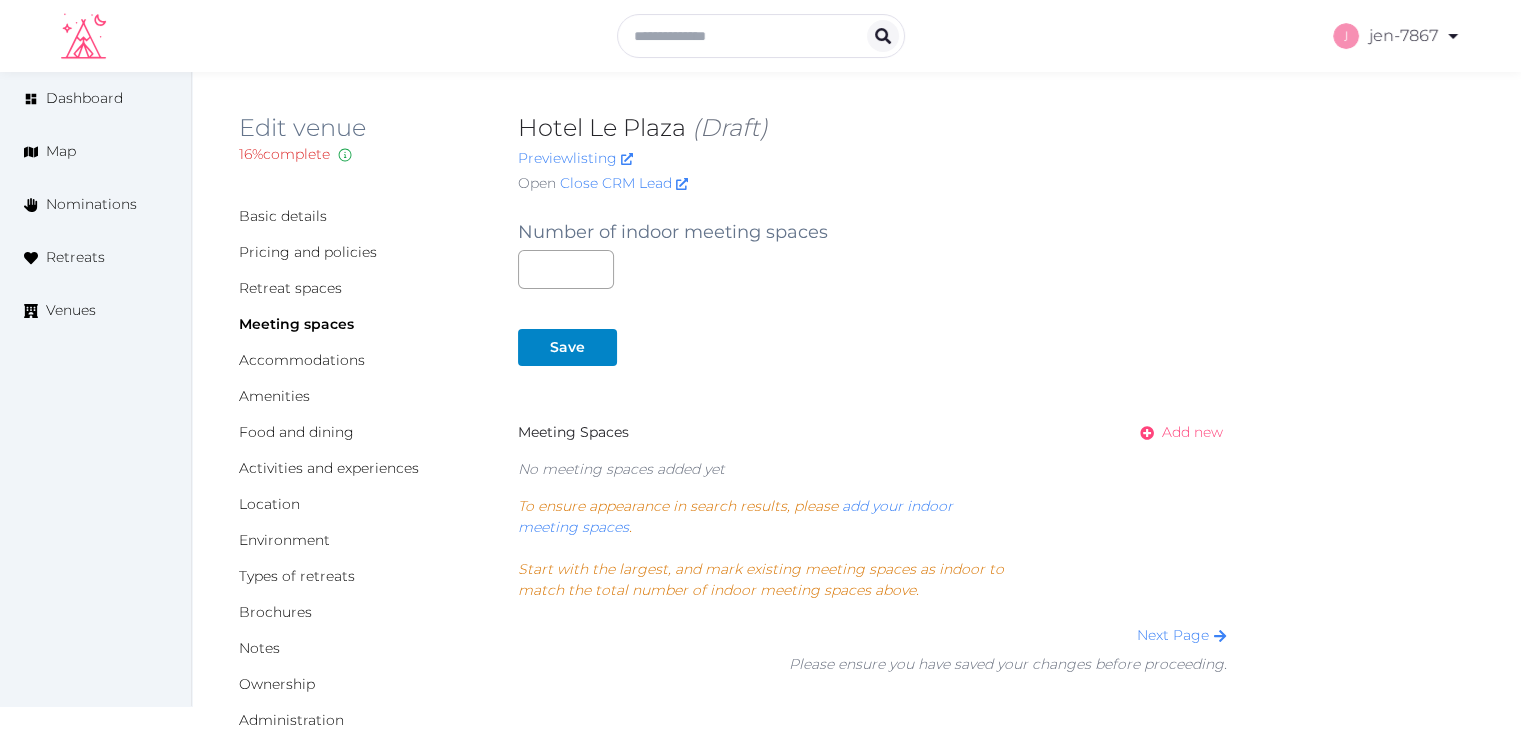 click on "Add new" at bounding box center [1175, 432] 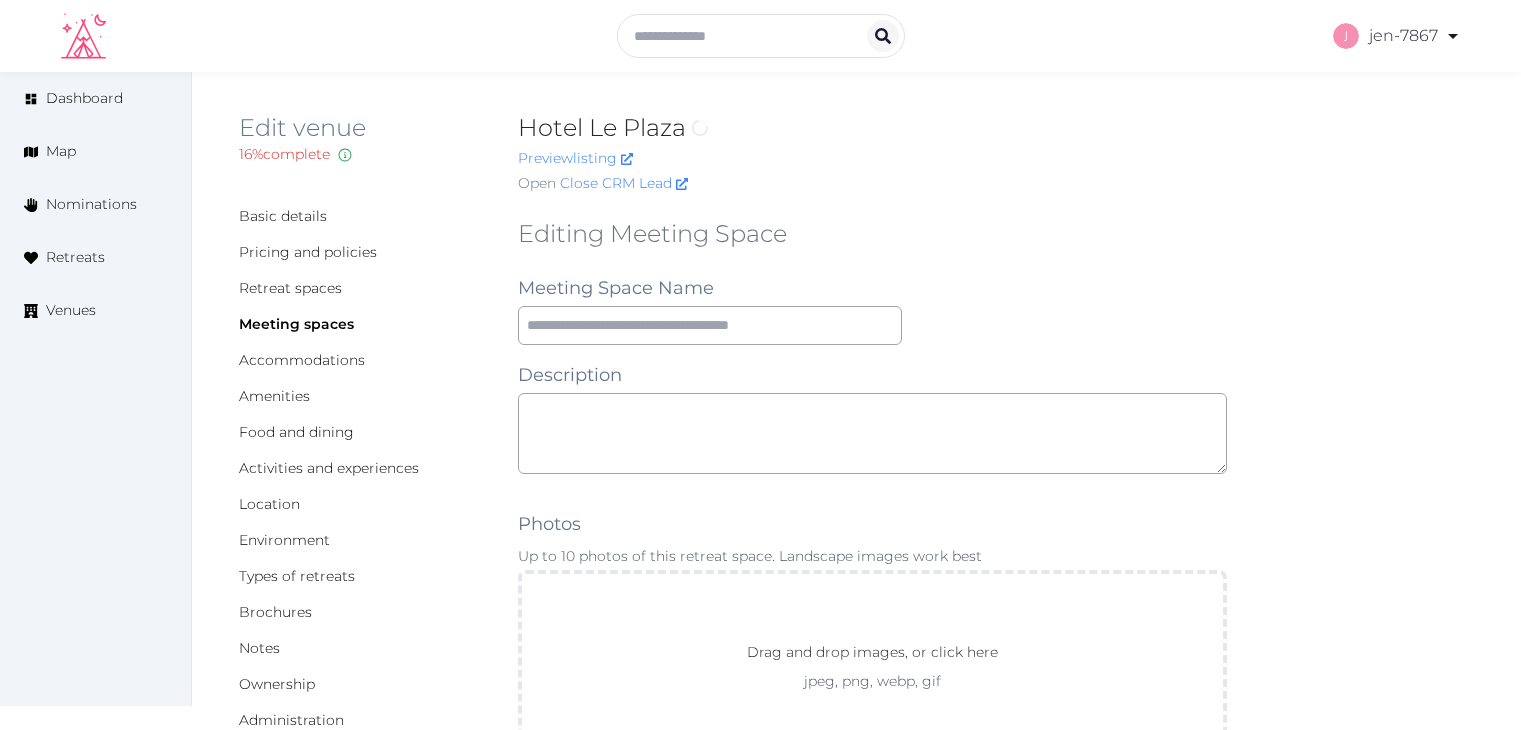 scroll, scrollTop: 0, scrollLeft: 0, axis: both 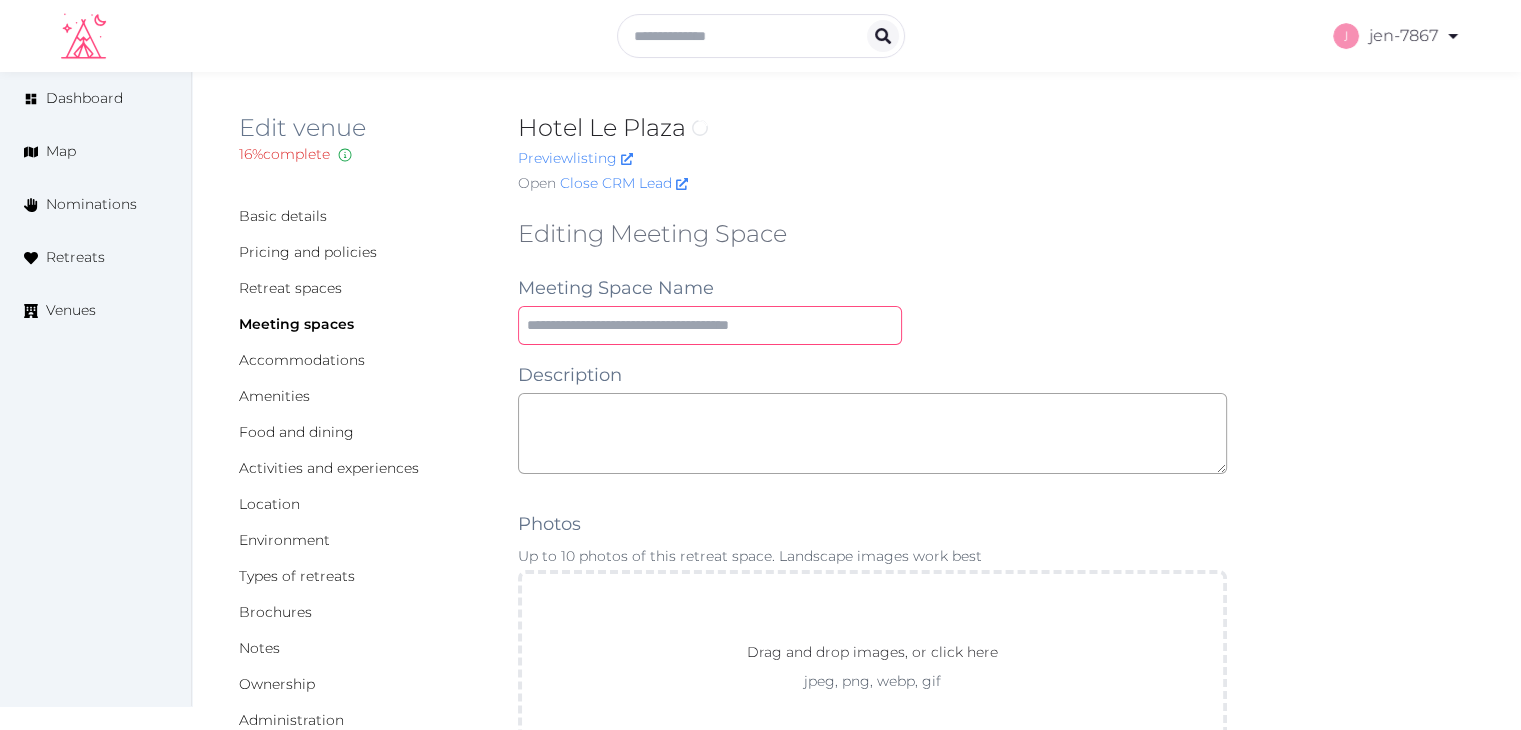click at bounding box center (710, 325) 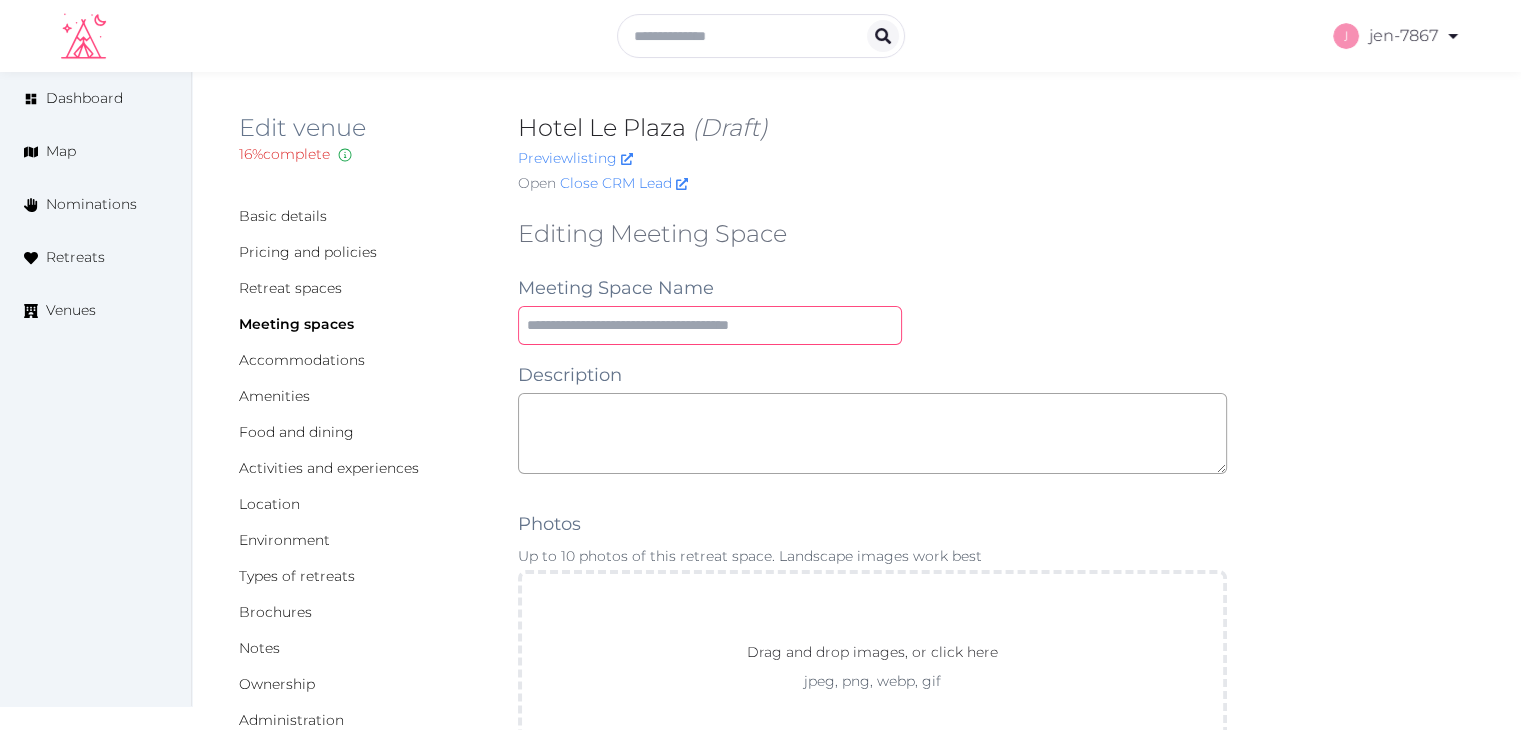 type on "**********" 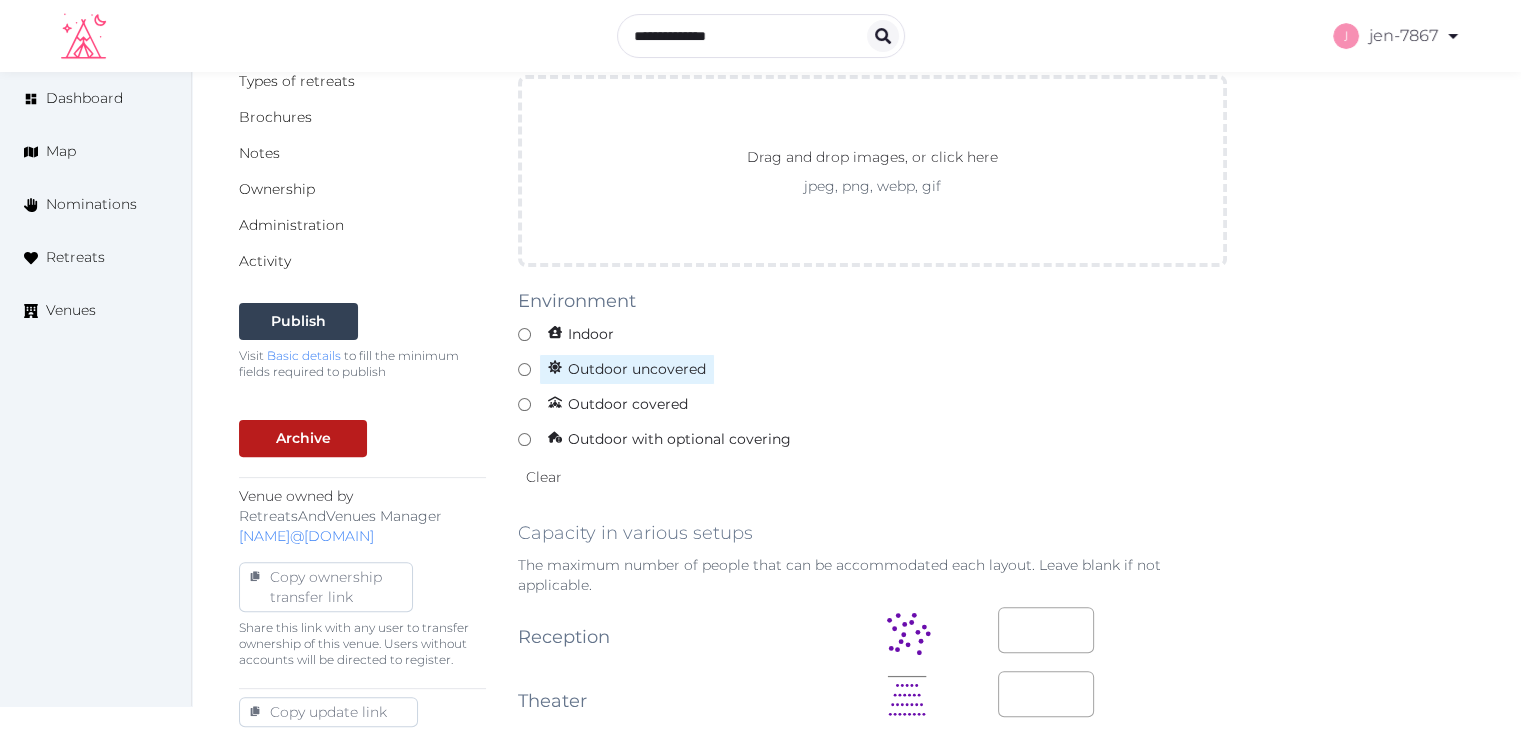 scroll, scrollTop: 500, scrollLeft: 0, axis: vertical 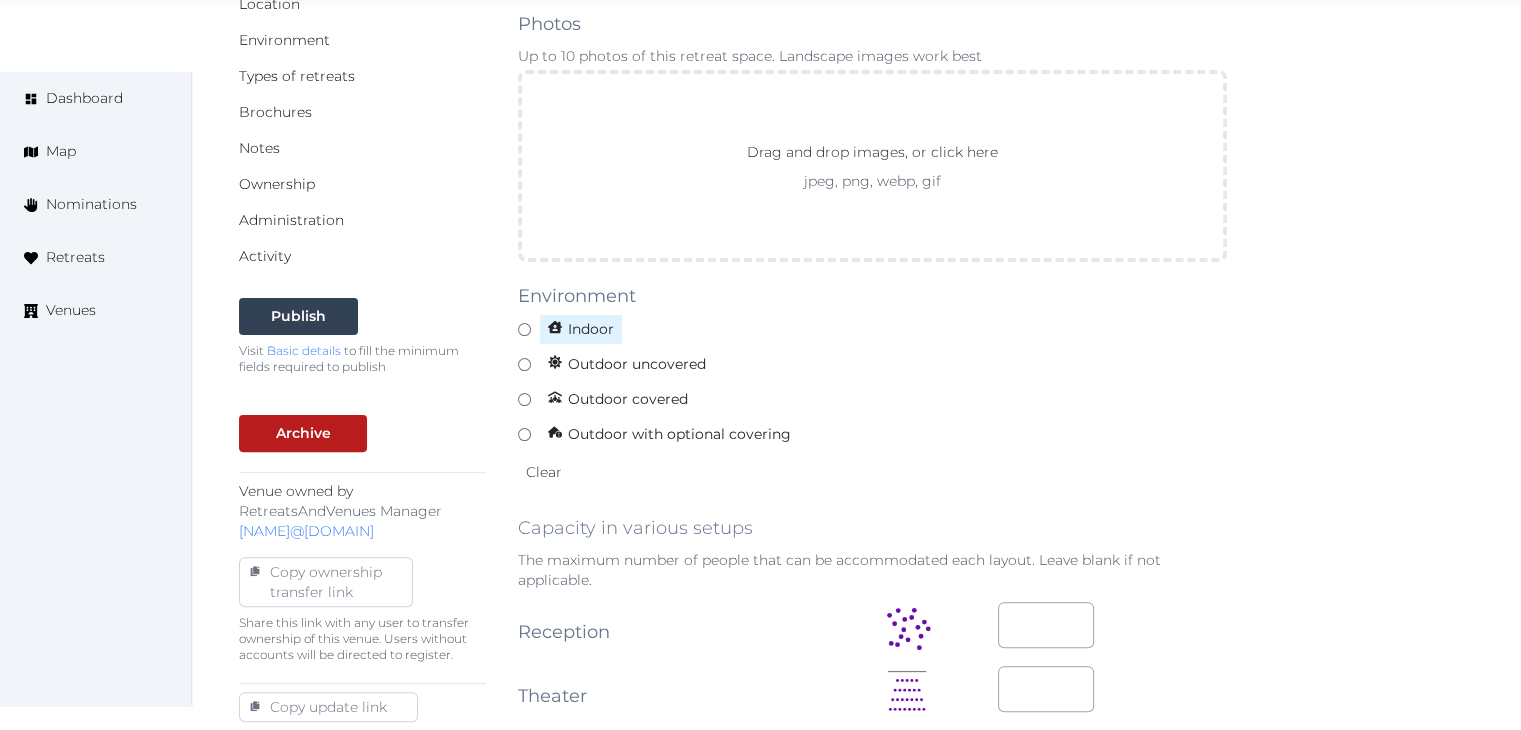 click at bounding box center [556, 327] 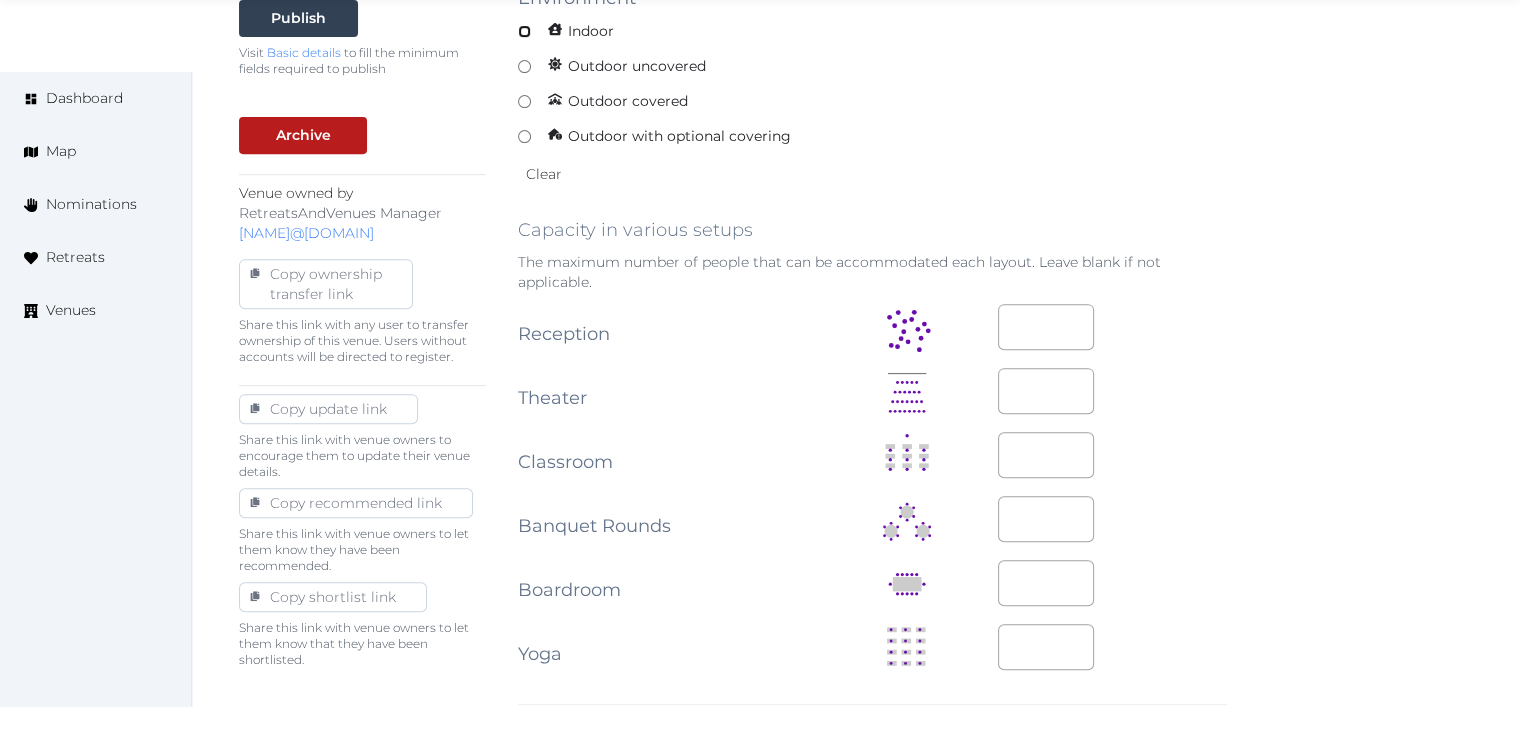 scroll, scrollTop: 800, scrollLeft: 0, axis: vertical 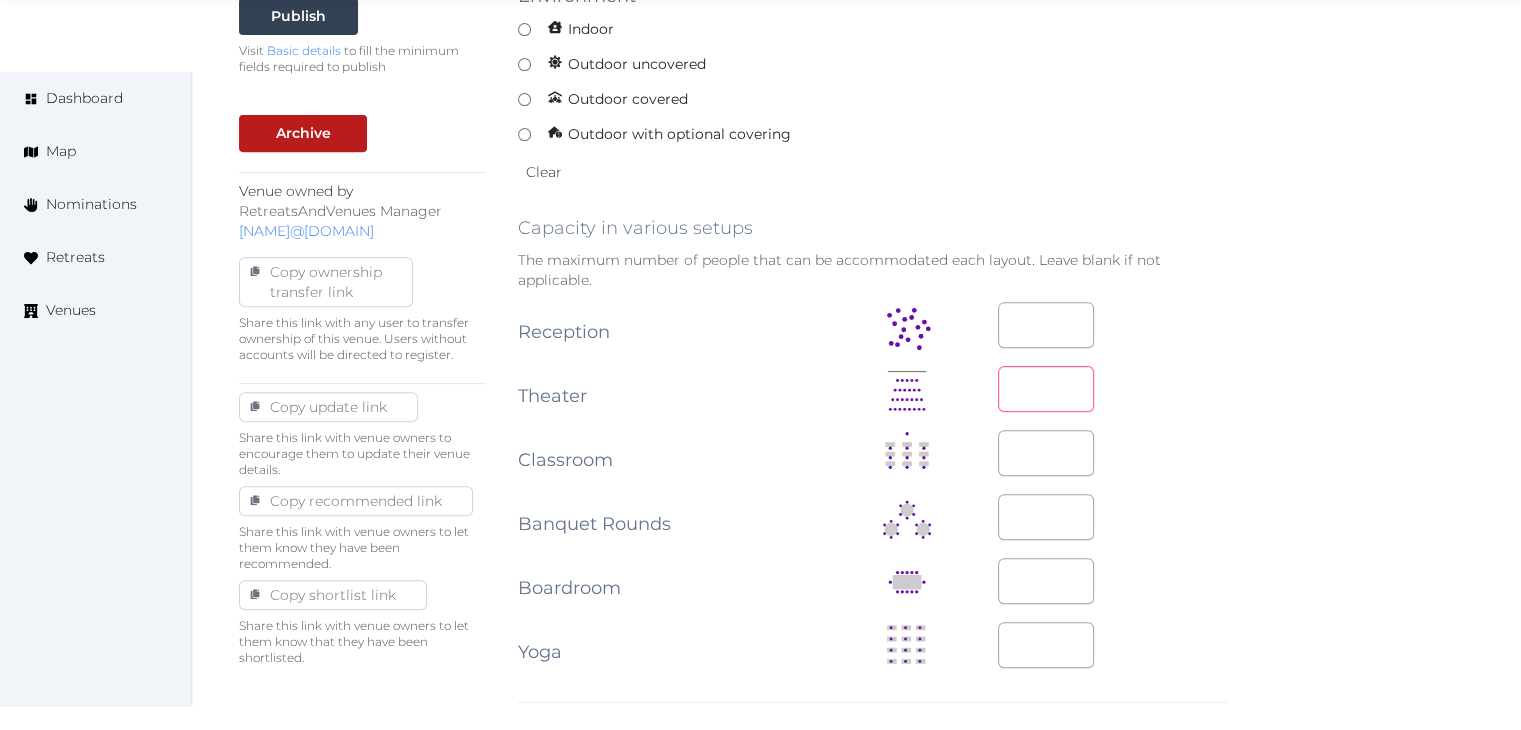 click at bounding box center [1046, 389] 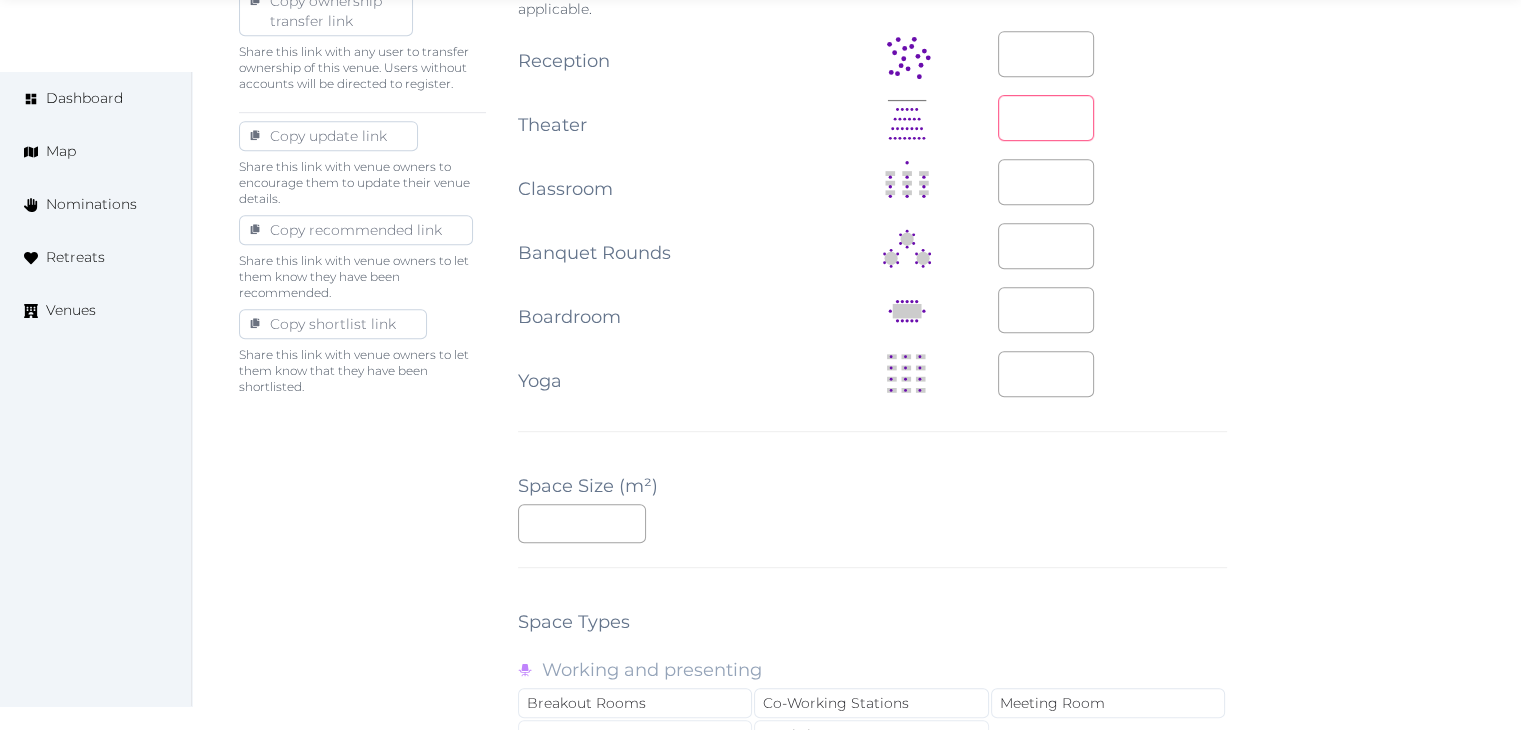 scroll, scrollTop: 1100, scrollLeft: 0, axis: vertical 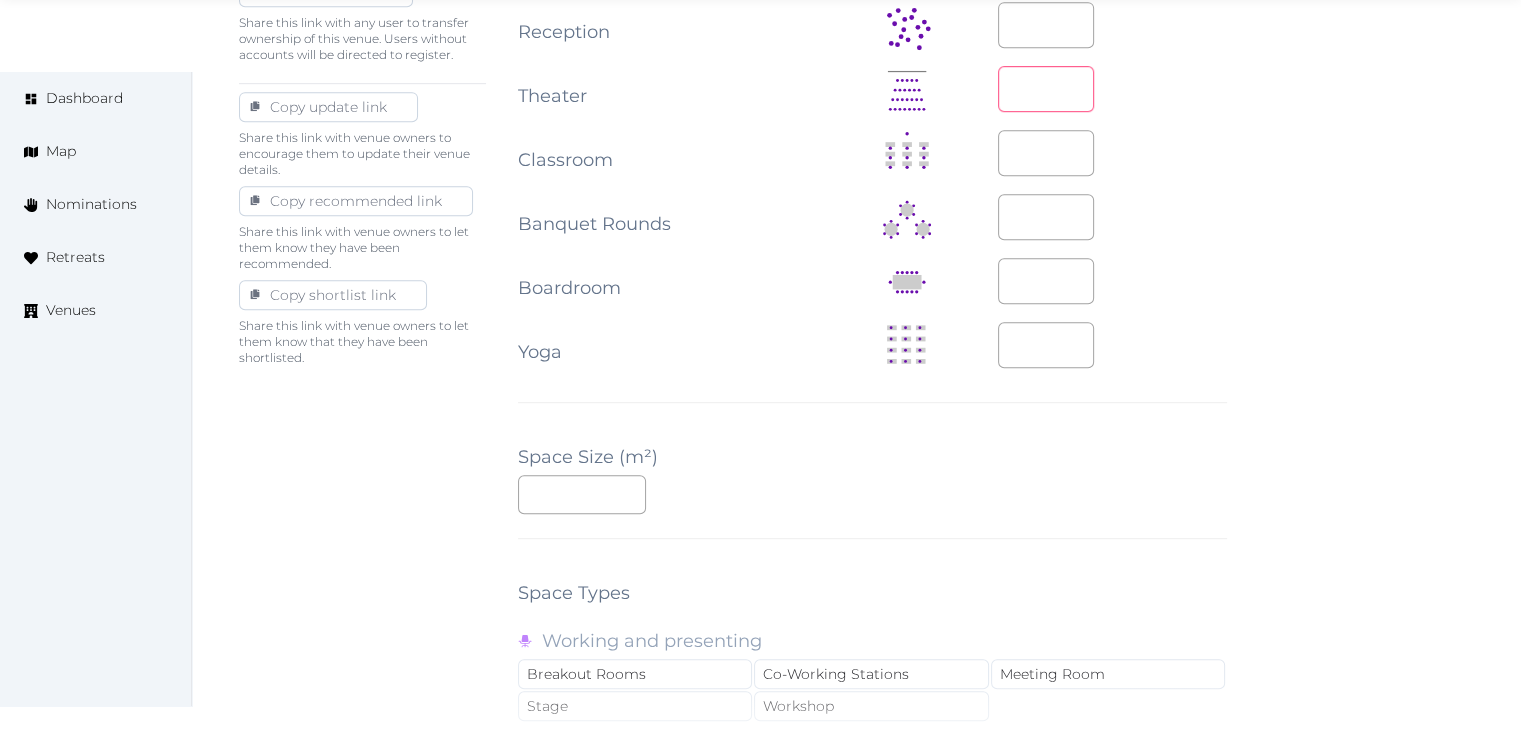 type on "***" 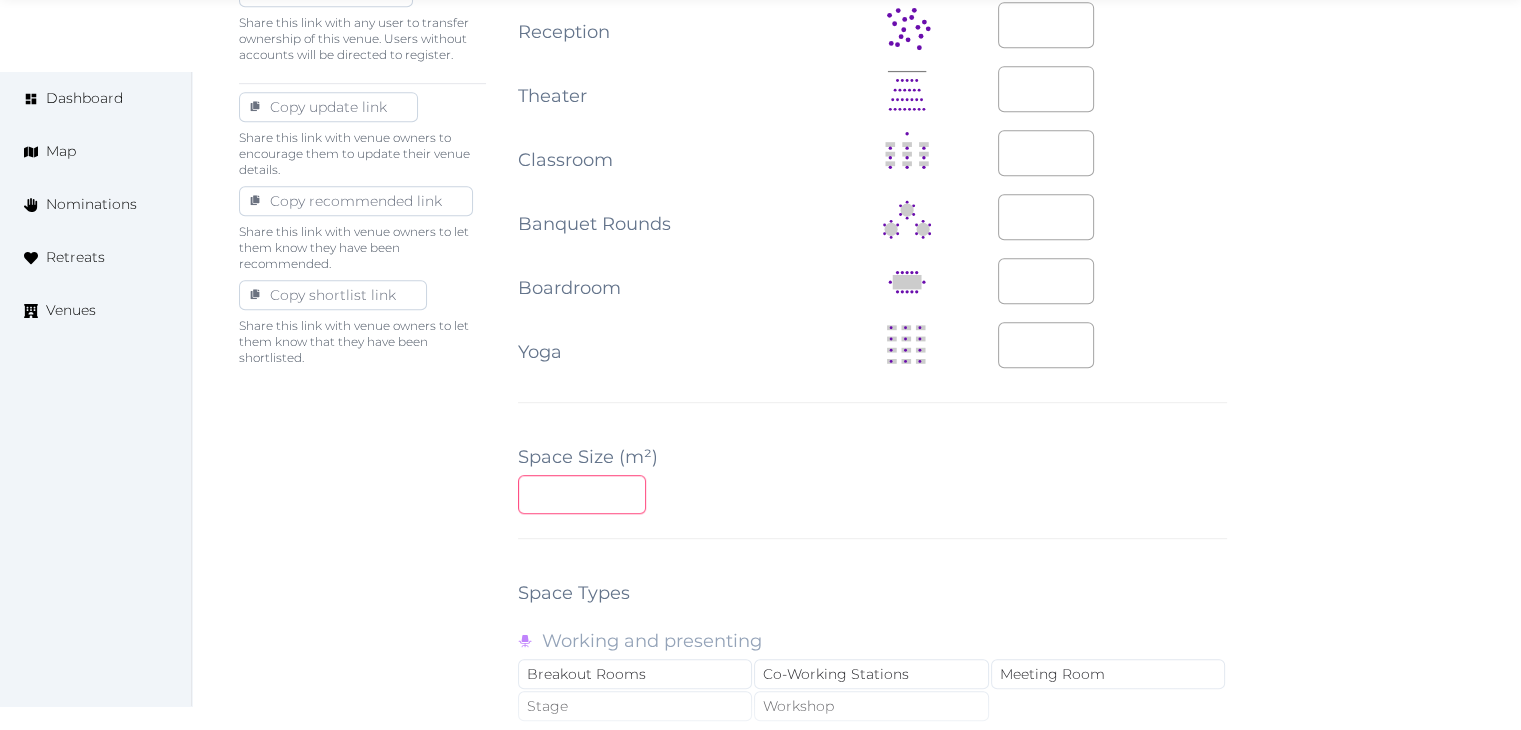 click at bounding box center (582, 494) 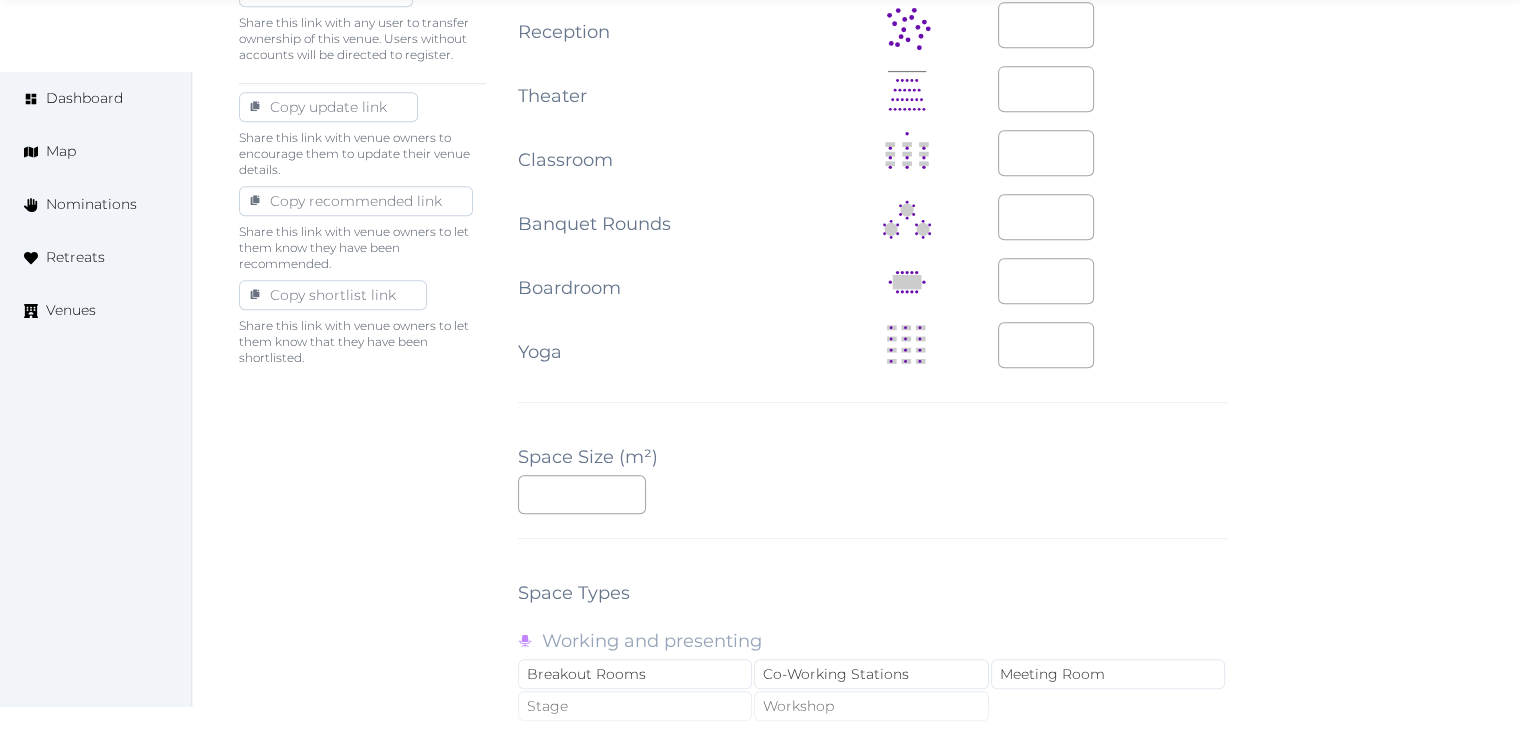 click on "***" at bounding box center (872, 494) 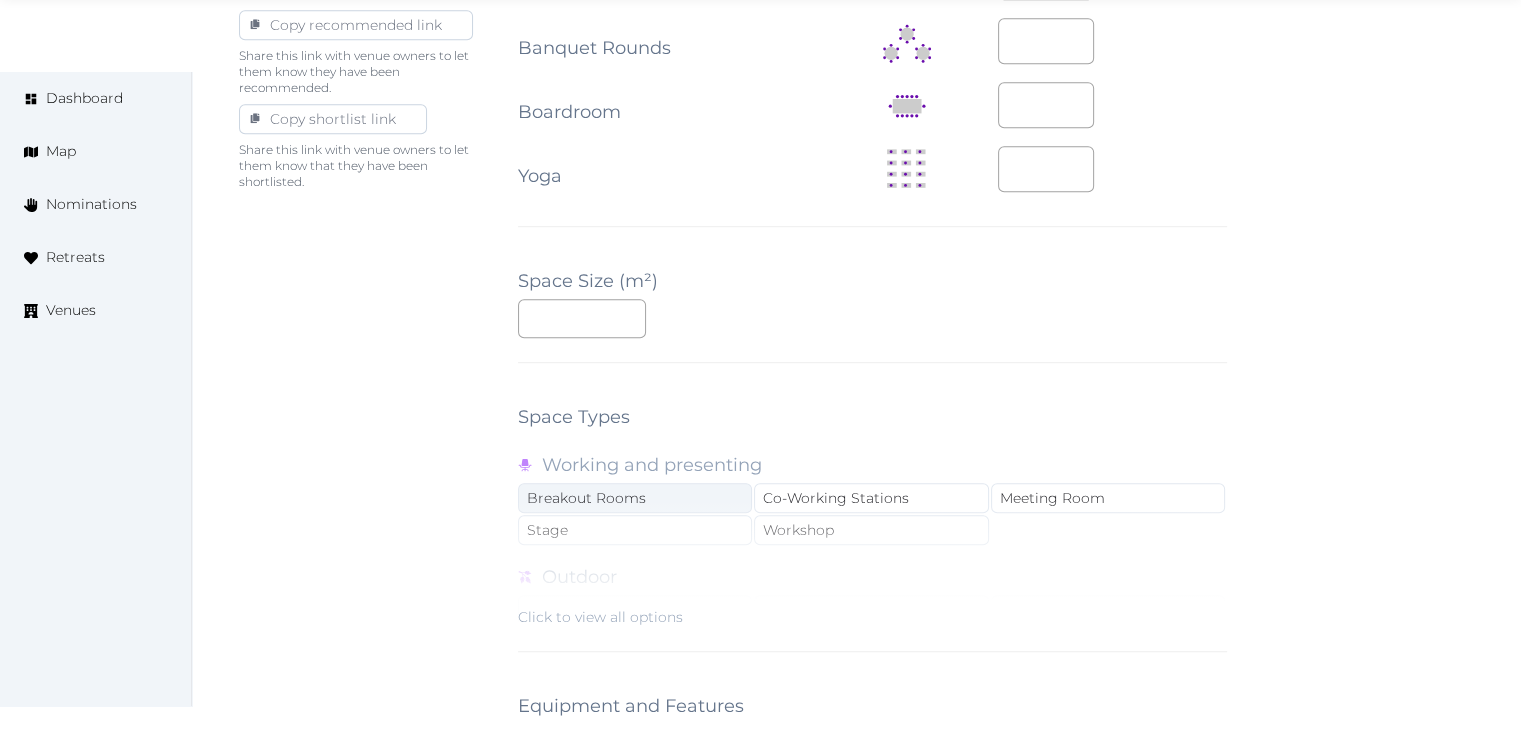 scroll, scrollTop: 1600, scrollLeft: 0, axis: vertical 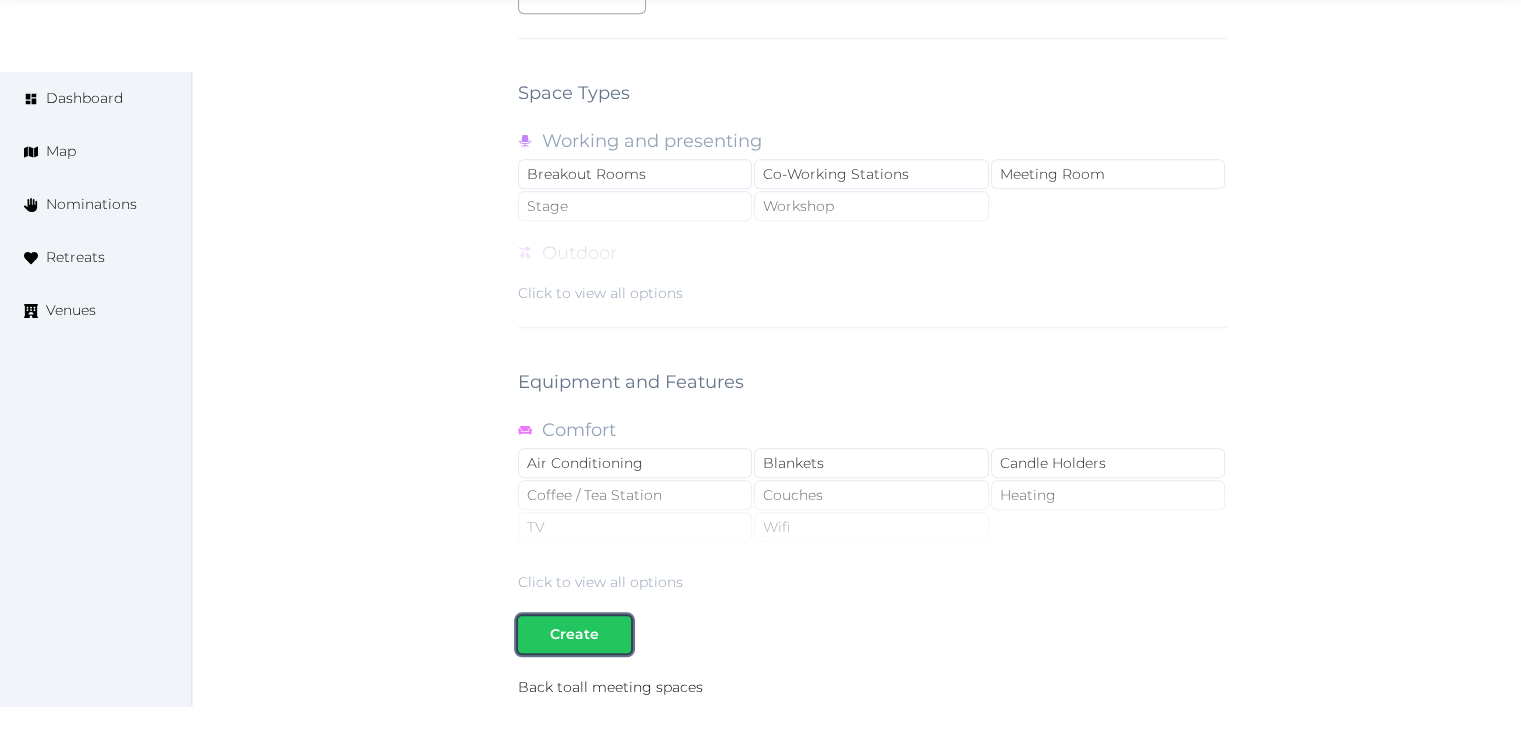 click on "Create" at bounding box center (574, 634) 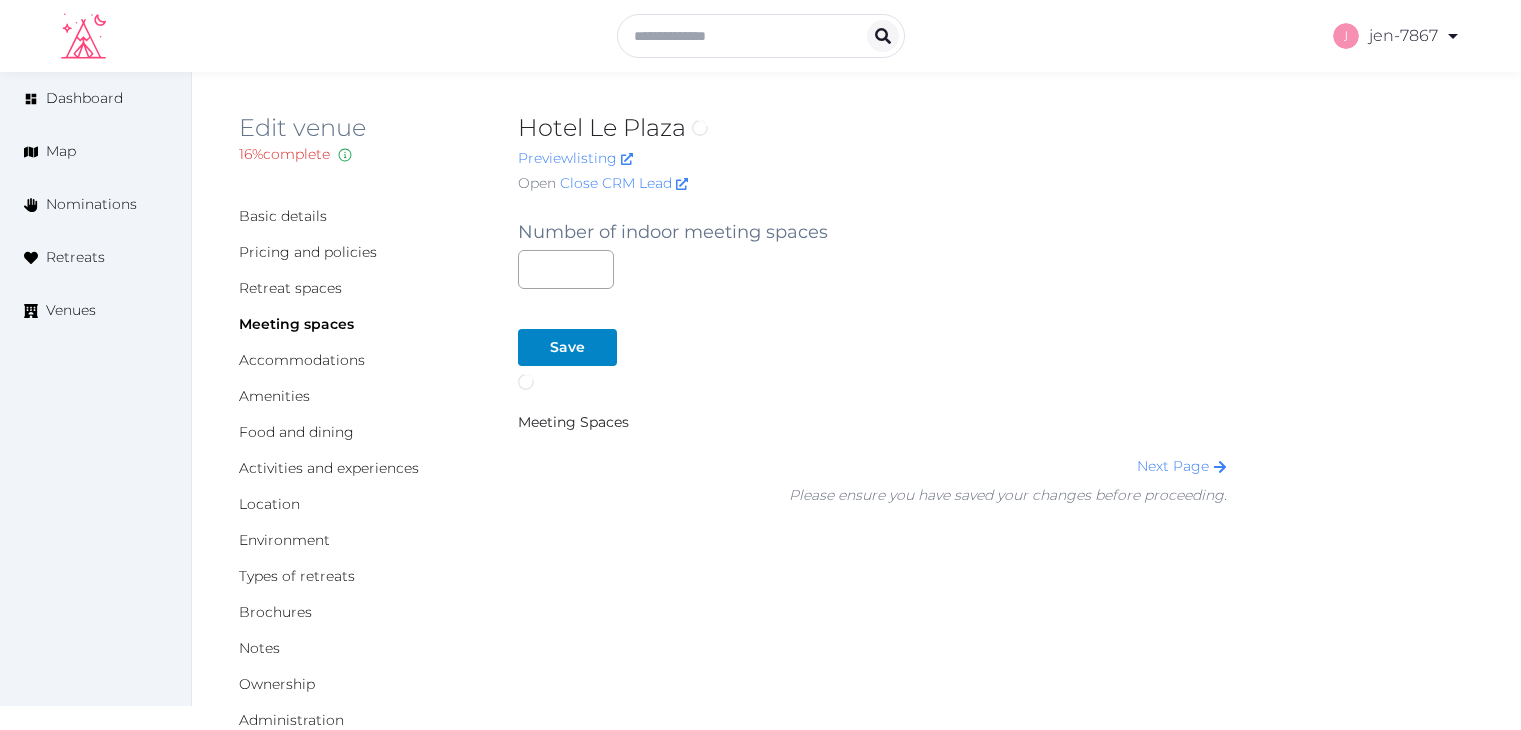 scroll, scrollTop: 0, scrollLeft: 0, axis: both 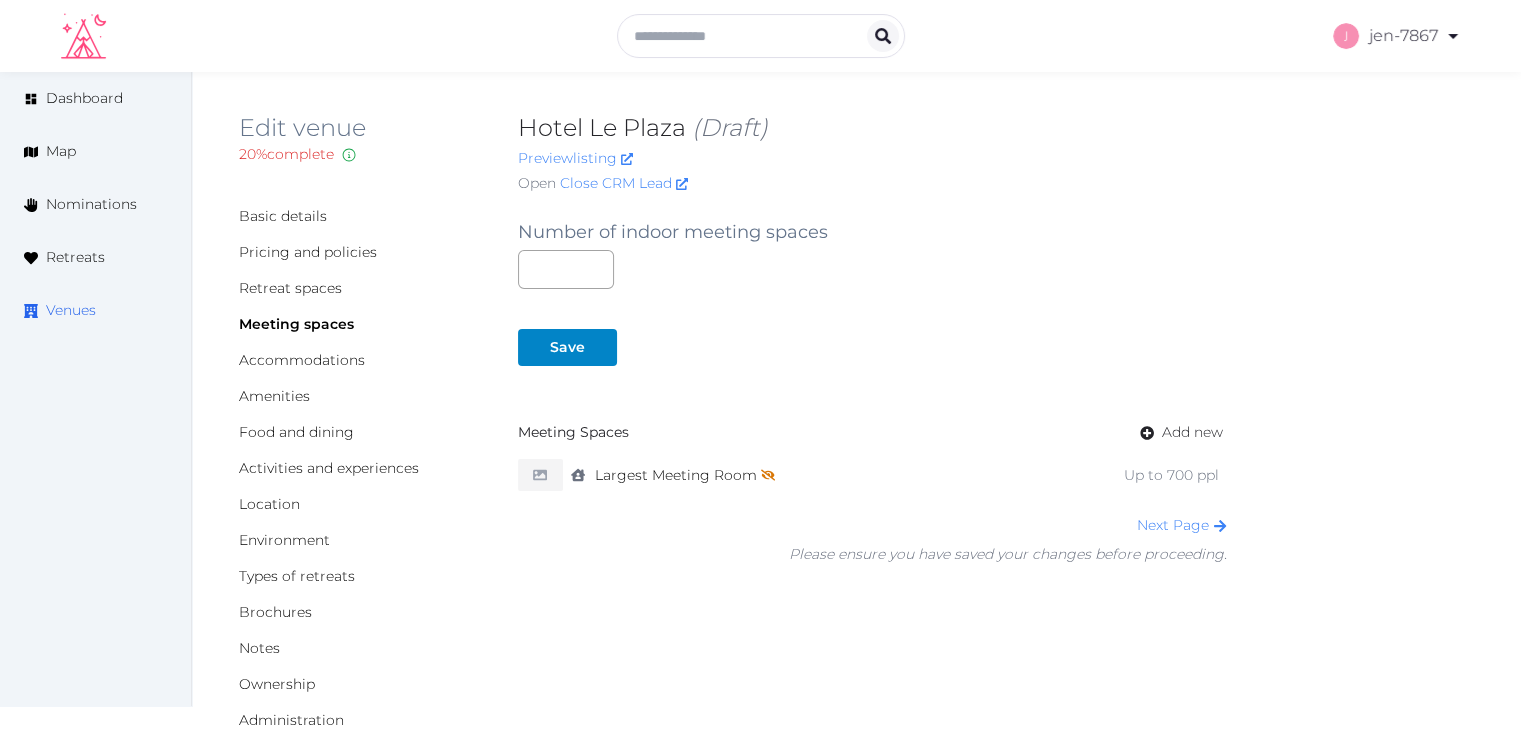 click on "Venues" at bounding box center (71, 310) 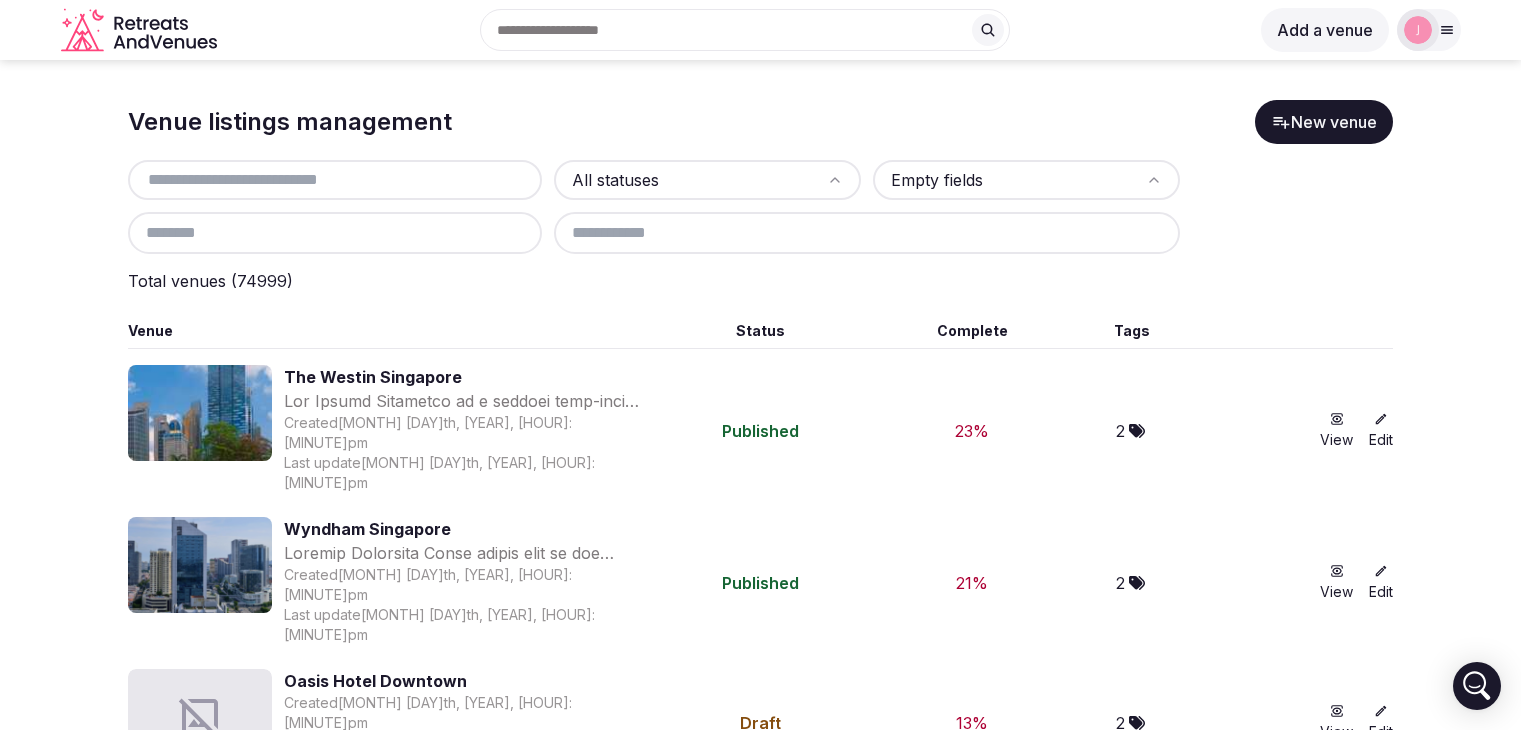 scroll, scrollTop: 0, scrollLeft: 0, axis: both 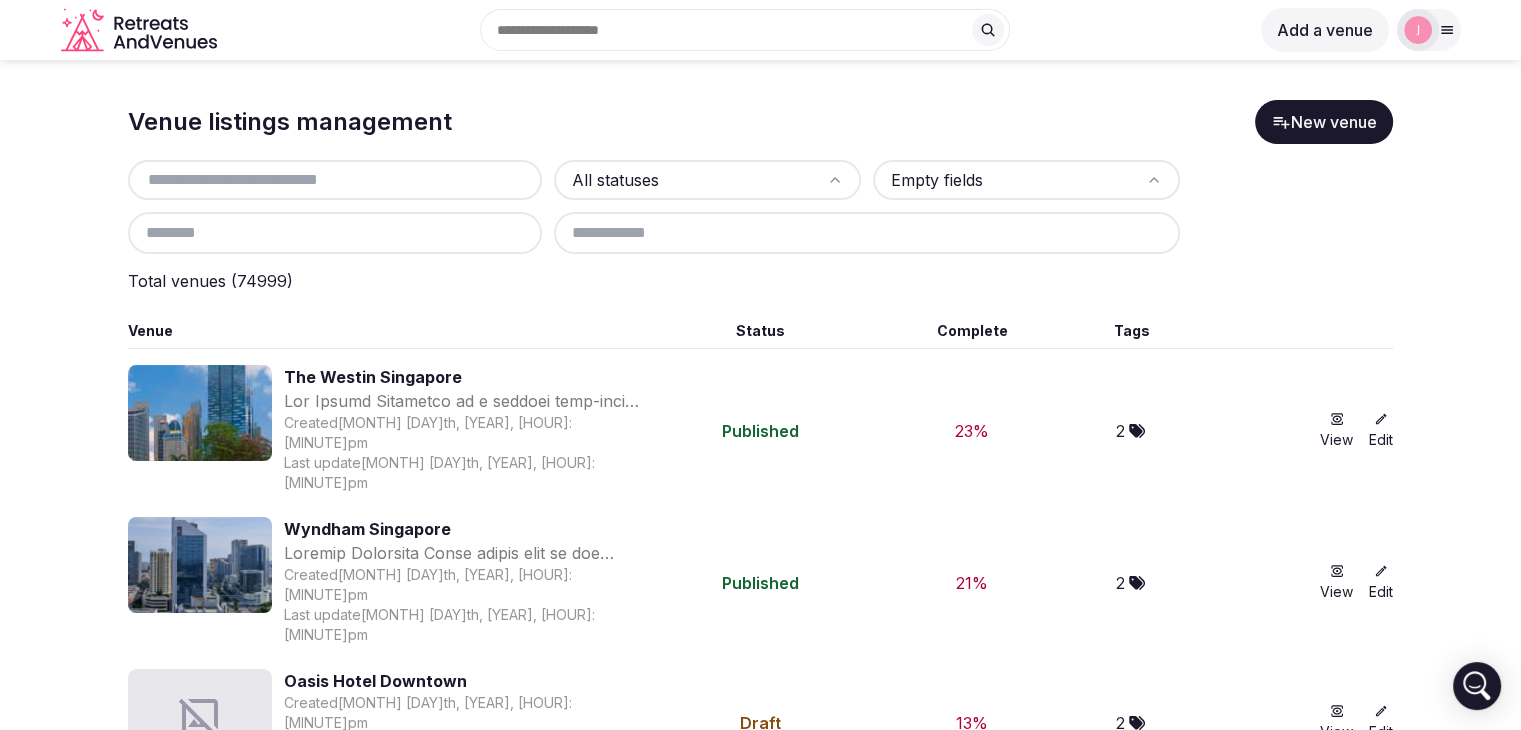 click at bounding box center (335, 180) 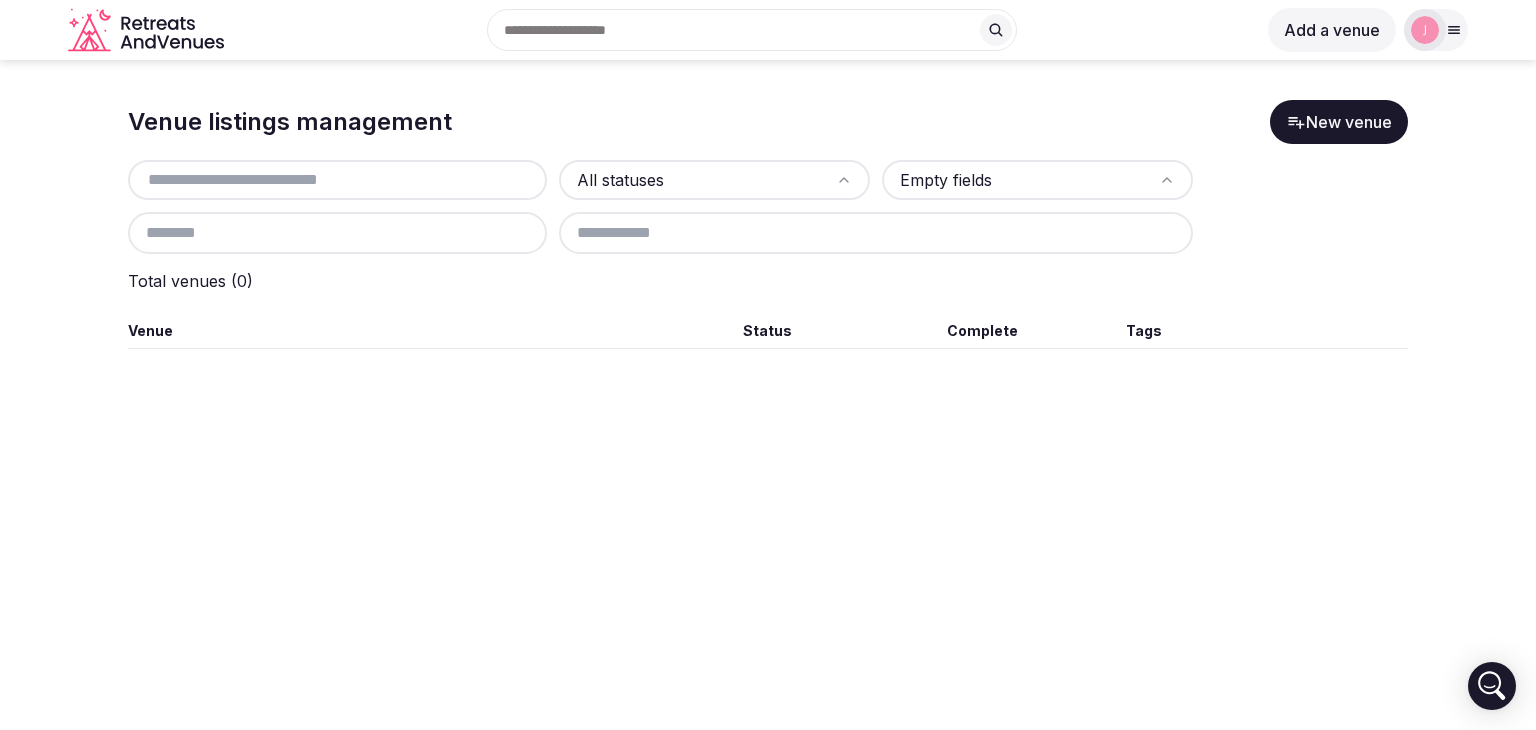 scroll, scrollTop: 0, scrollLeft: 0, axis: both 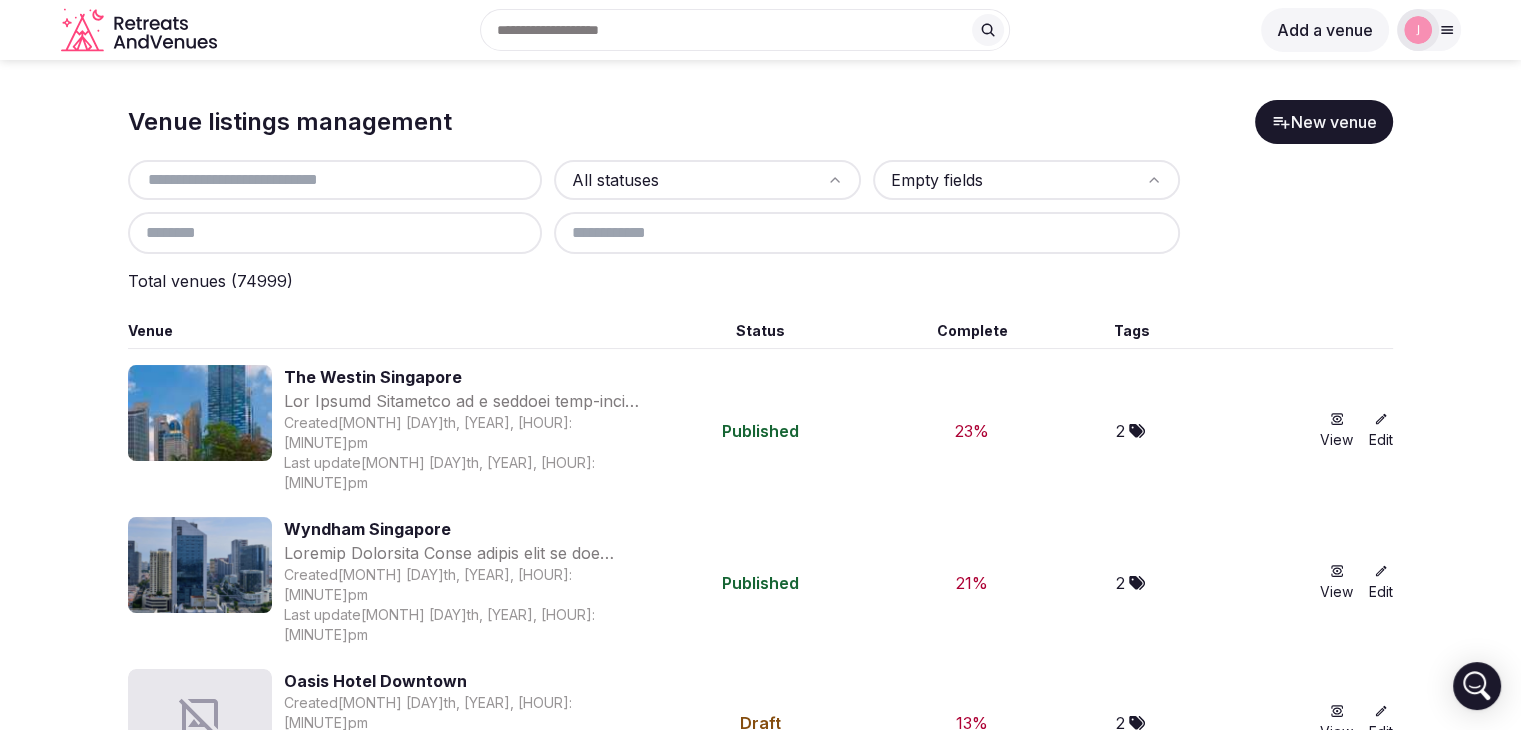 click at bounding box center [335, 180] 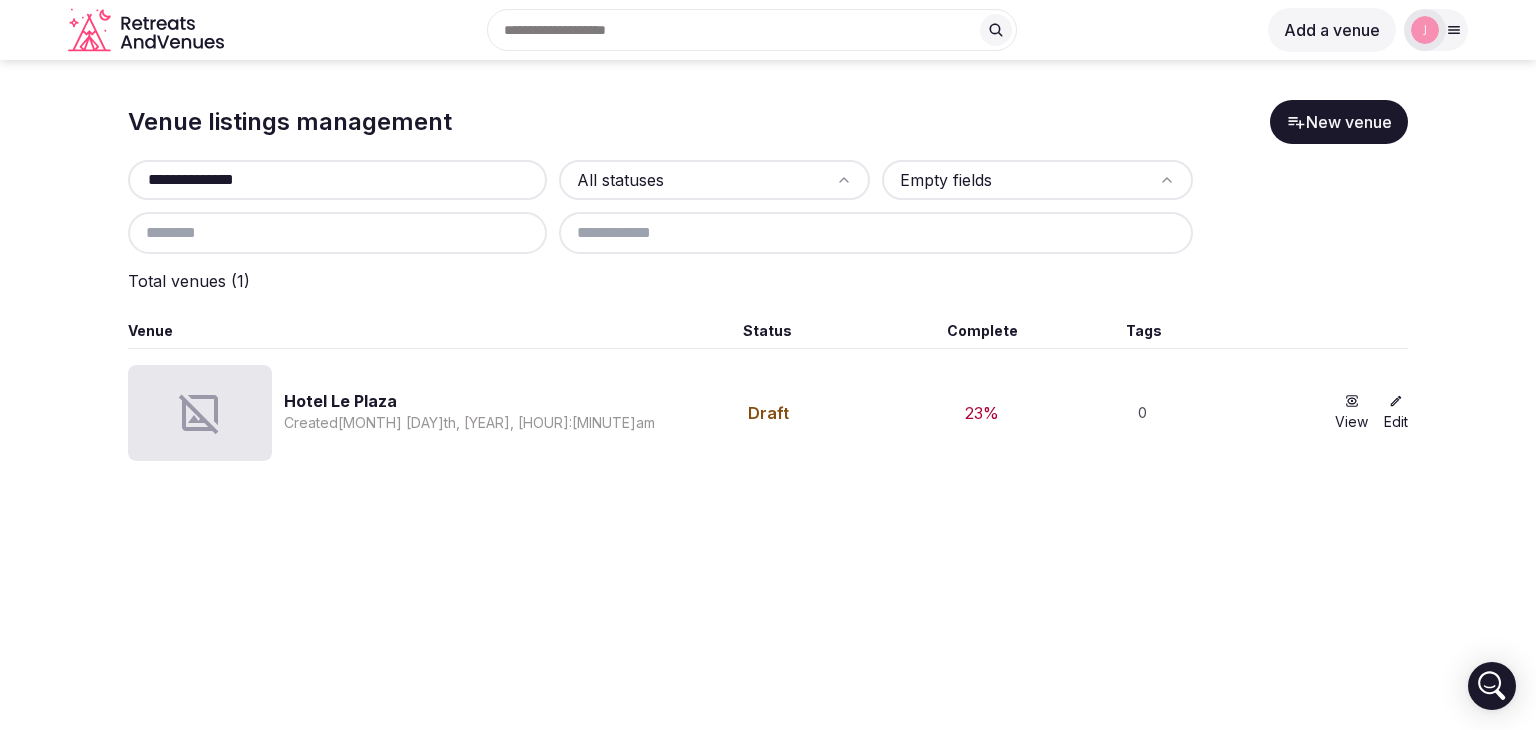 type on "**********" 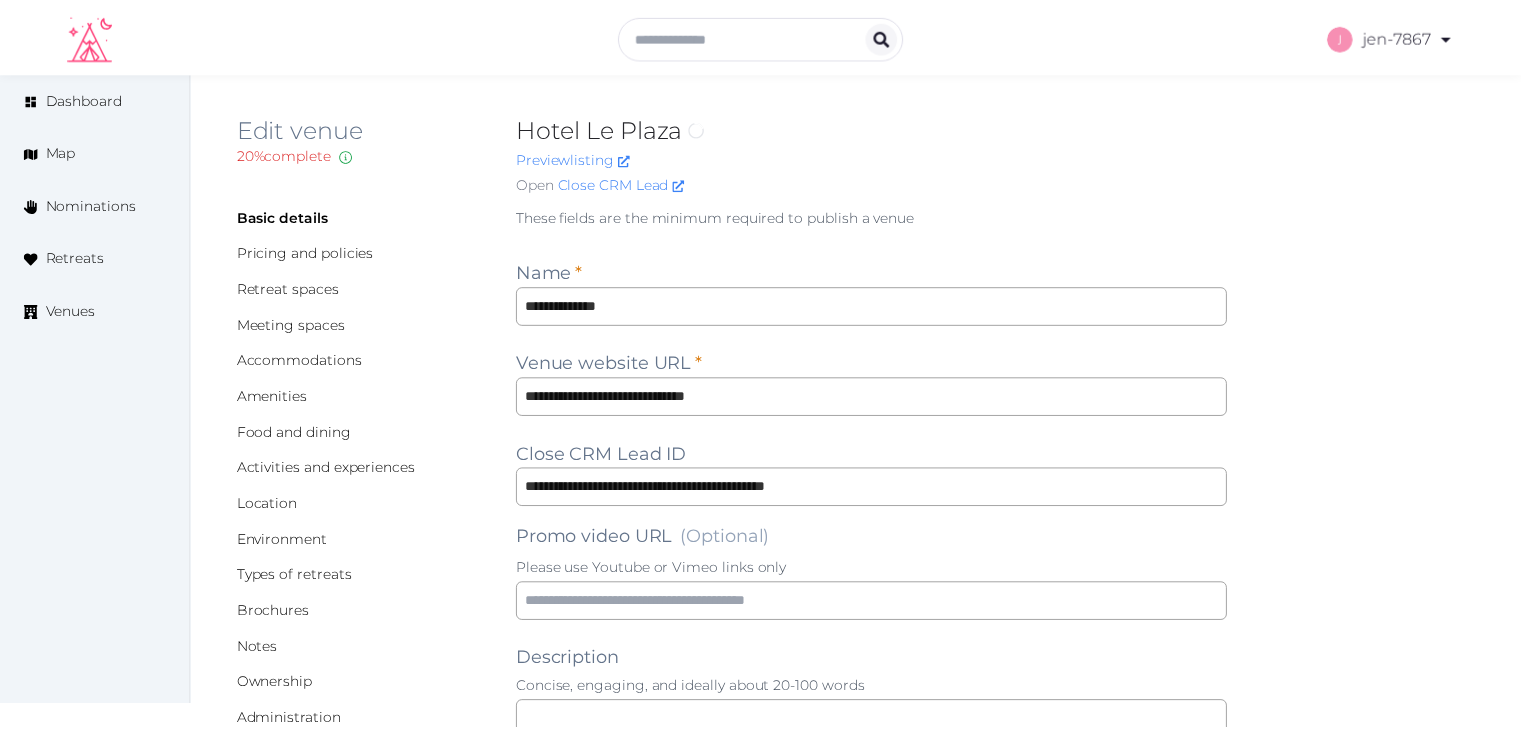 scroll, scrollTop: 0, scrollLeft: 0, axis: both 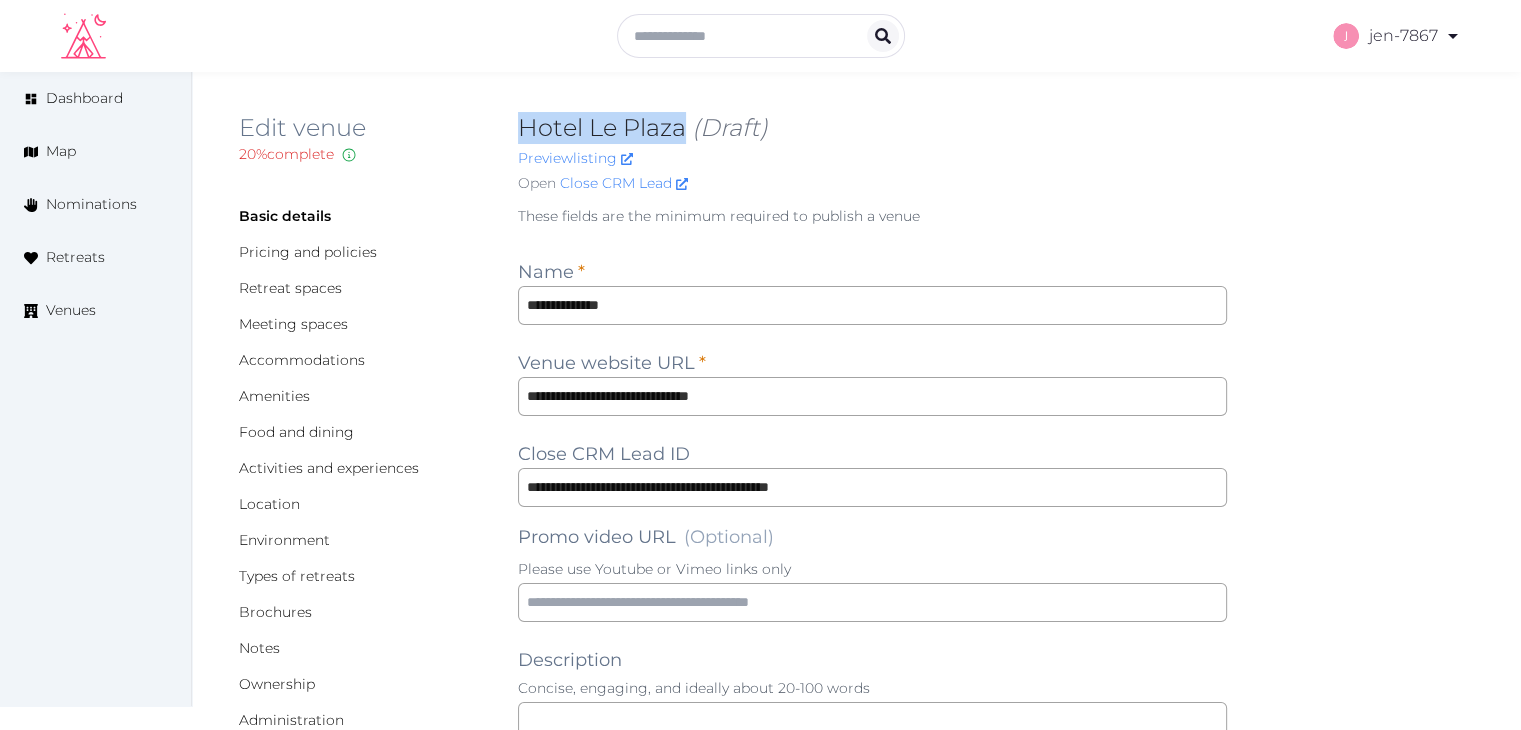 drag, startPoint x: 681, startPoint y: 131, endPoint x: 514, endPoint y: 109, distance: 168.44287 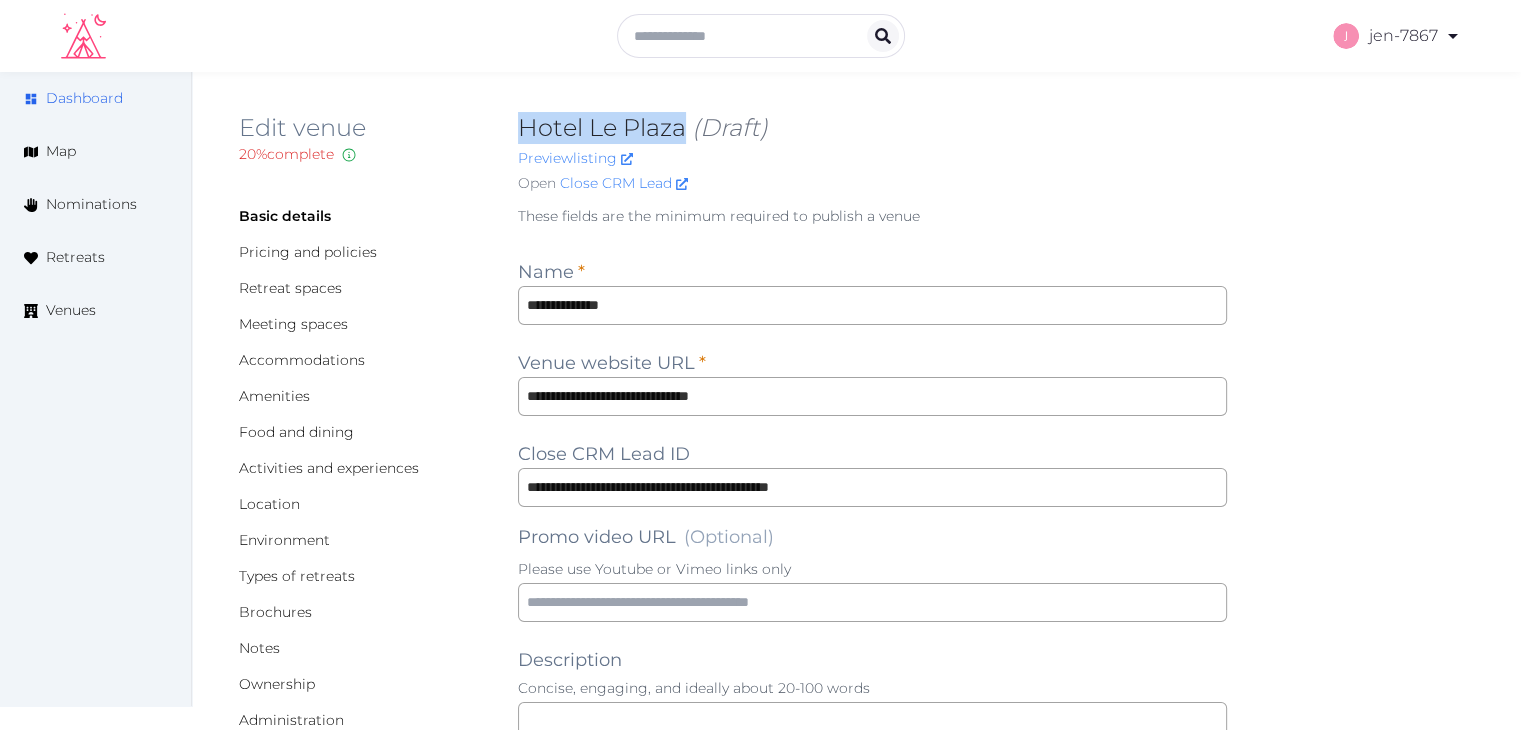 copy on "Hotel Le Plaza" 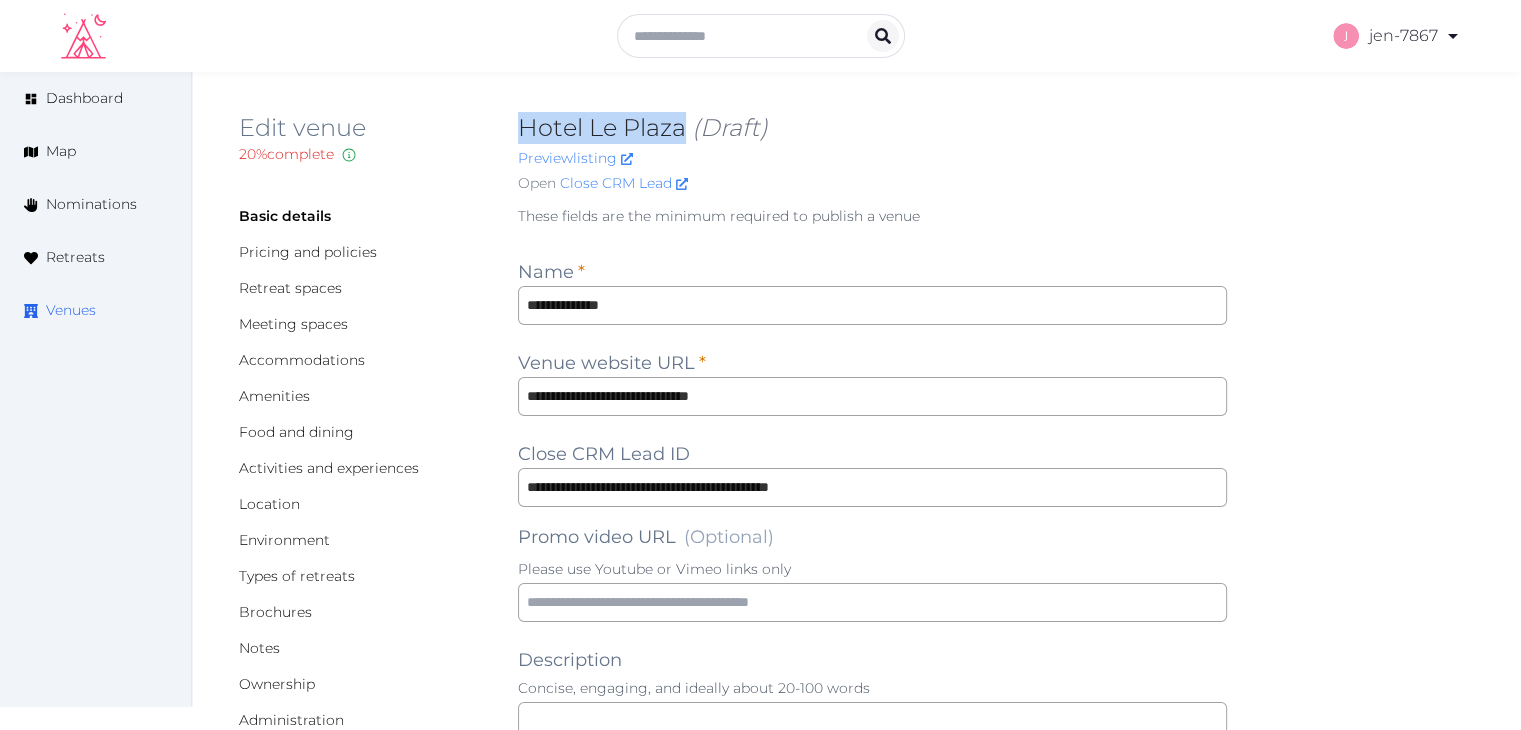 click on "Venues" at bounding box center (71, 310) 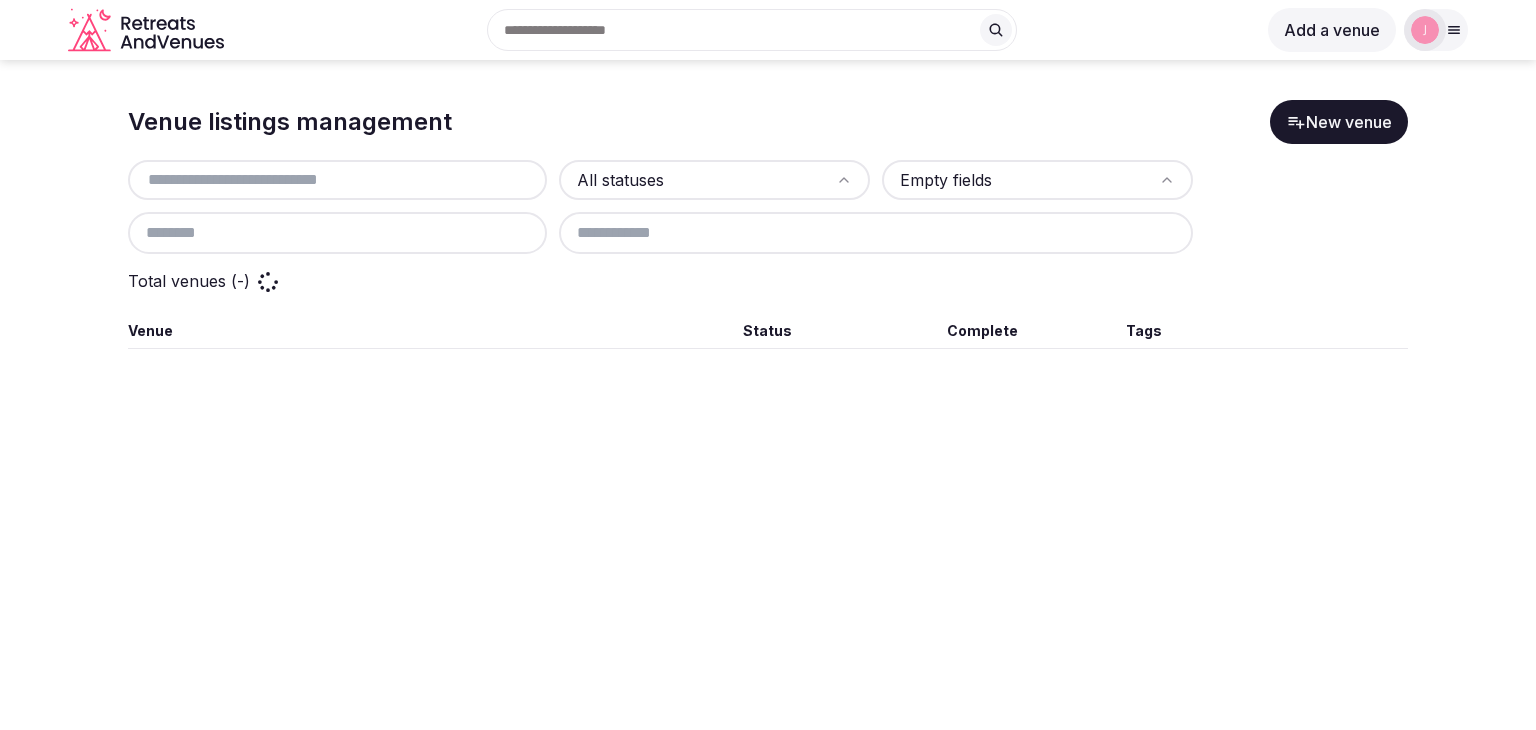 scroll, scrollTop: 0, scrollLeft: 0, axis: both 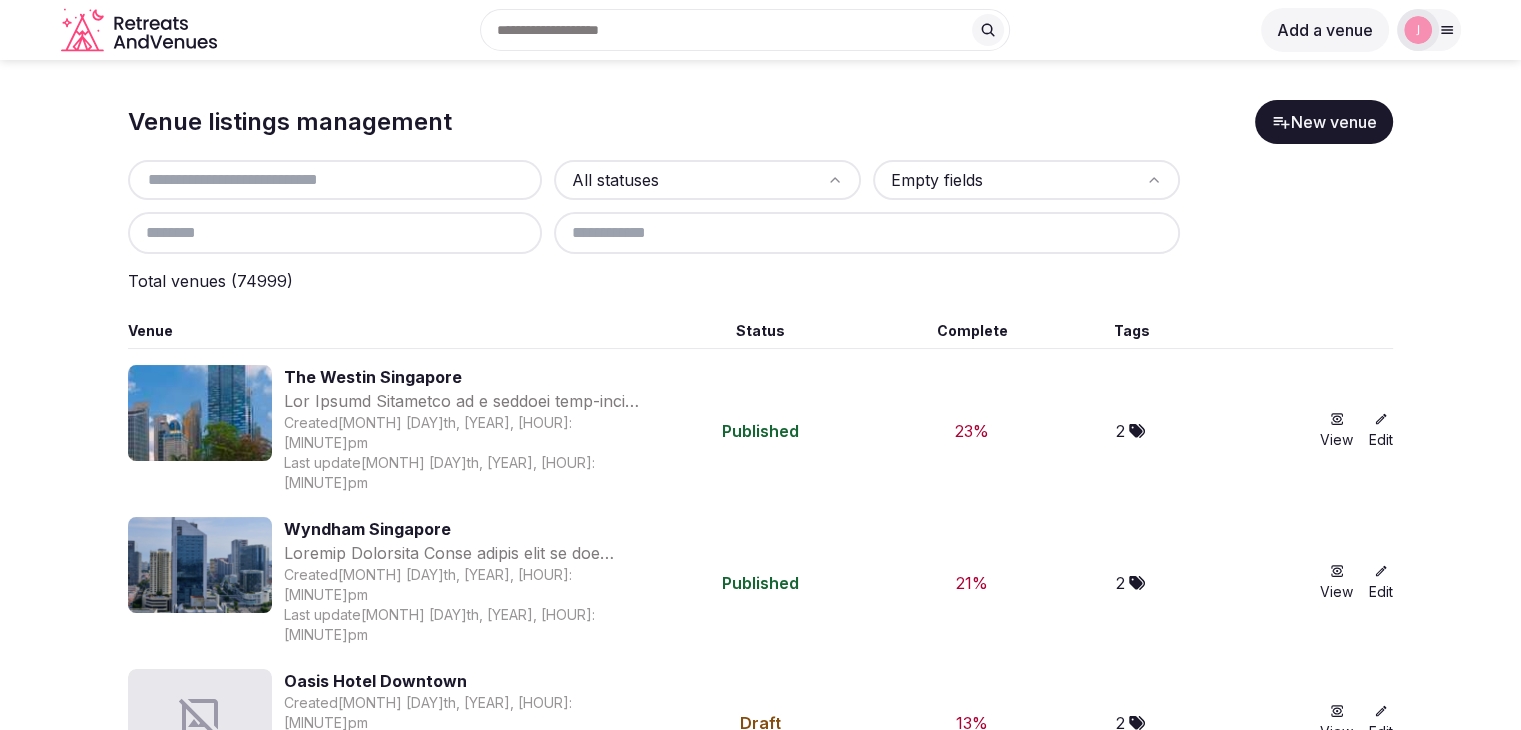 click at bounding box center (335, 180) 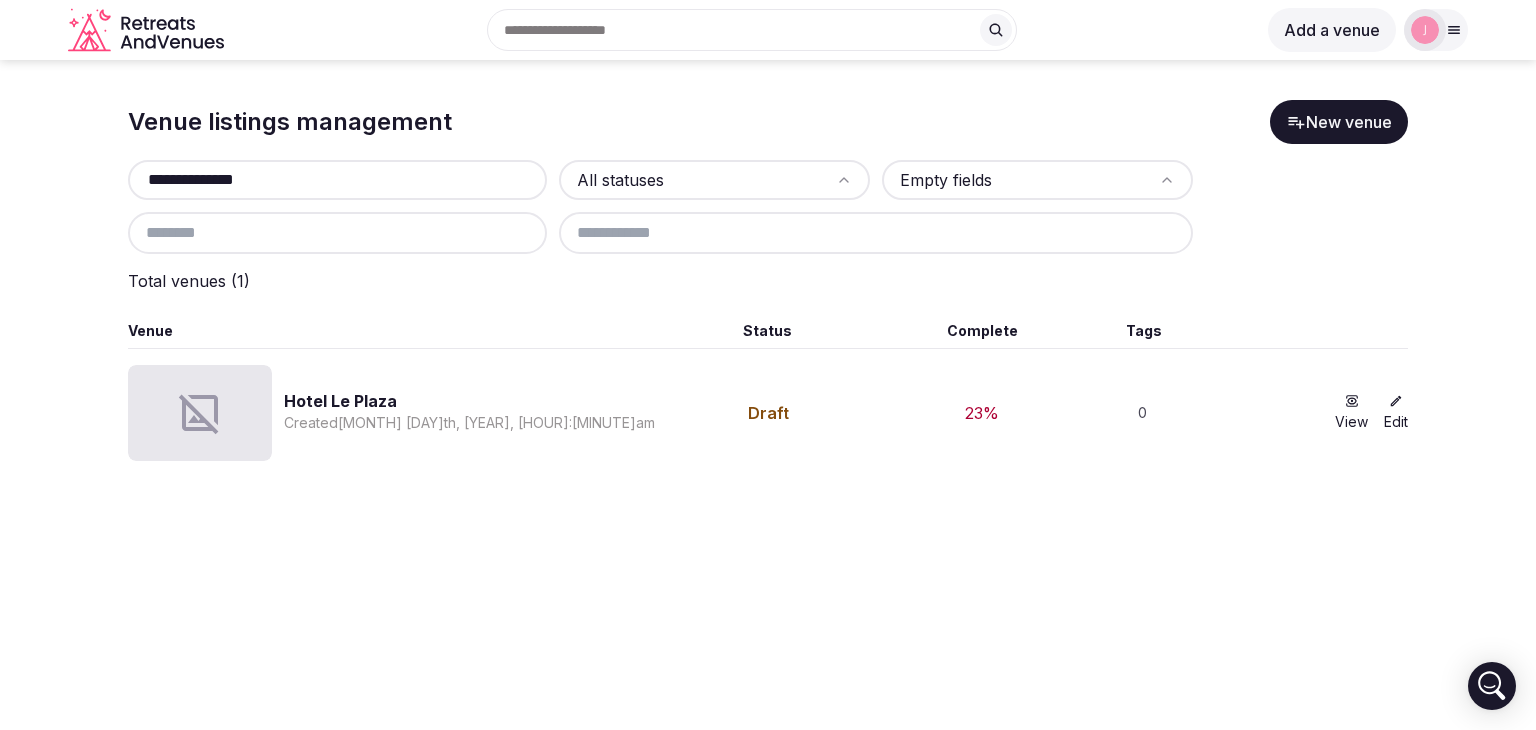 drag, startPoint x: 324, startPoint y: 162, endPoint x: 86, endPoint y: 158, distance: 238.03362 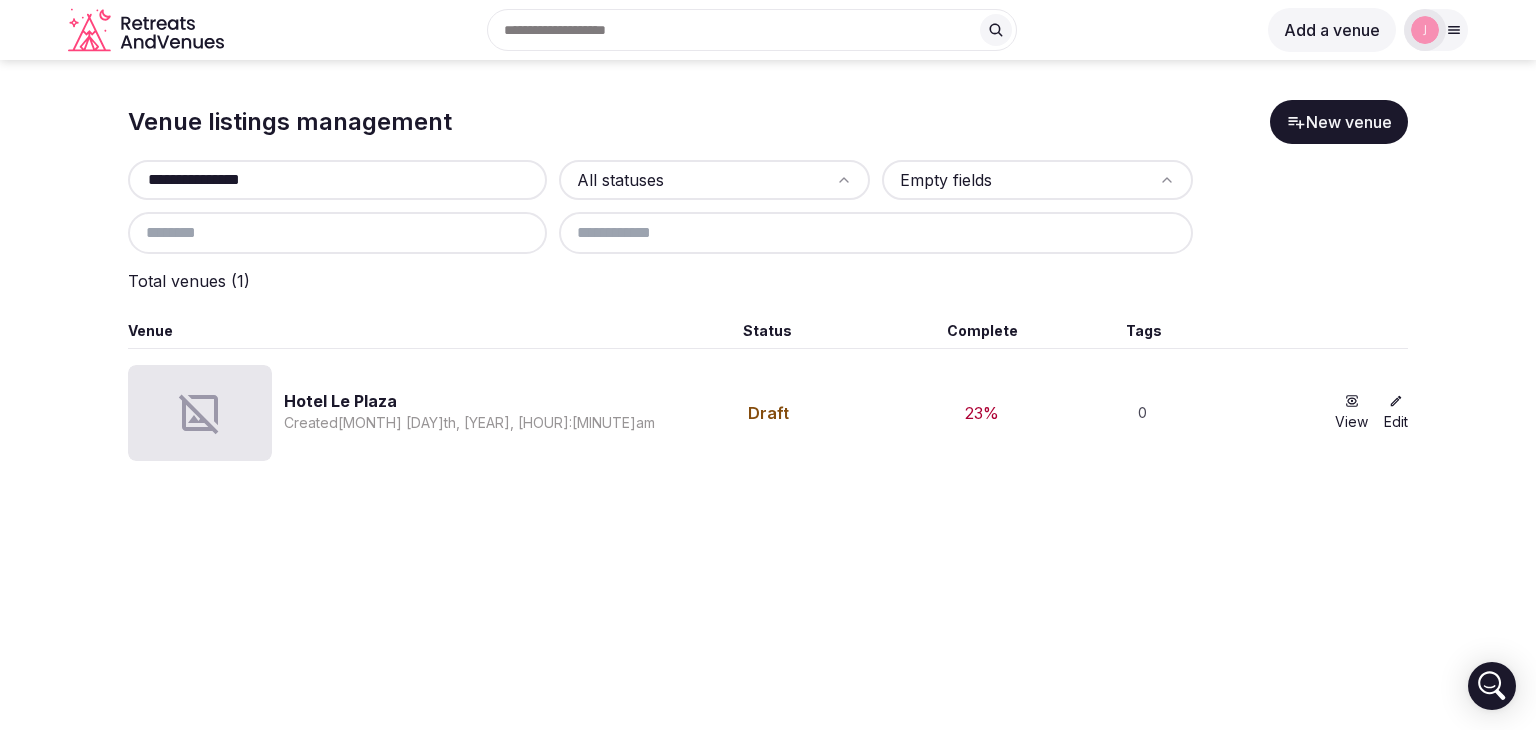type on "**********" 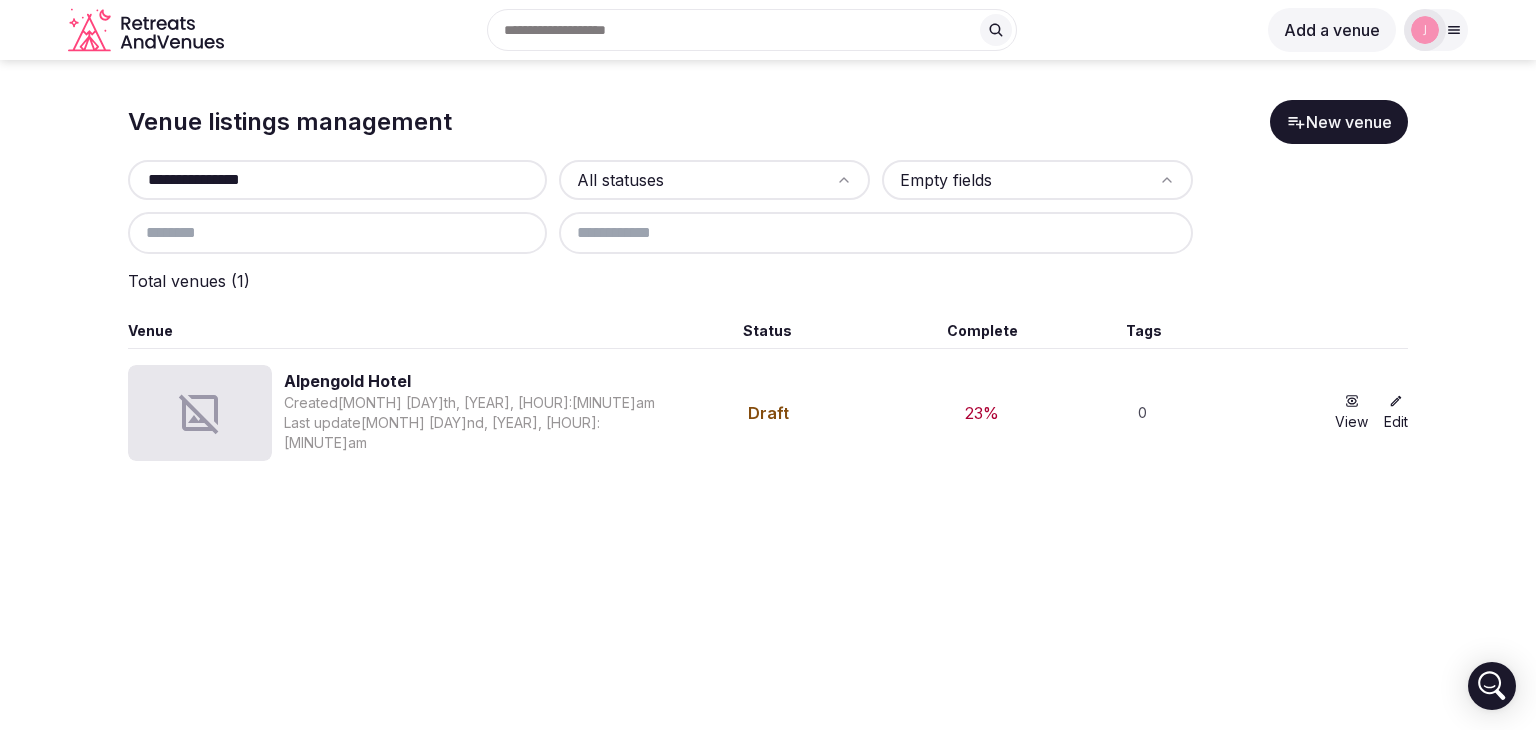 click on "Alpengold Hotel" at bounding box center [471, 381] 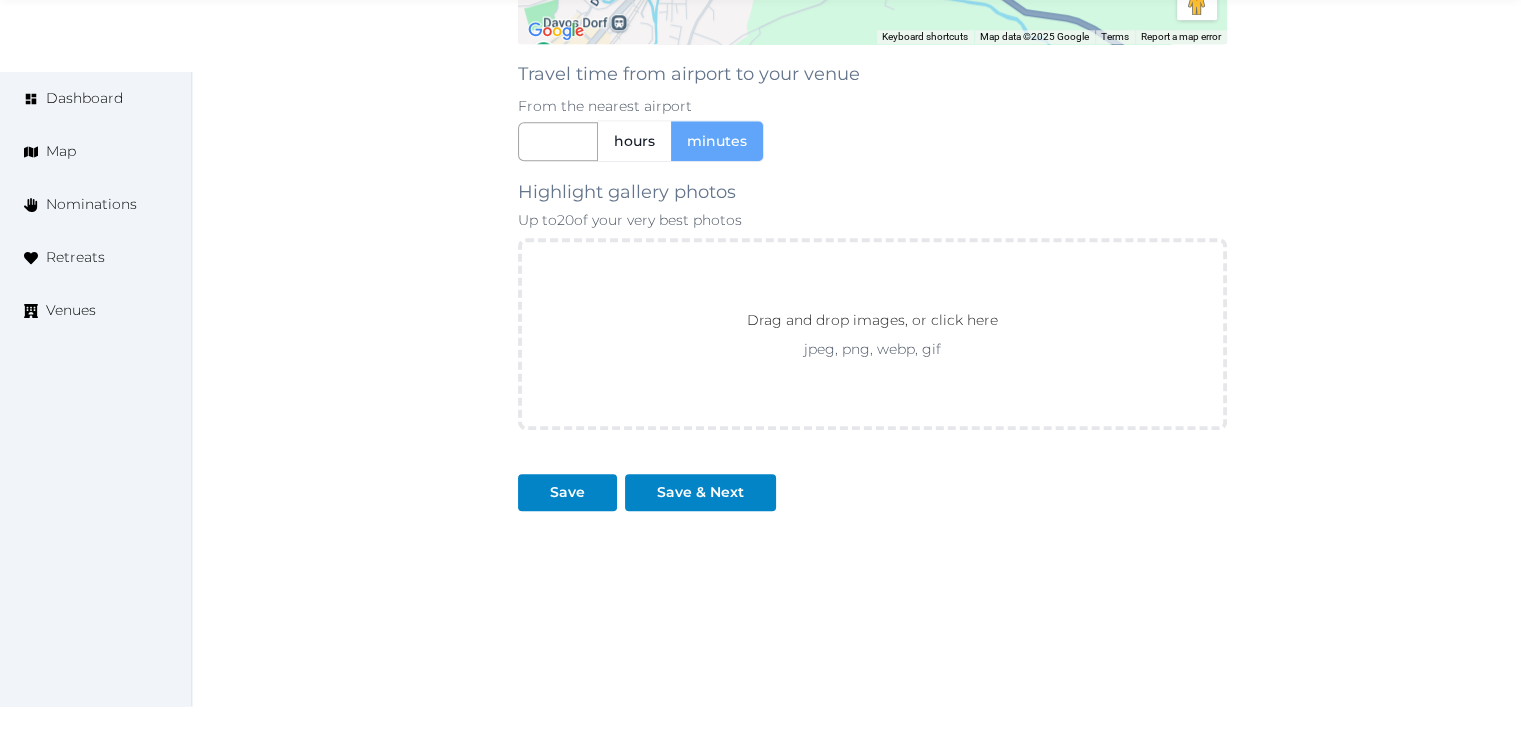 scroll, scrollTop: 1874, scrollLeft: 0, axis: vertical 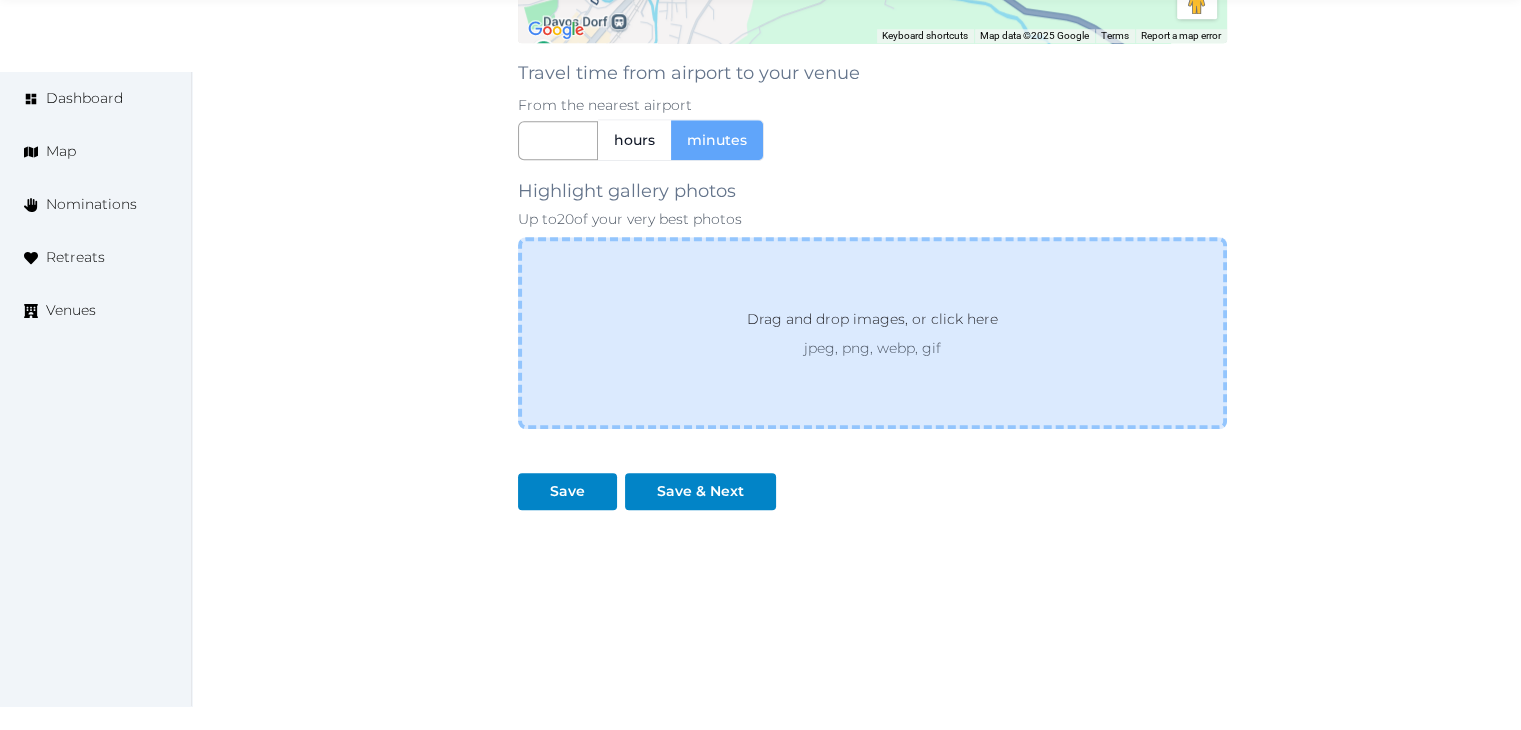 click on "Drag and drop images, or click here" at bounding box center (872, 323) 